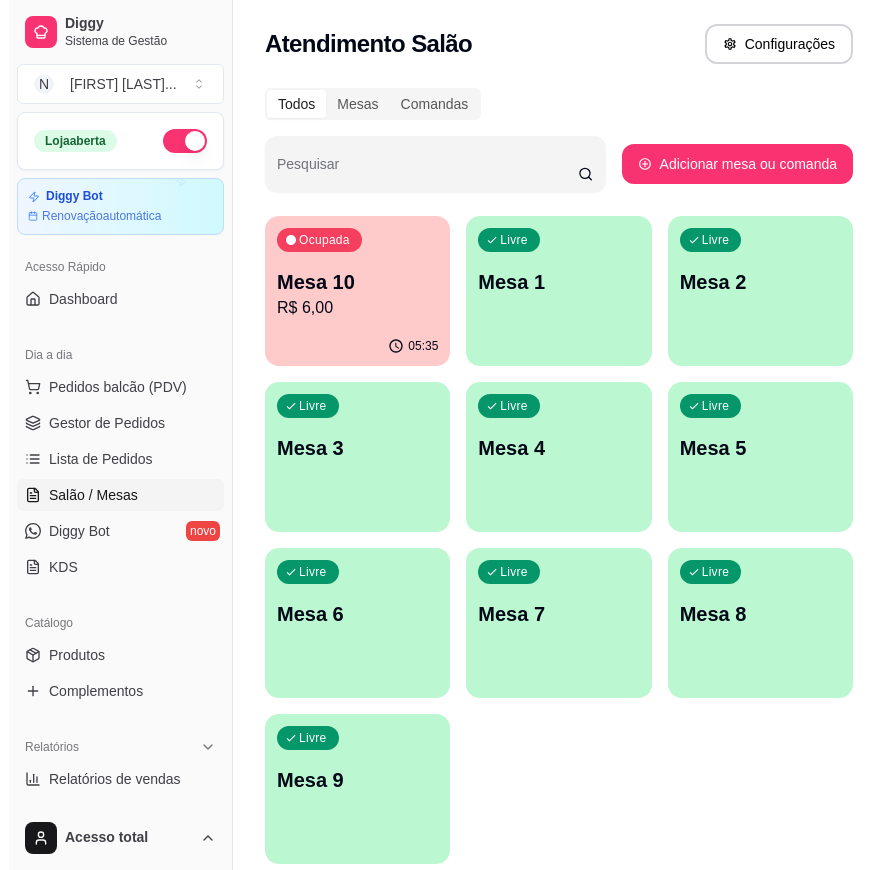 scroll, scrollTop: 0, scrollLeft: 0, axis: both 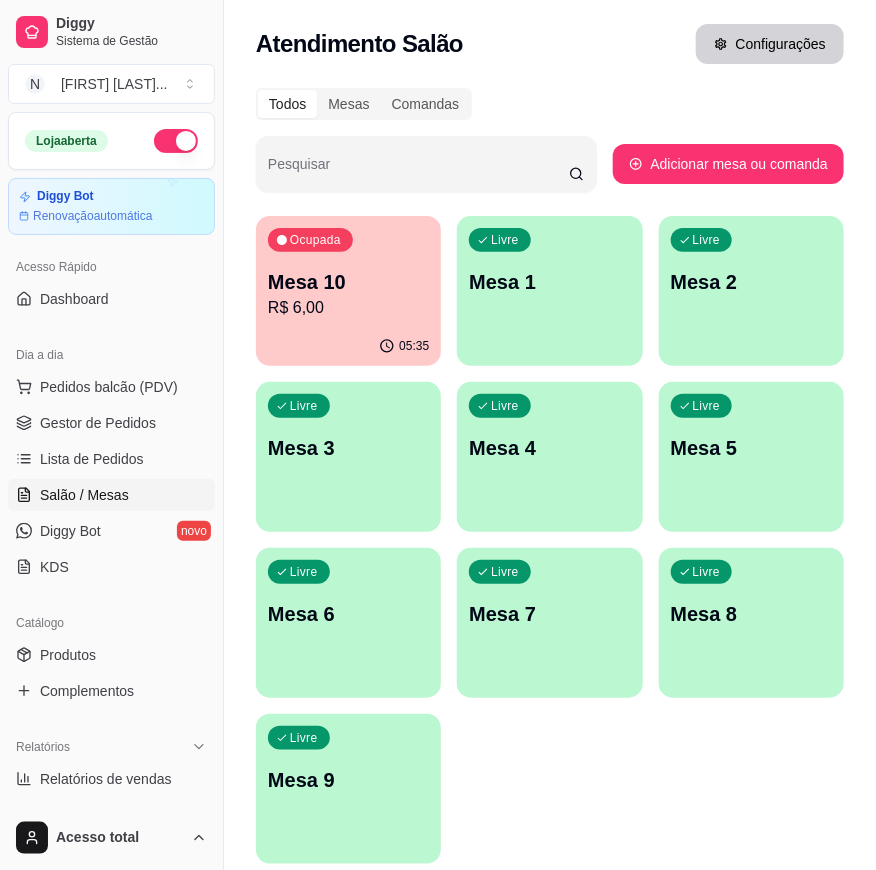 click on "Configurações" at bounding box center [770, 44] 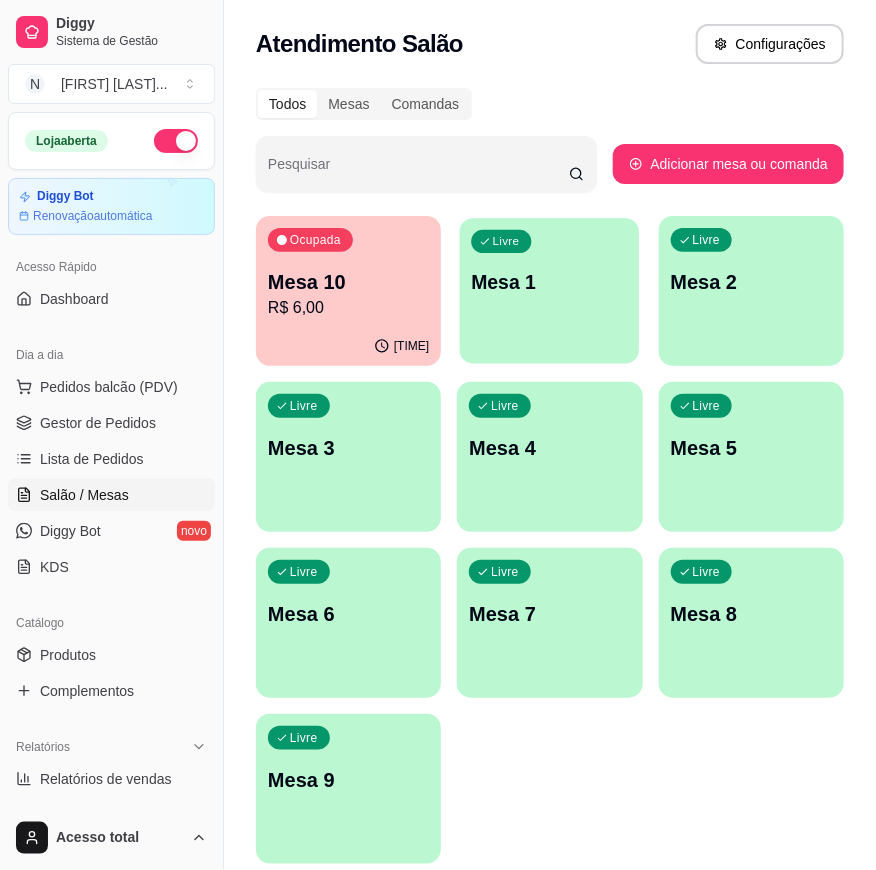 click on "Livre Mesa 1" at bounding box center [550, 279] 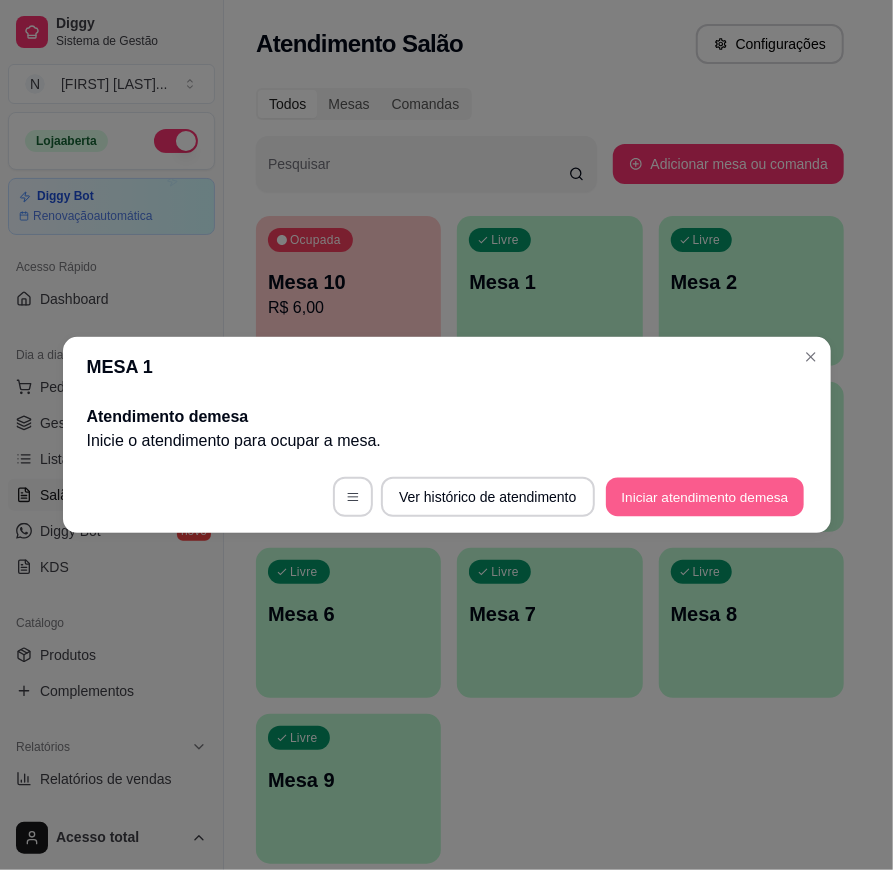 click on "Iniciar atendimento de  mesa" at bounding box center (705, 497) 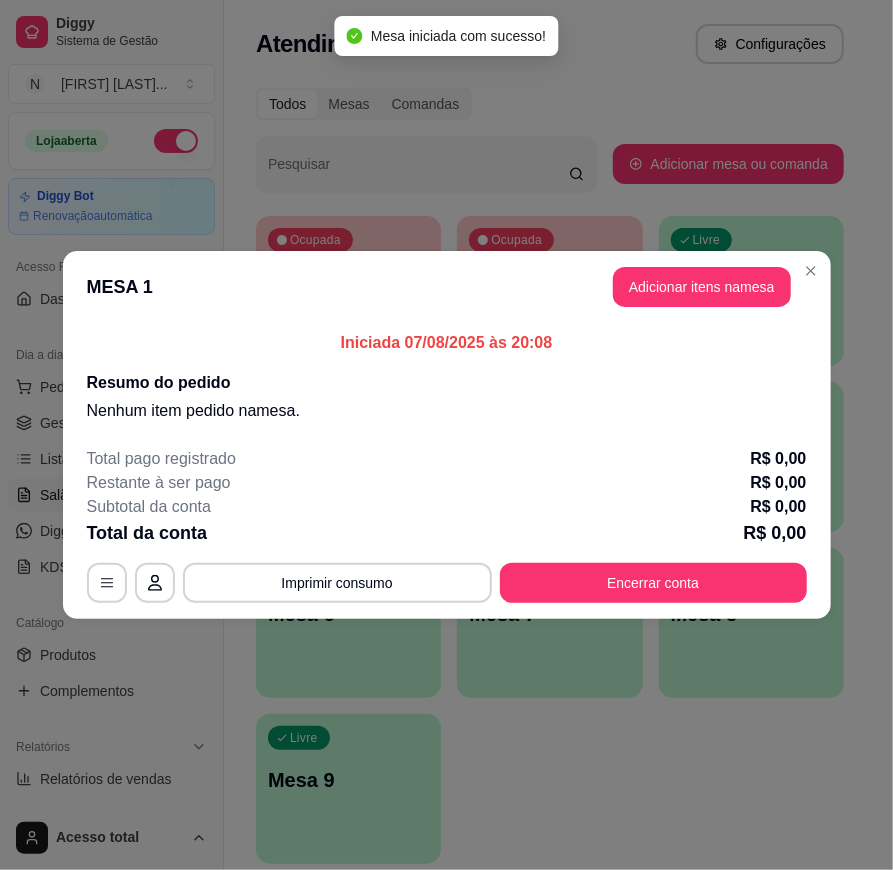 click on "MESA 1 Adicionar itens na  mesa" at bounding box center (447, 287) 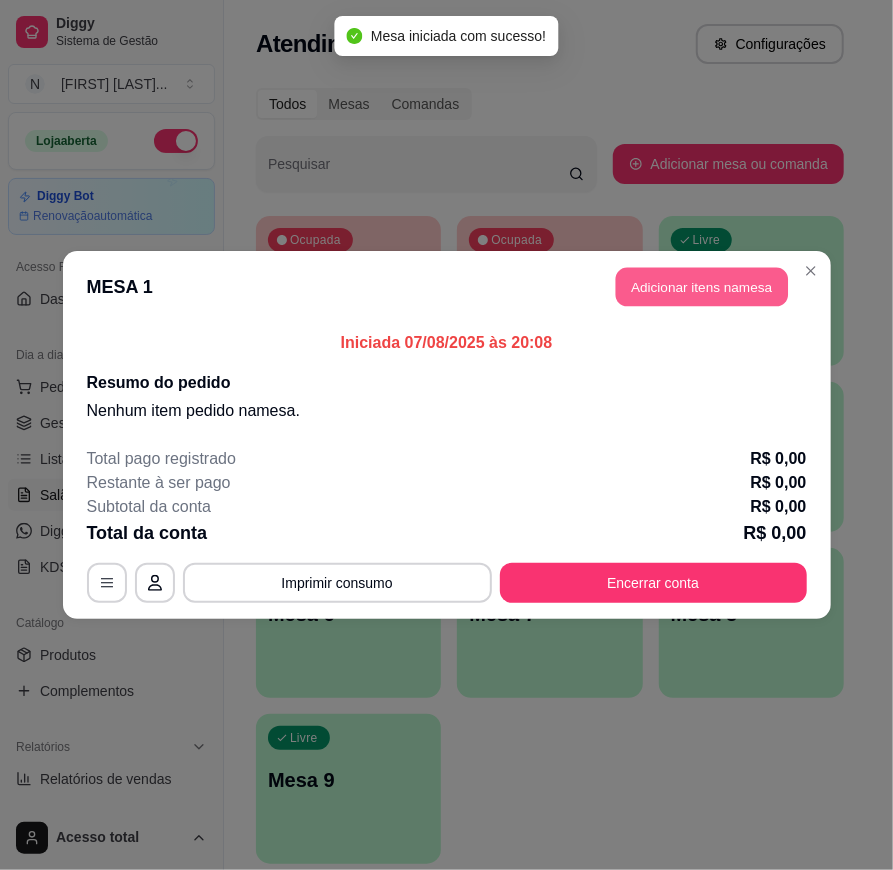 click on "Adicionar itens na  mesa" at bounding box center (702, 287) 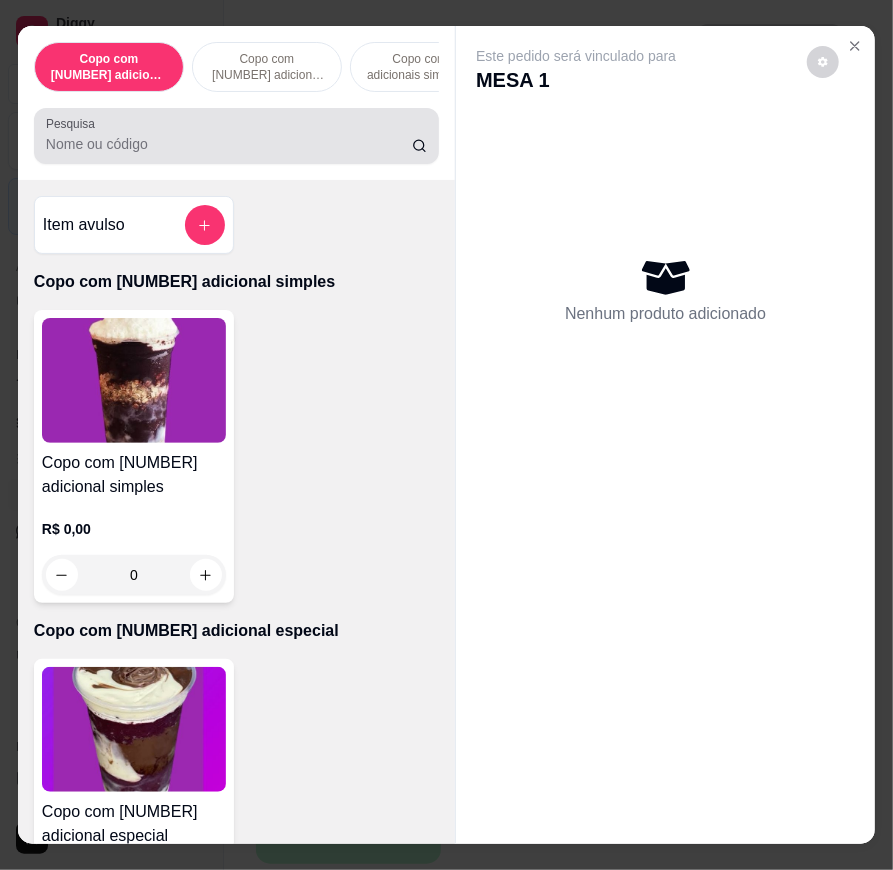 click on "Pesquisa" at bounding box center (236, 136) 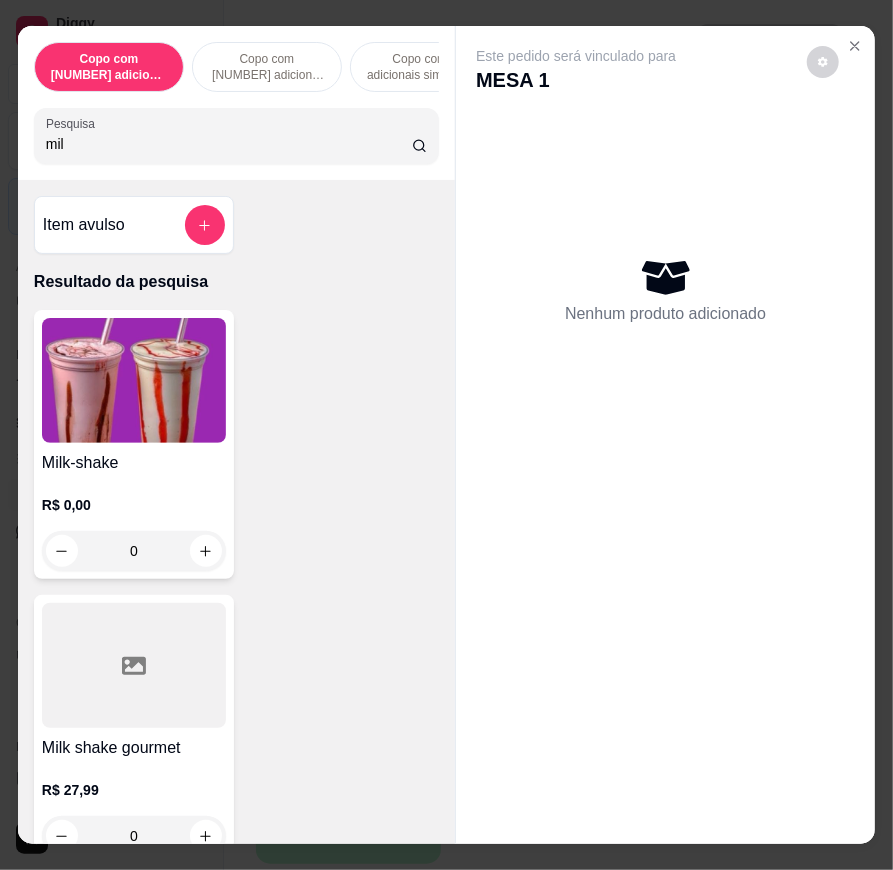 type on "mil" 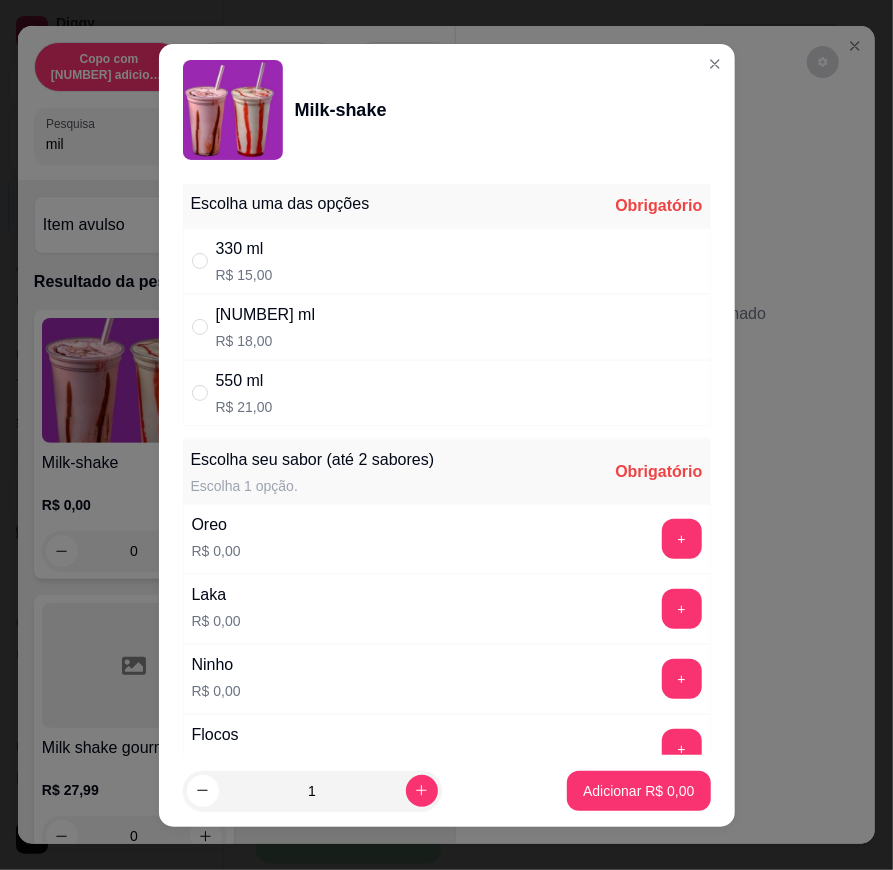 click on "440 ml R$ 18,00" at bounding box center (447, 327) 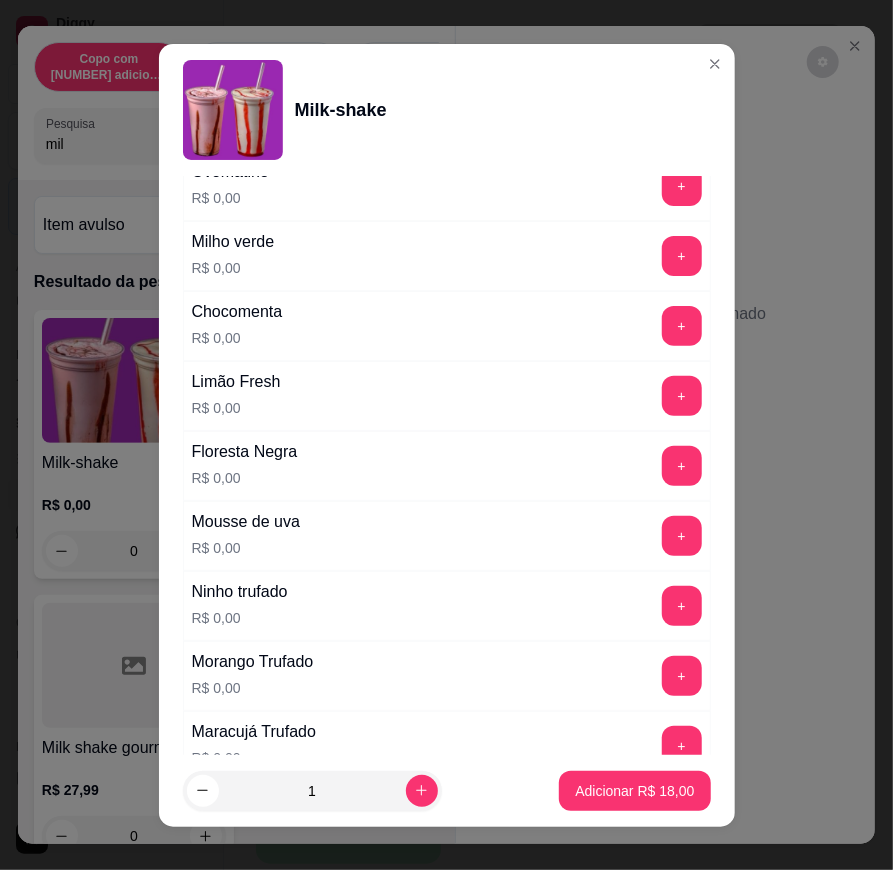 scroll, scrollTop: 1444, scrollLeft: 0, axis: vertical 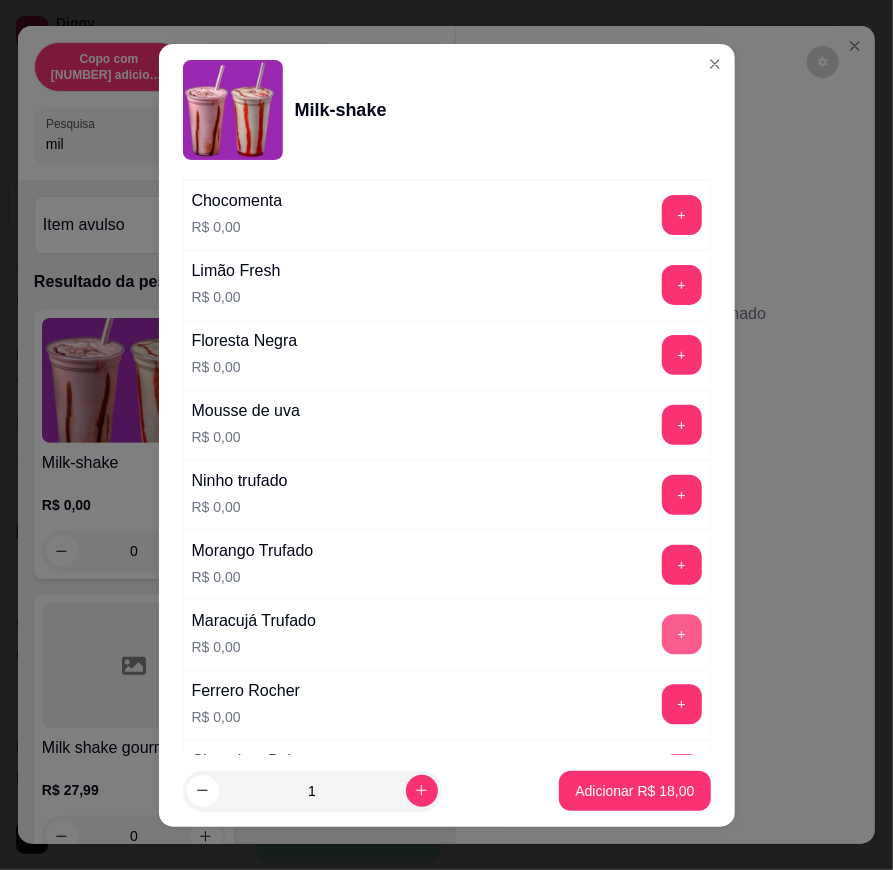 click on "+" at bounding box center (682, 635) 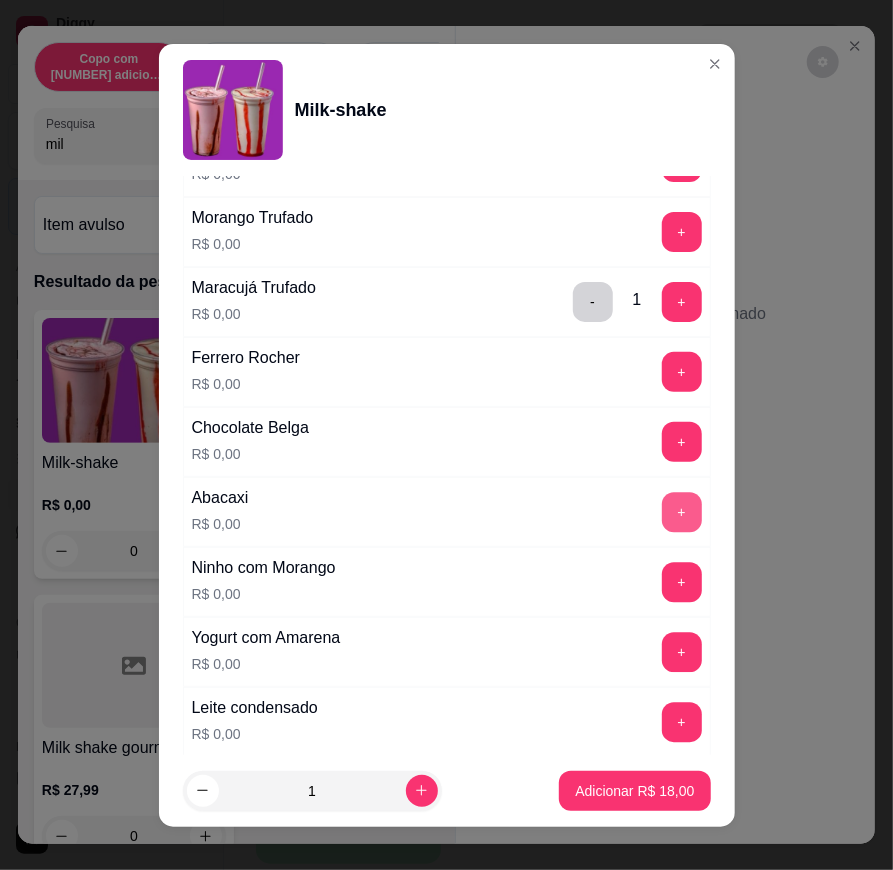 scroll, scrollTop: 1920, scrollLeft: 0, axis: vertical 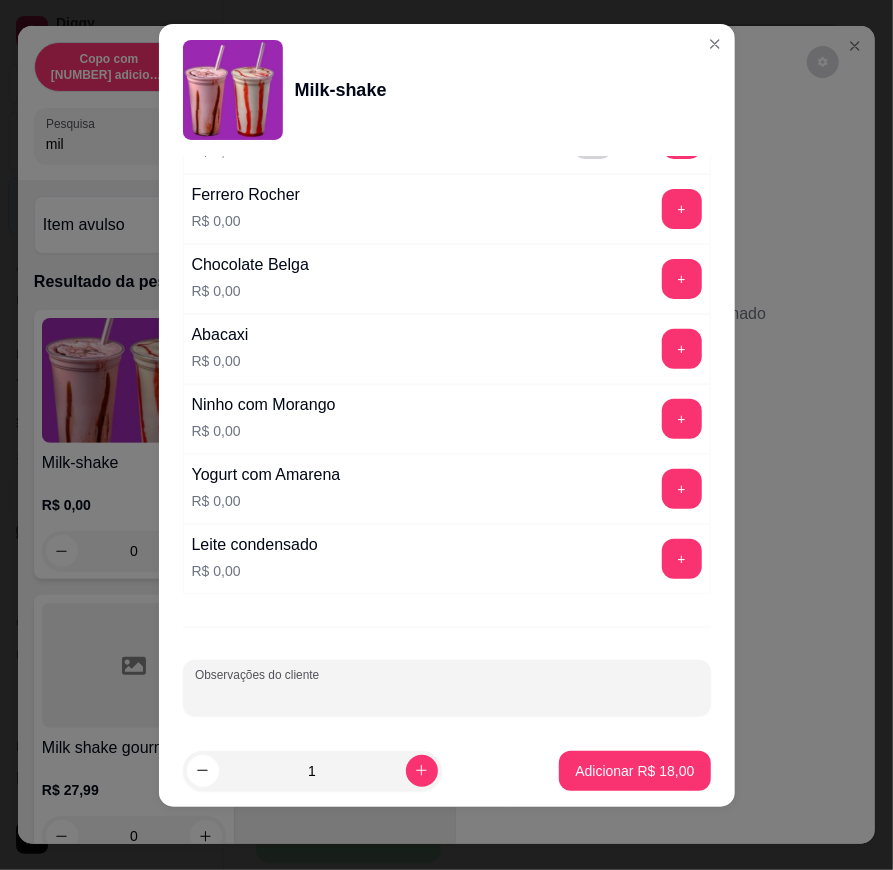 click on "Observações do cliente" at bounding box center [447, 696] 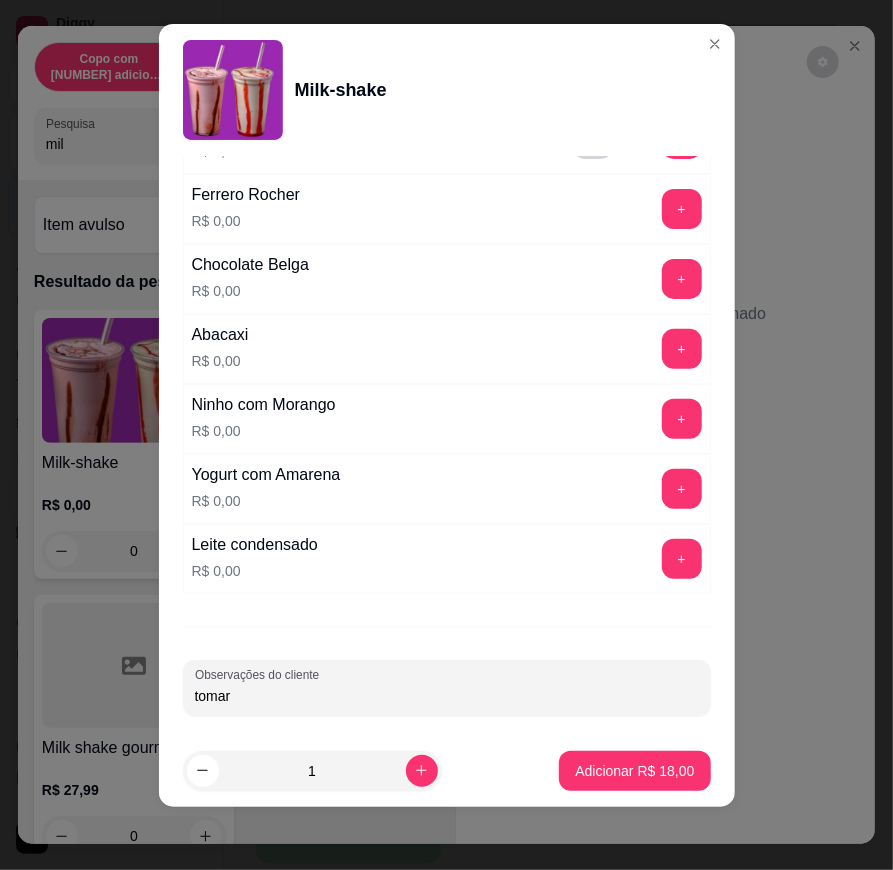 type on "tomar" 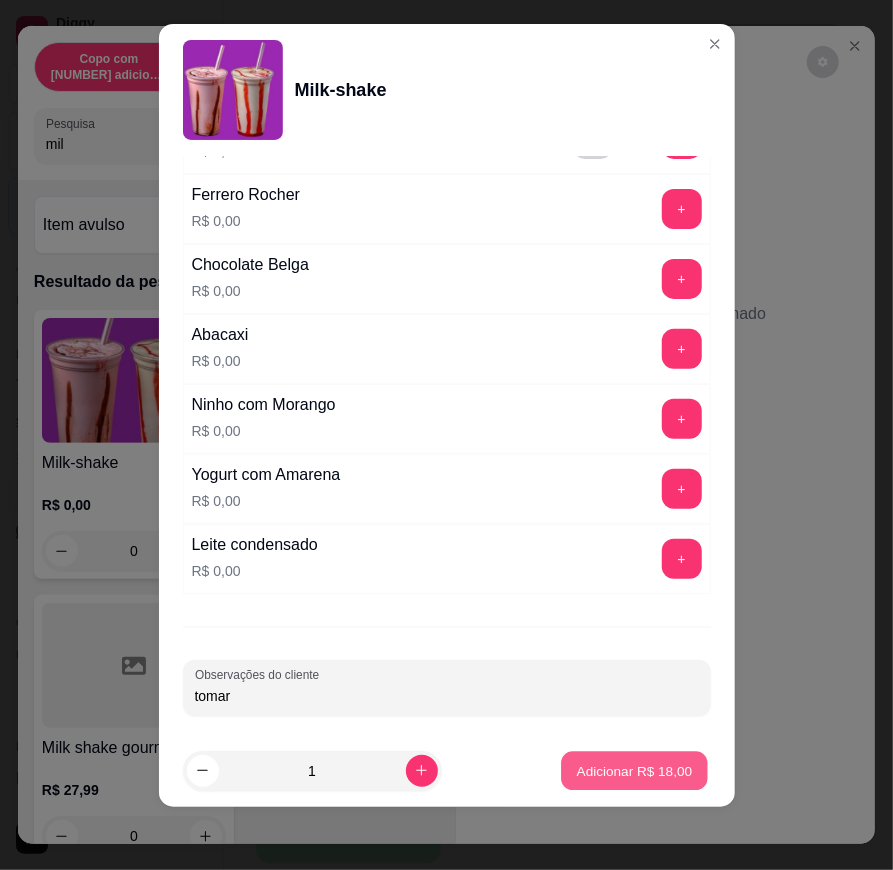 click on "Adicionar   R$ 18,00" at bounding box center (635, 770) 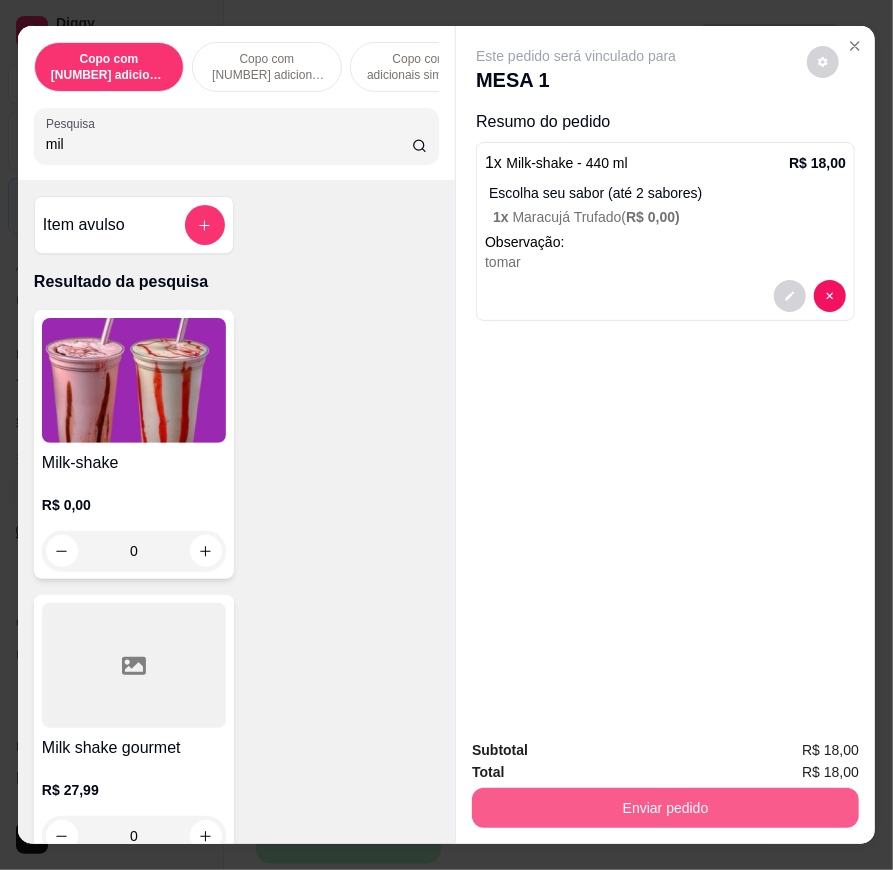 click on "Enviar pedido" at bounding box center [665, 808] 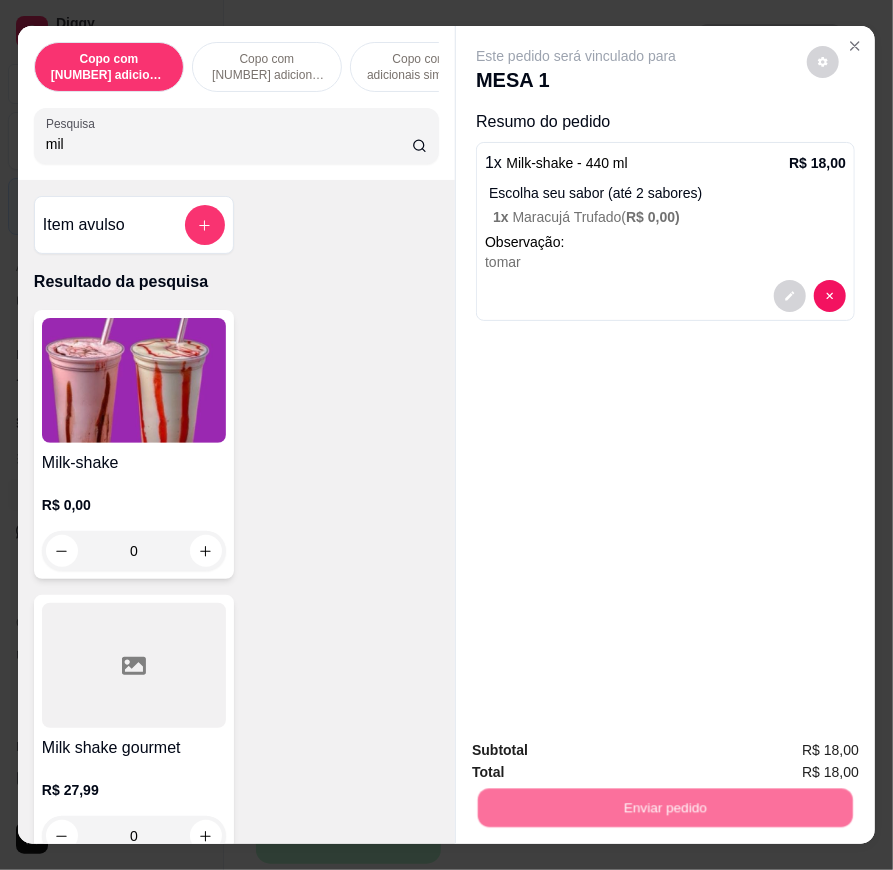click on "Não registrar e enviar pedido" at bounding box center (599, 751) 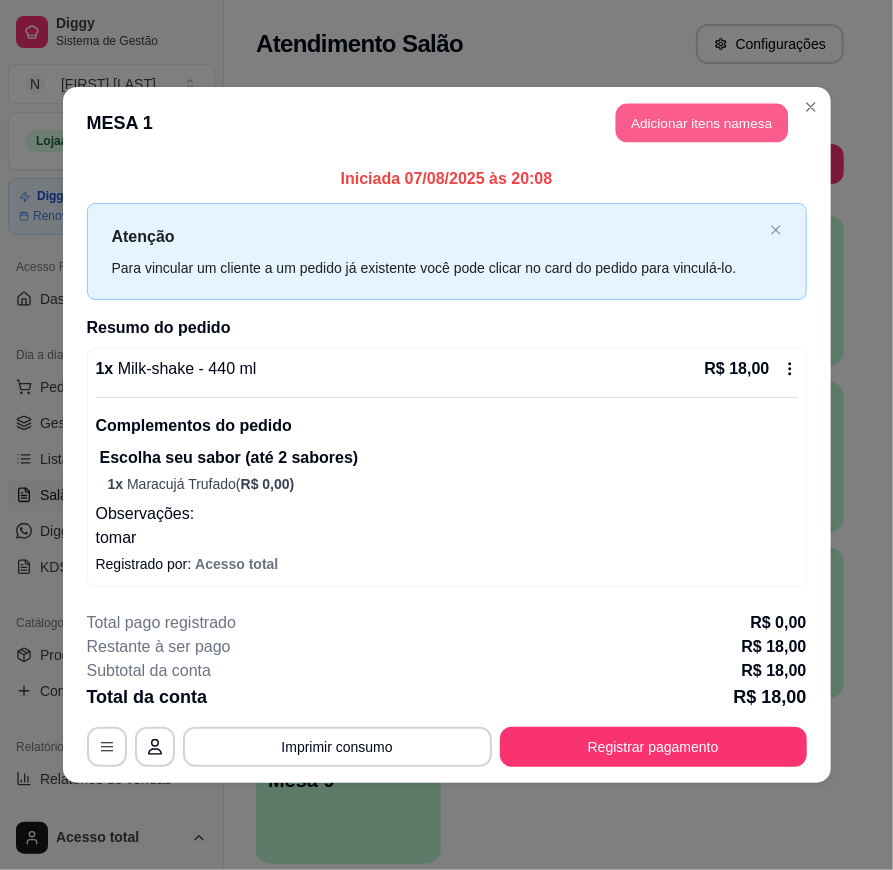 click on "Adicionar itens na  mesa" at bounding box center [702, 123] 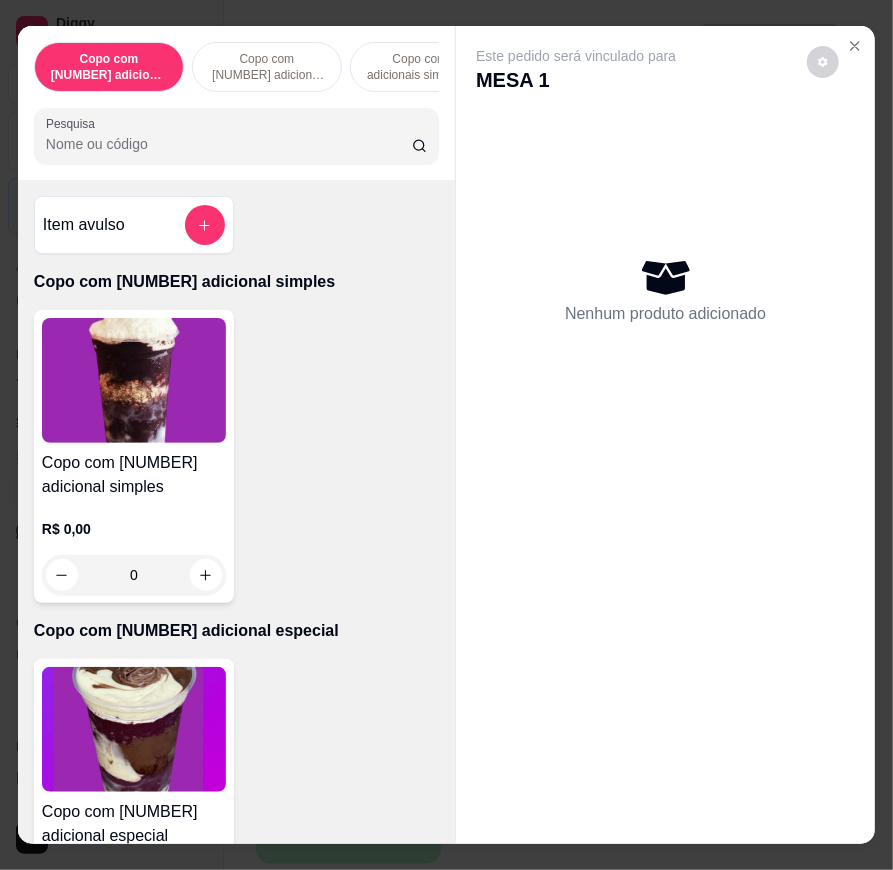 click on "Pesquisa" at bounding box center (229, 144) 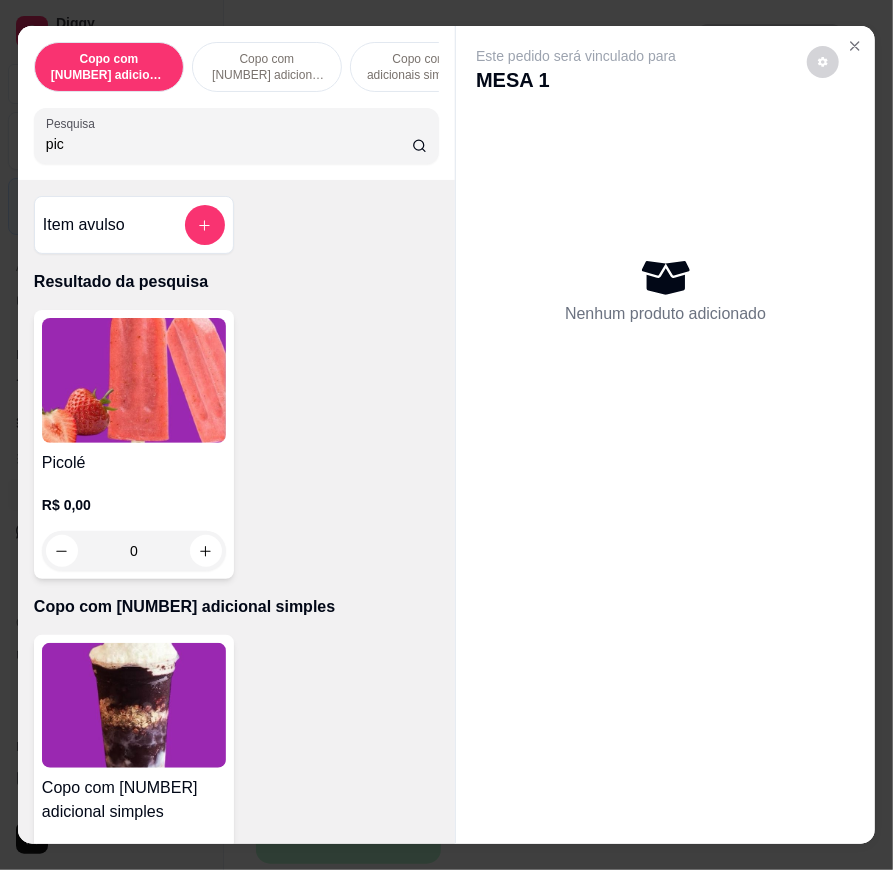 type on "pic" 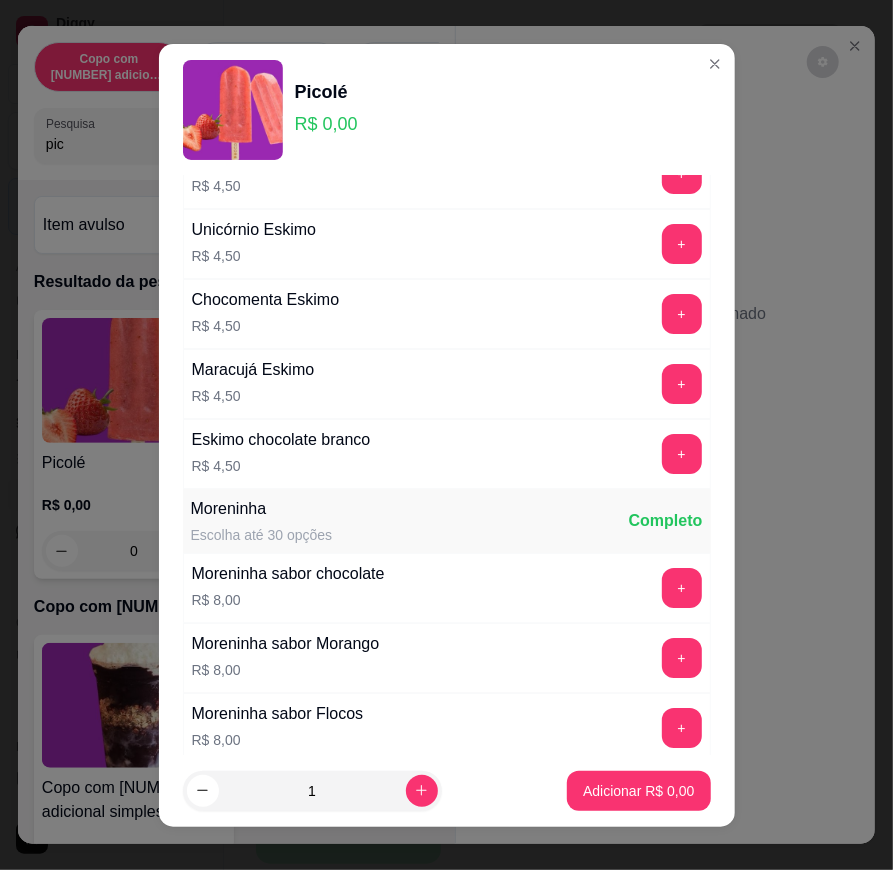 scroll, scrollTop: 2664, scrollLeft: 0, axis: vertical 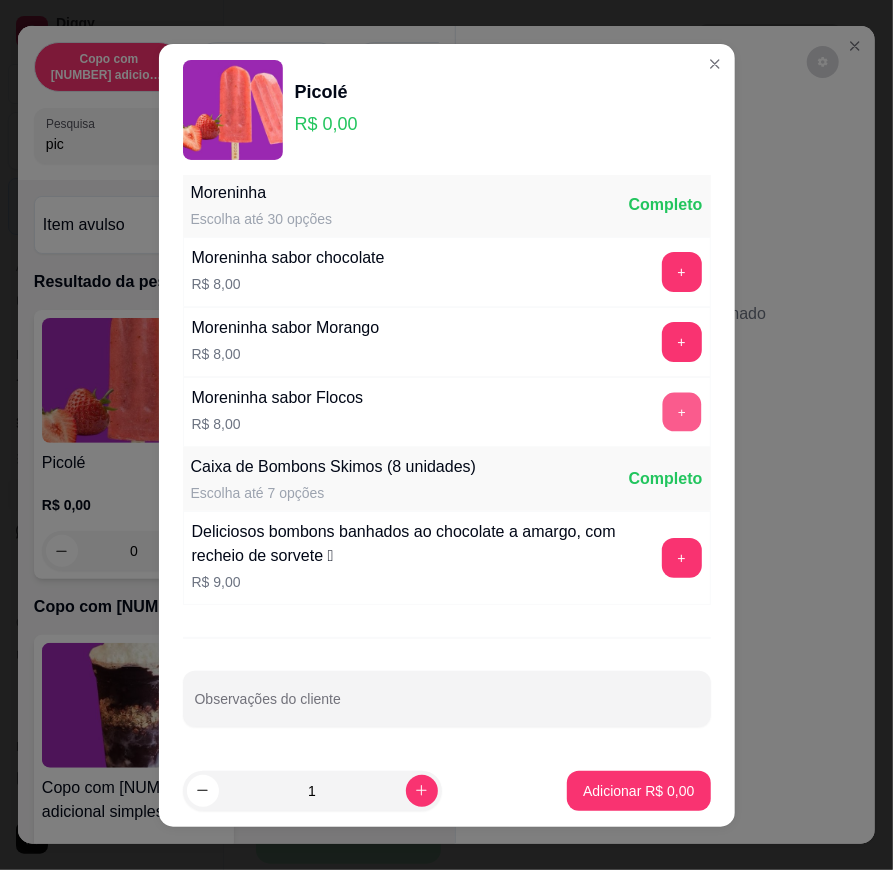 click on "+" at bounding box center [681, 411] 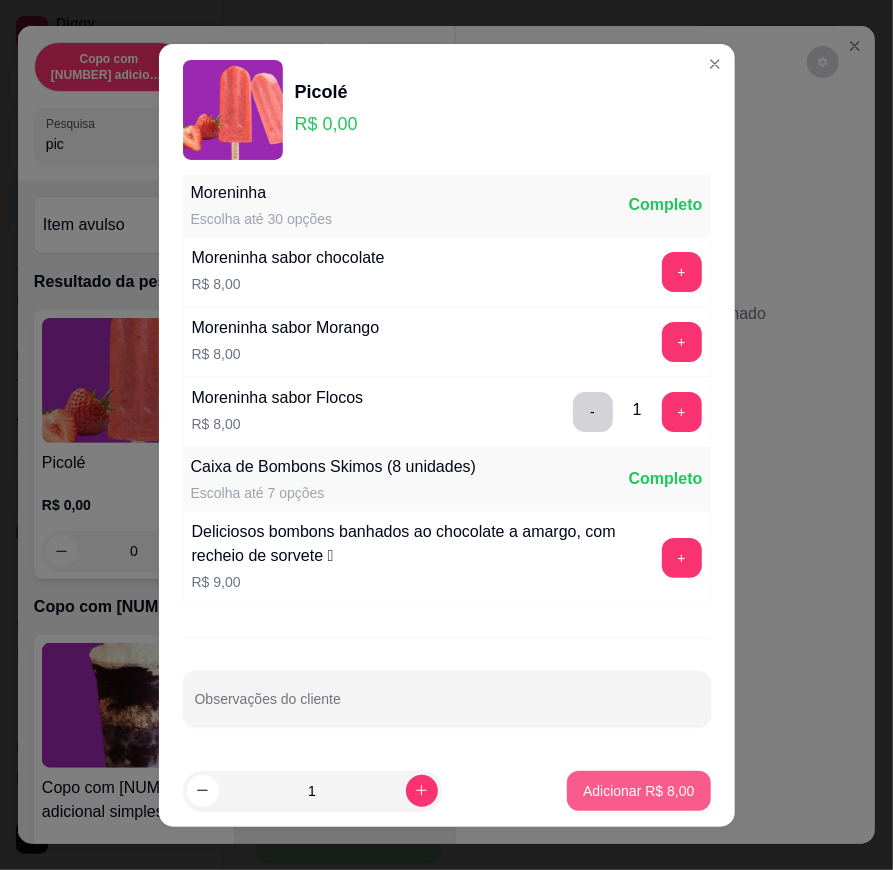 click on "Adicionar   R$ 8,00" at bounding box center [638, 791] 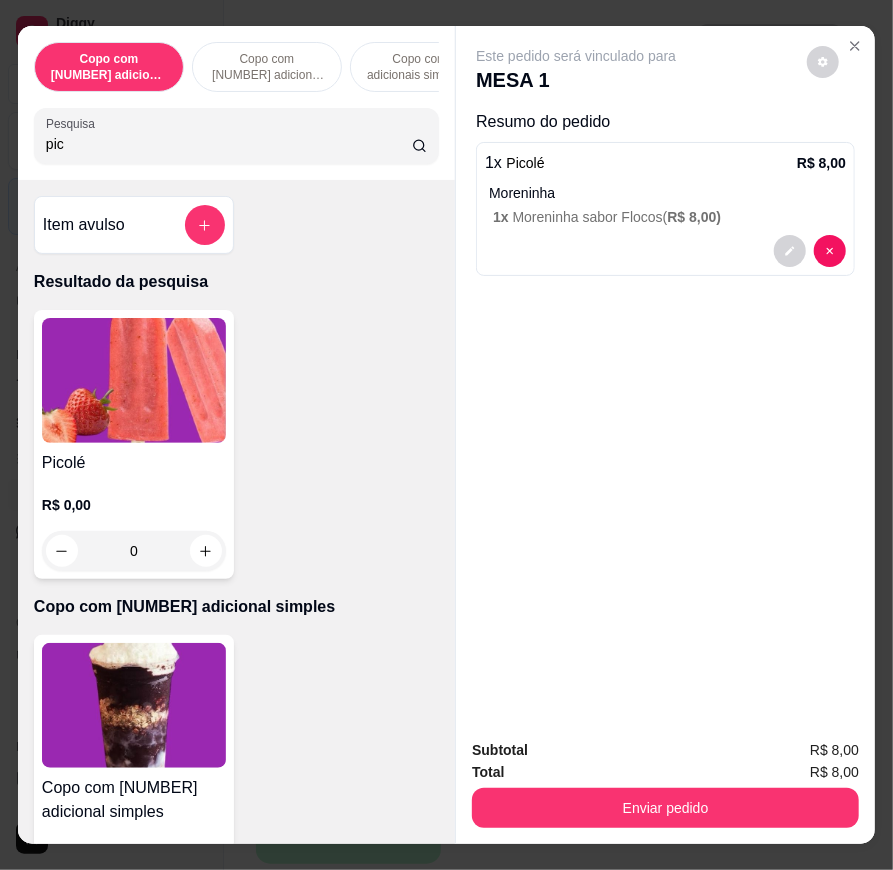 click on "pic" at bounding box center (229, 144) 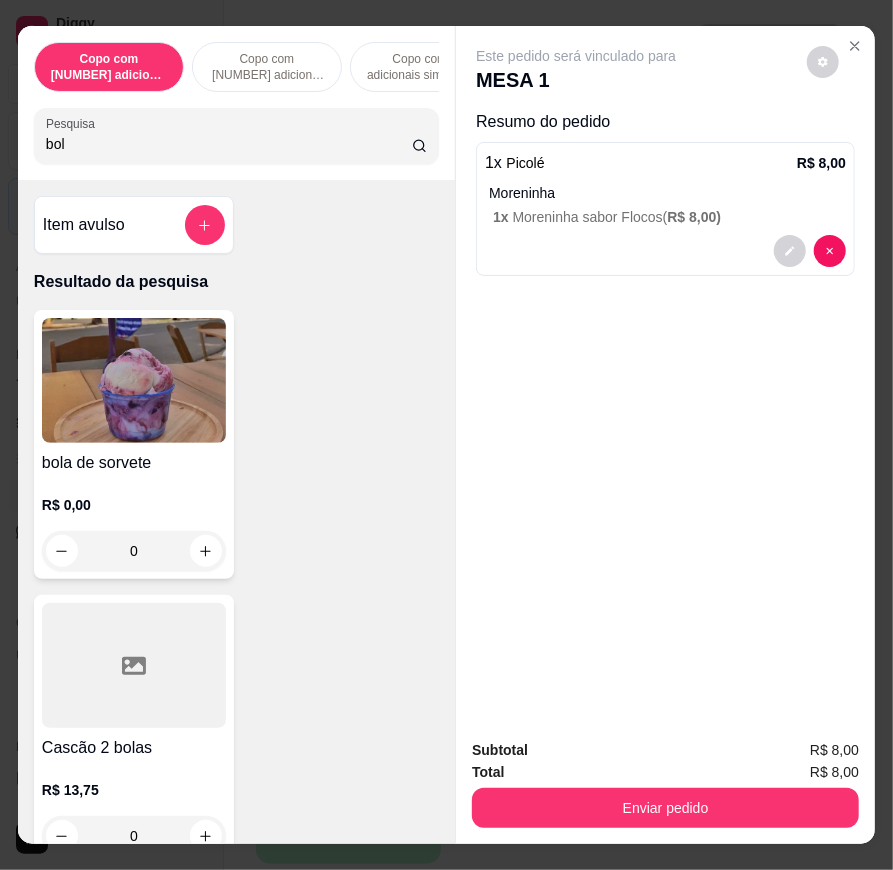 type on "bol" 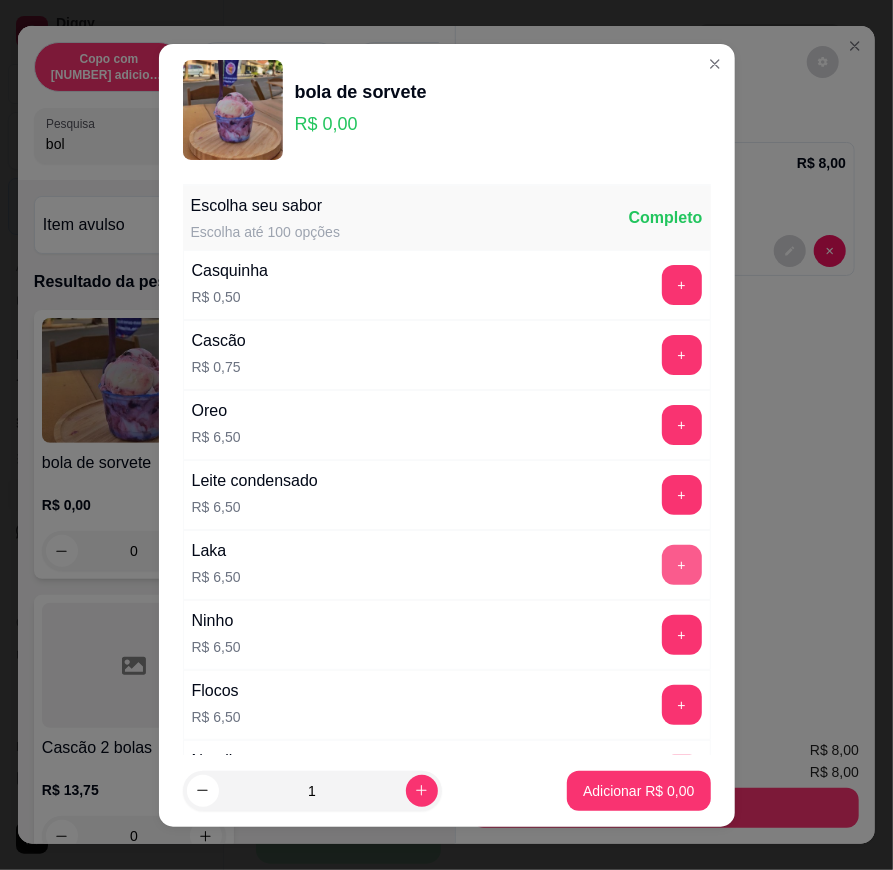 click on "+" at bounding box center [682, 565] 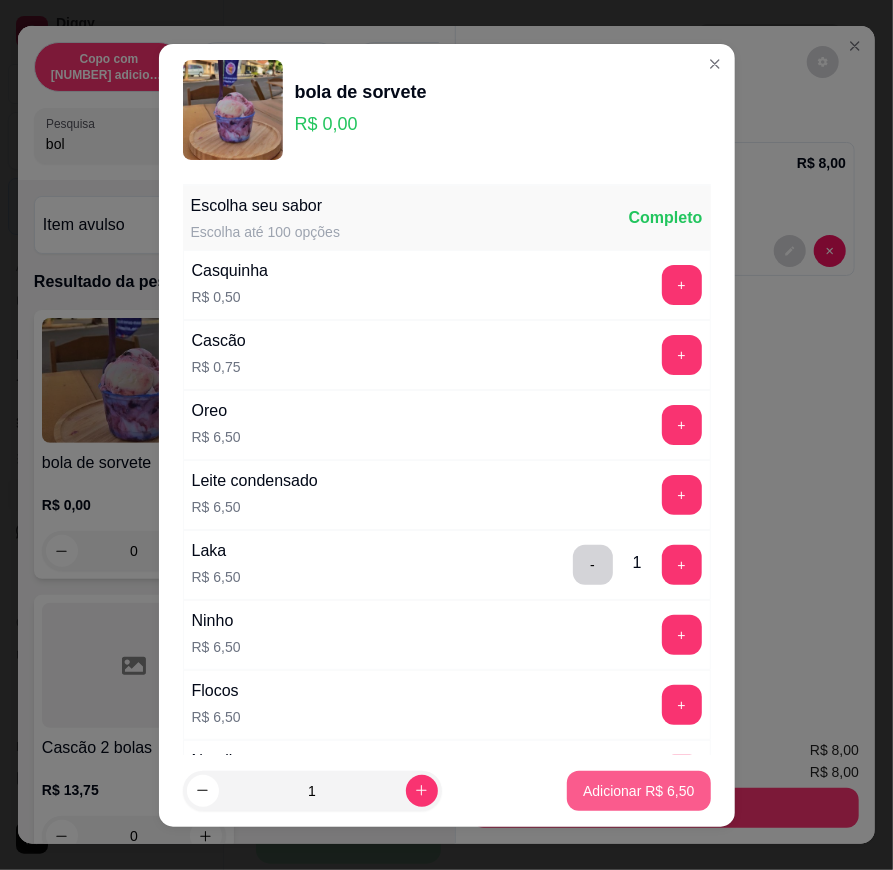 click on "Adicionar   R$ 6,50" at bounding box center (638, 791) 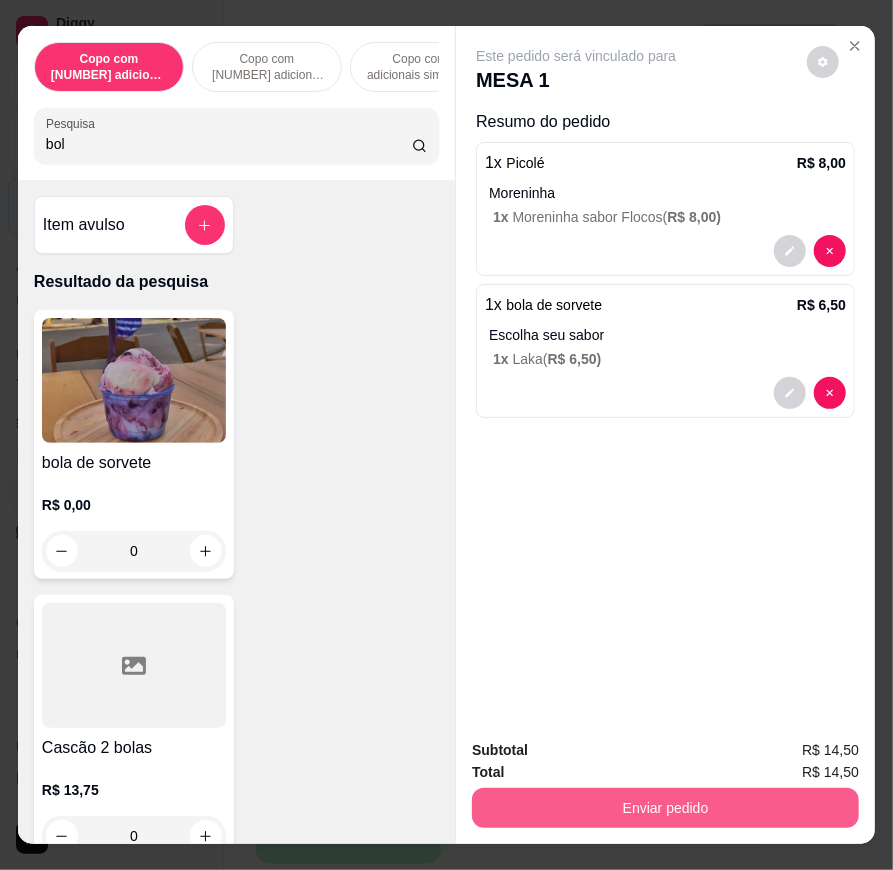 click on "Enviar pedido" at bounding box center (665, 808) 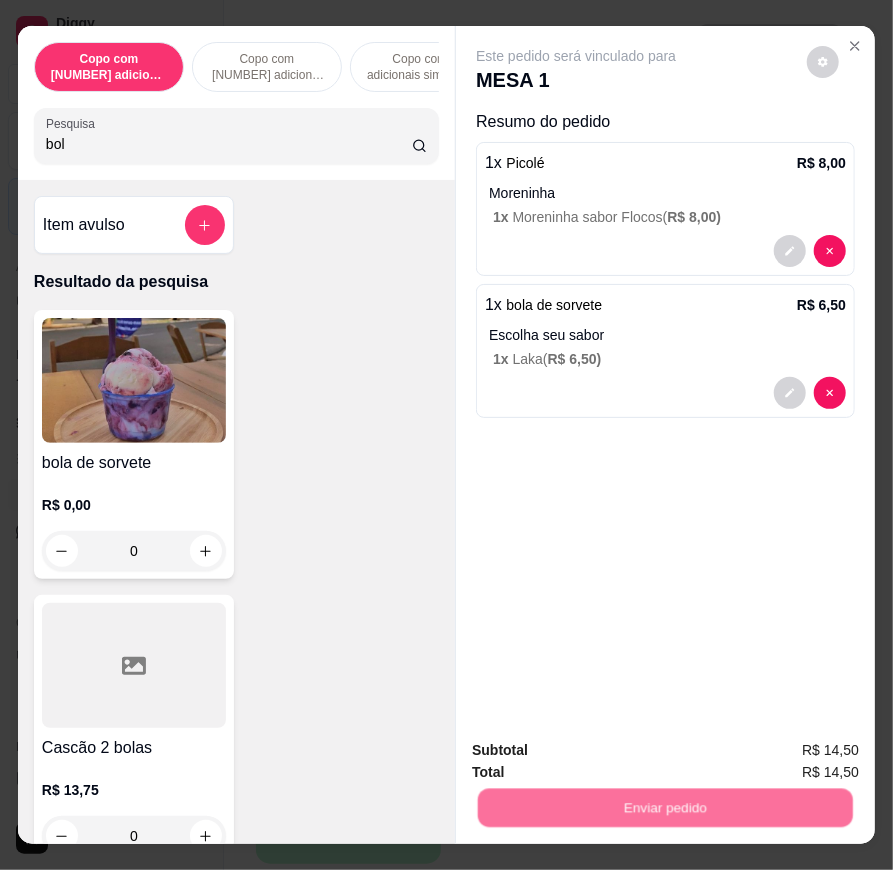 click on "Não registrar e enviar pedido" at bounding box center (599, 751) 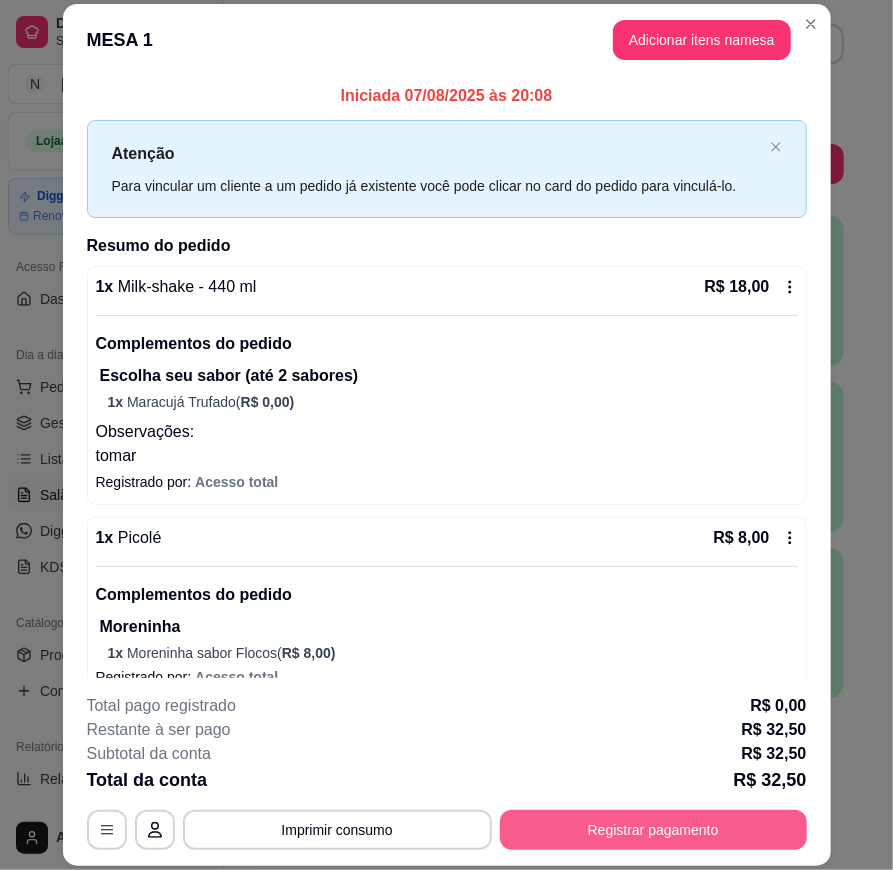 click on "Registrar pagamento" at bounding box center (653, 830) 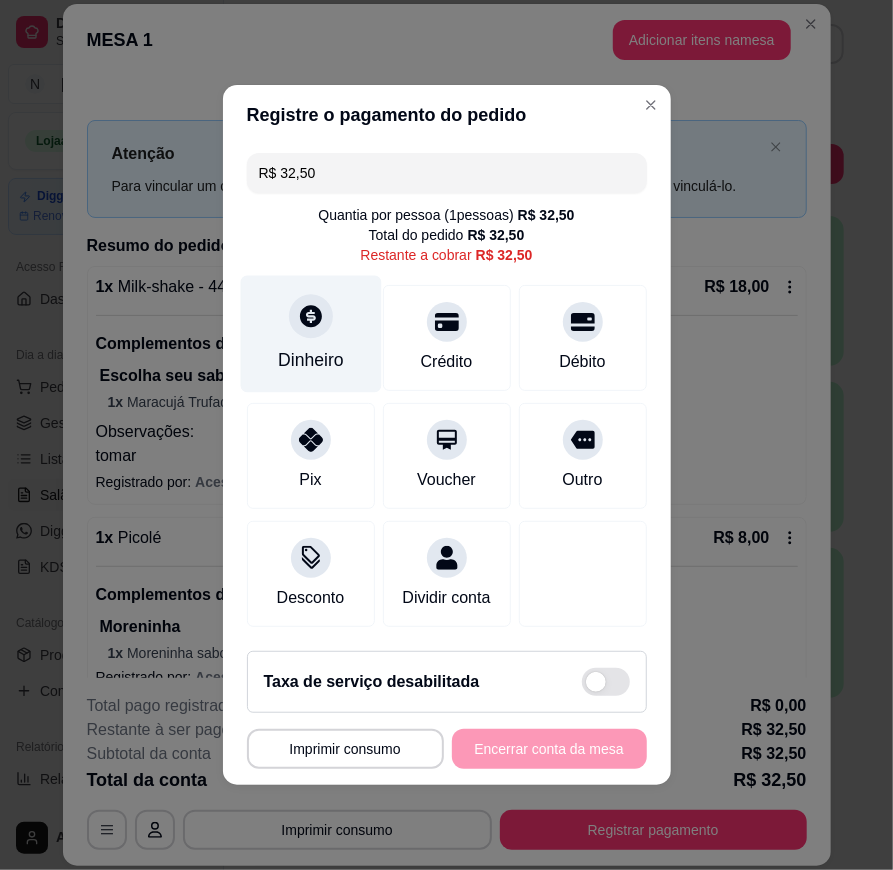 click at bounding box center (311, 316) 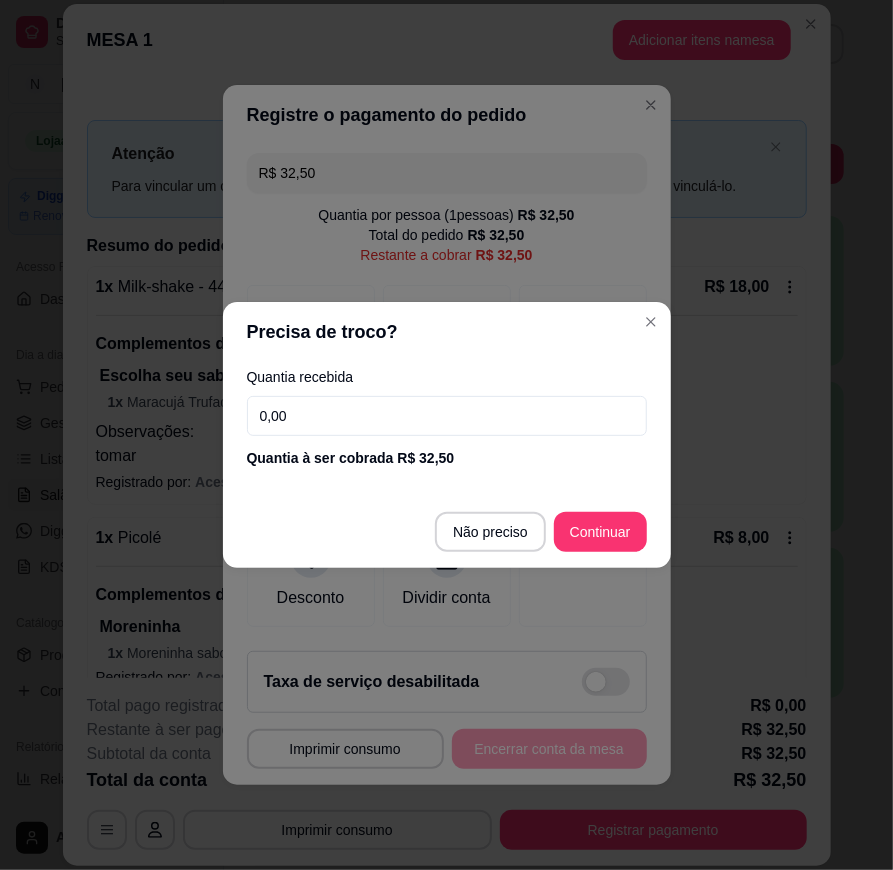 click on "0,00" at bounding box center [447, 416] 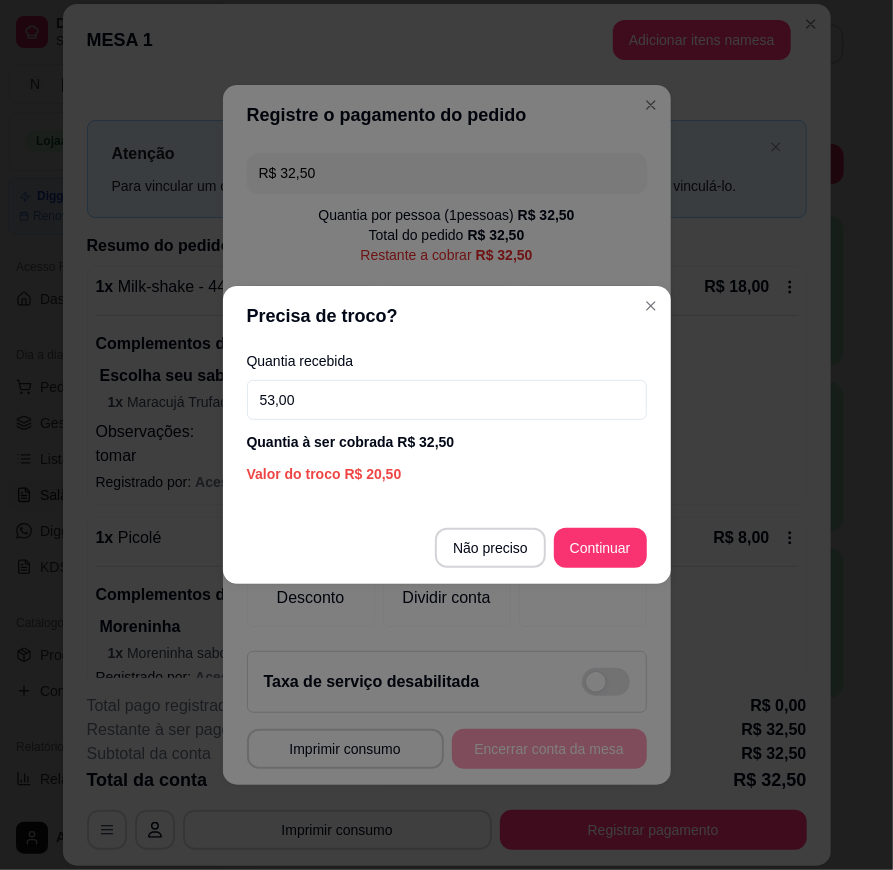 type on "53,00" 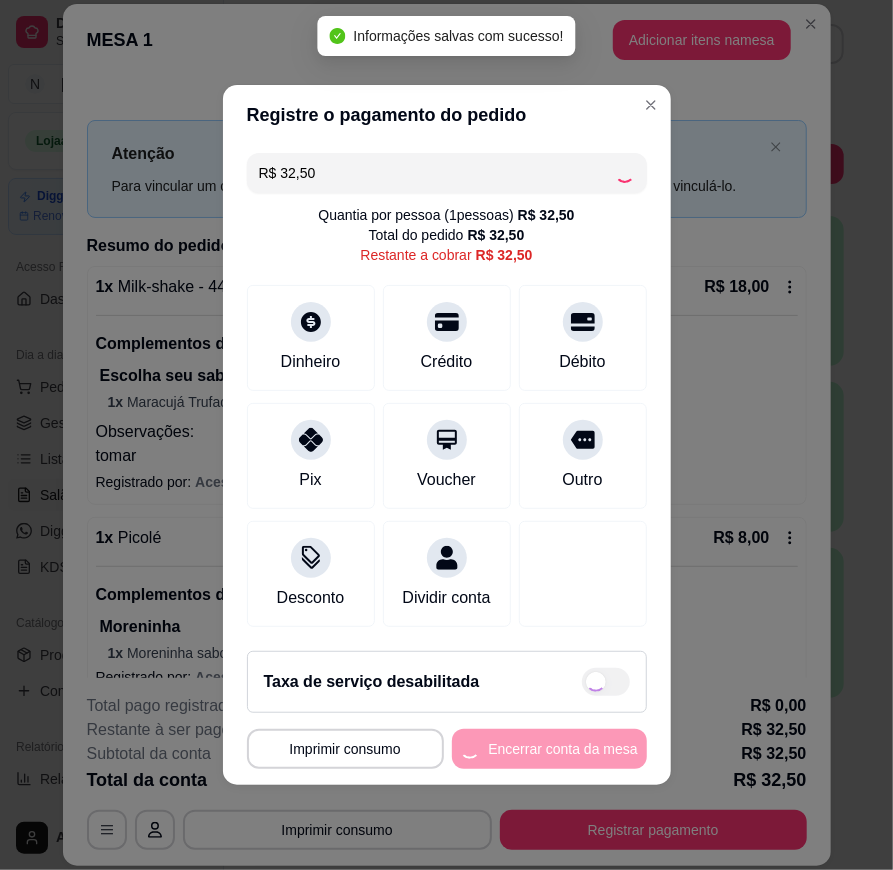 type on "R$ 0,00" 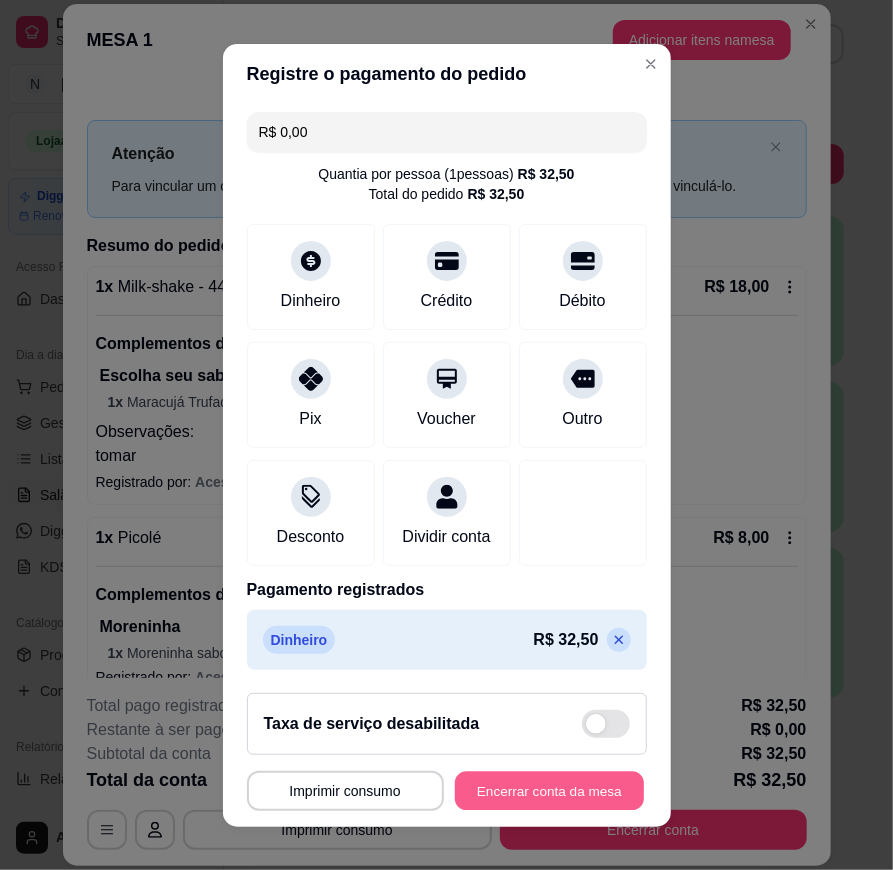 click on "Encerrar conta da mesa" at bounding box center [549, 790] 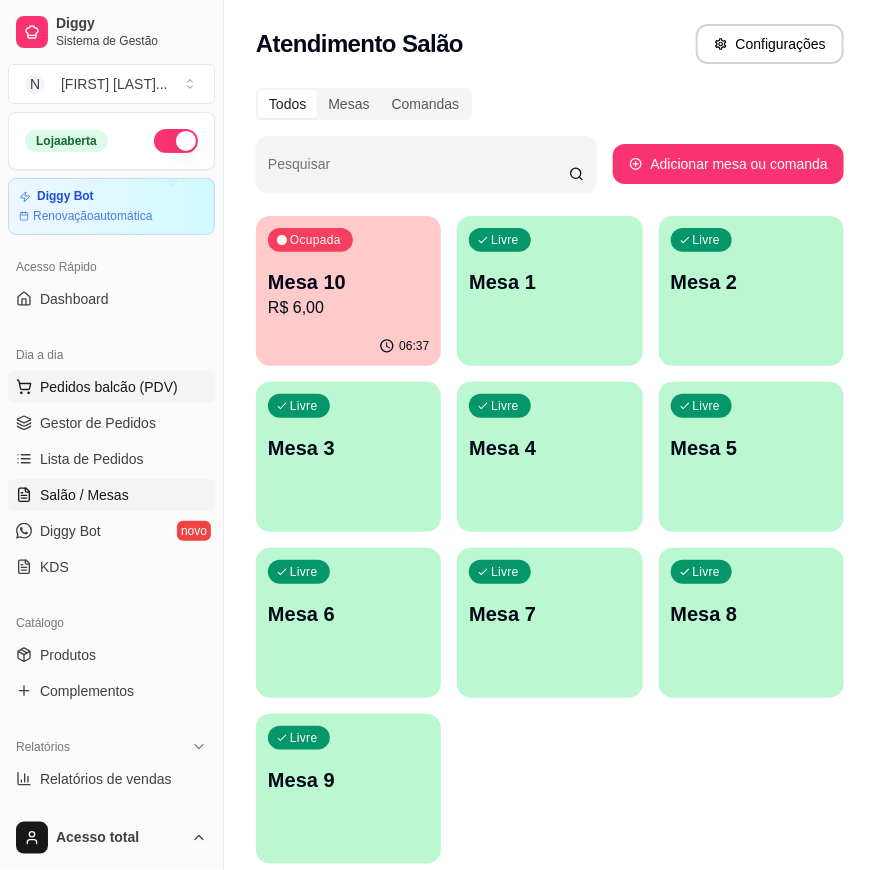 click on "Pedidos balcão (PDV)" at bounding box center (109, 387) 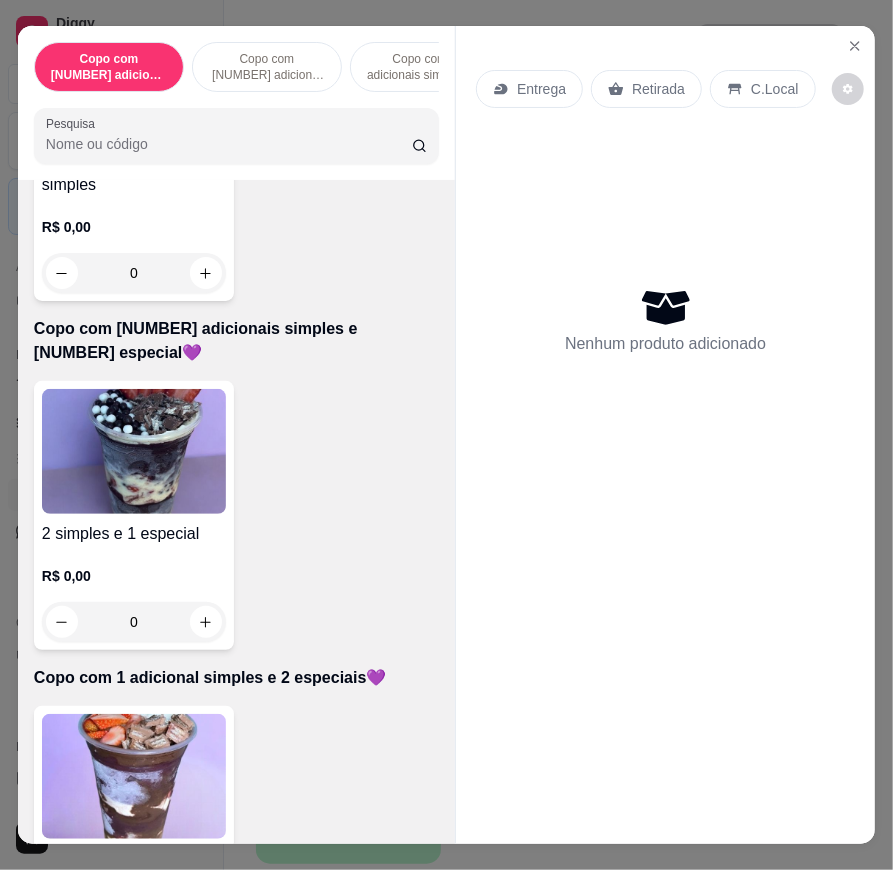scroll, scrollTop: 1111, scrollLeft: 0, axis: vertical 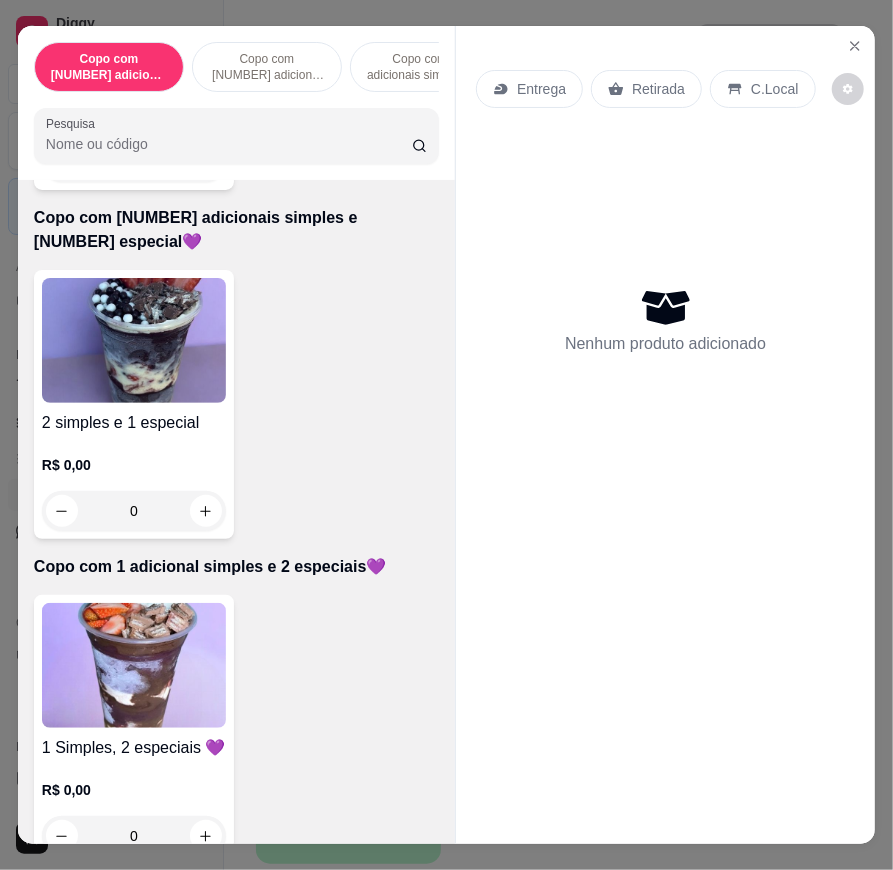 click at bounding box center (134, 665) 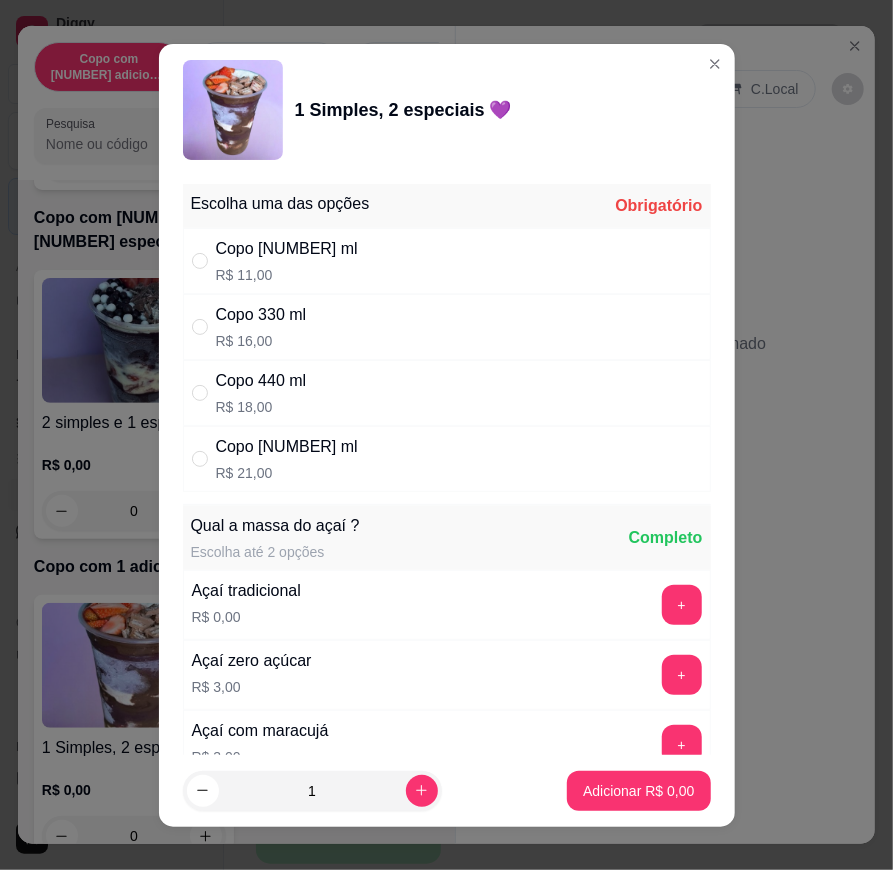 click on "Copo 330 ml R$ 16,00" at bounding box center (447, 327) 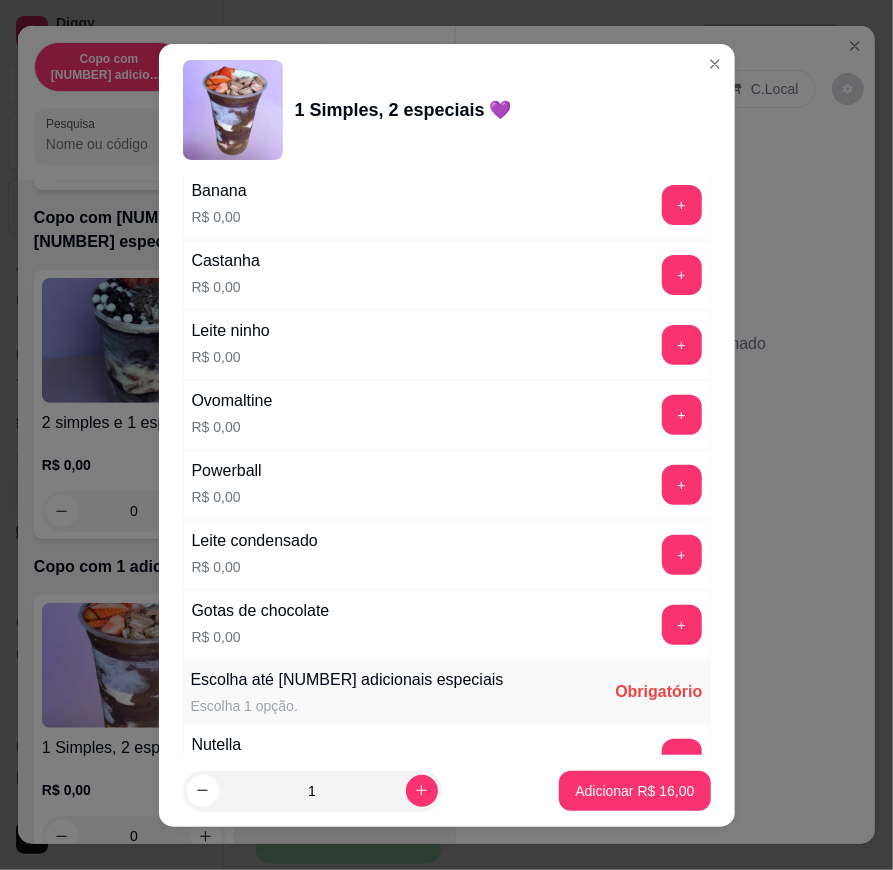 scroll, scrollTop: 1333, scrollLeft: 0, axis: vertical 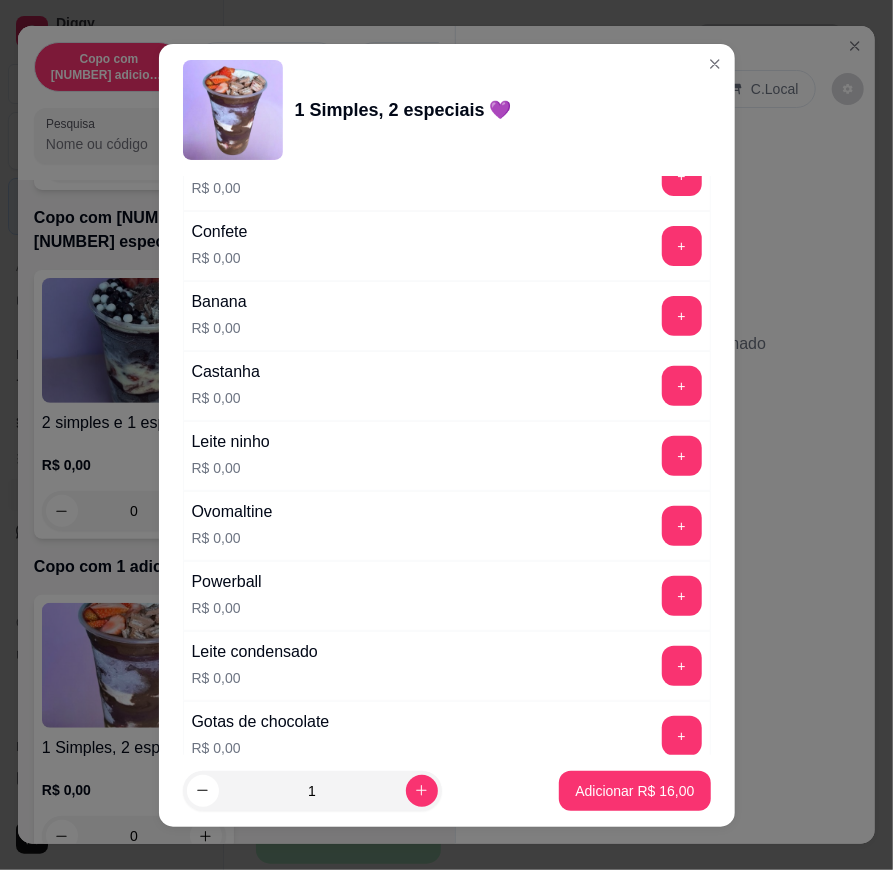 click on "+" at bounding box center (682, 246) 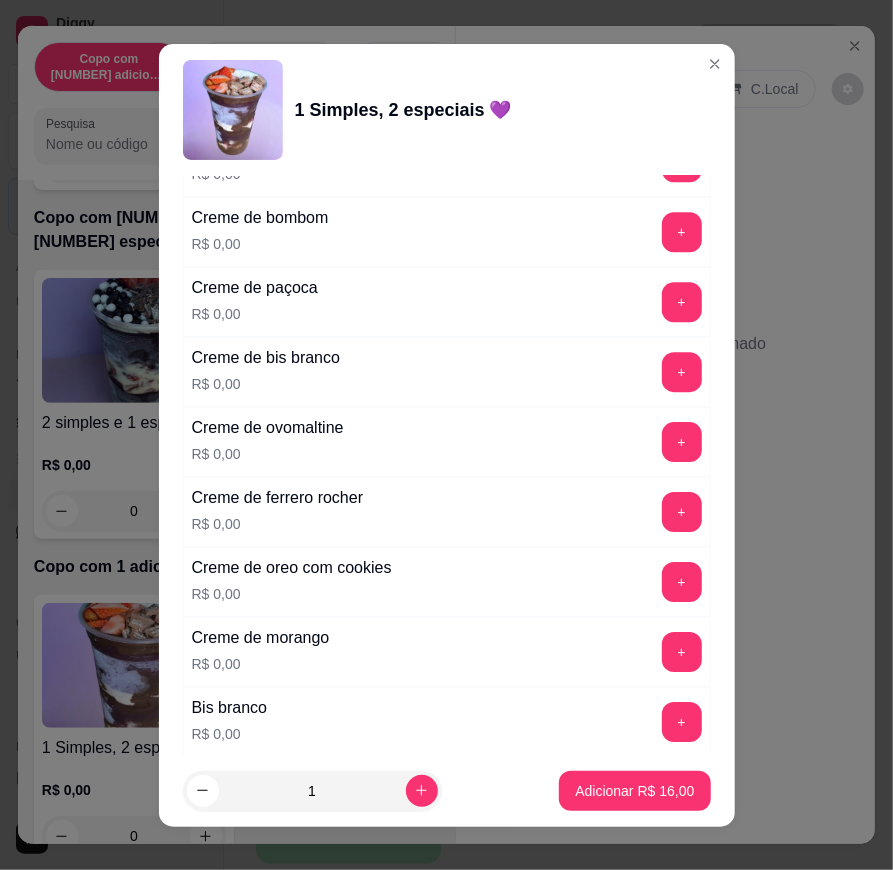 scroll, scrollTop: 1777, scrollLeft: 0, axis: vertical 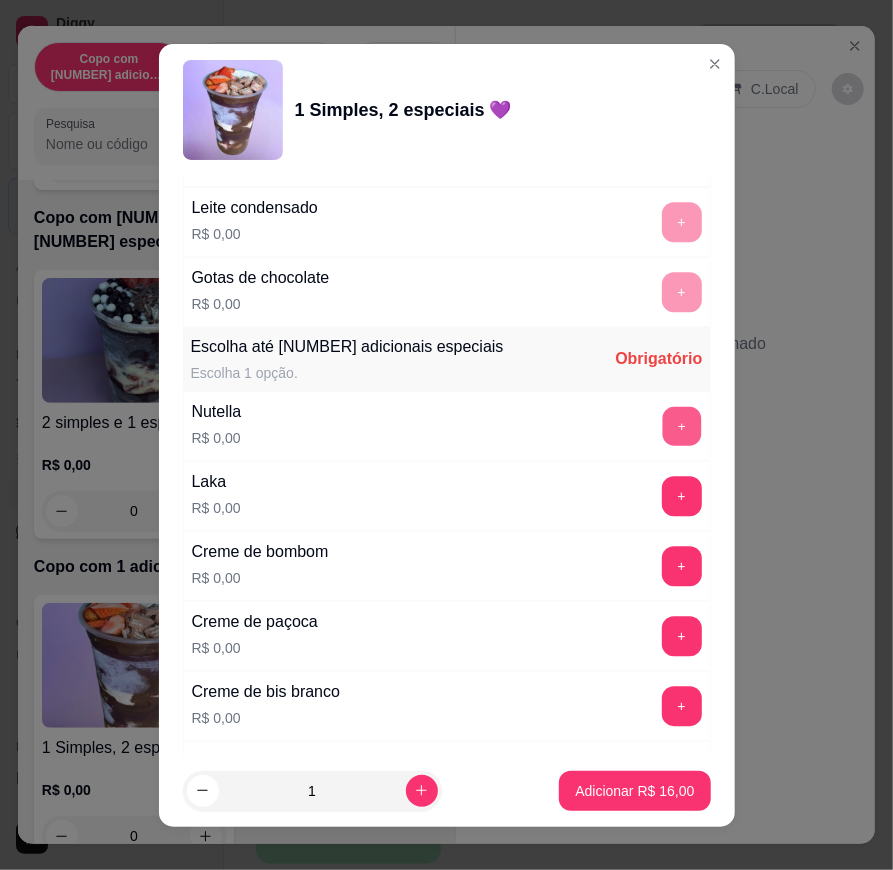 click on "+" at bounding box center [681, 425] 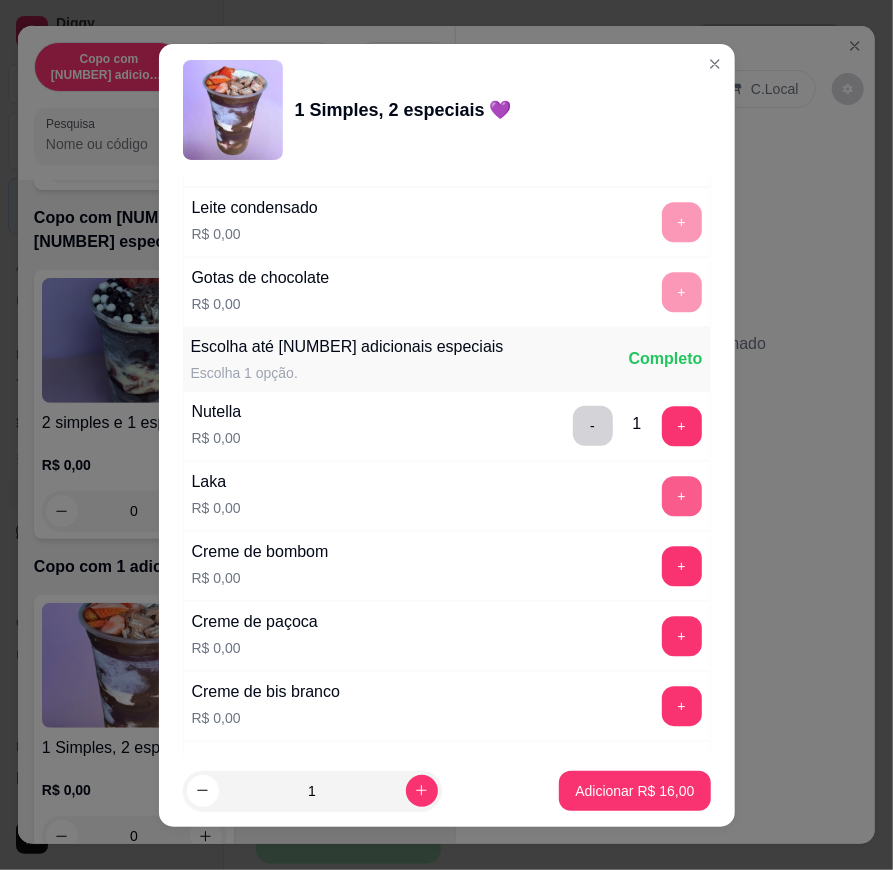 scroll, scrollTop: 2000, scrollLeft: 0, axis: vertical 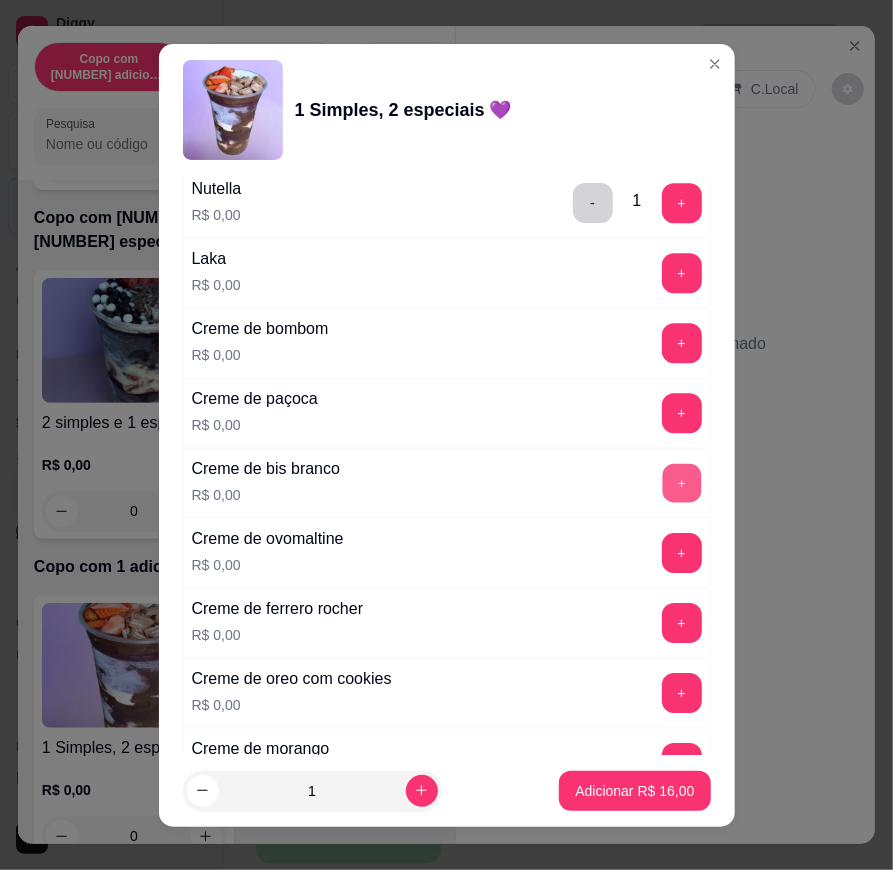 click on "+" at bounding box center [681, 482] 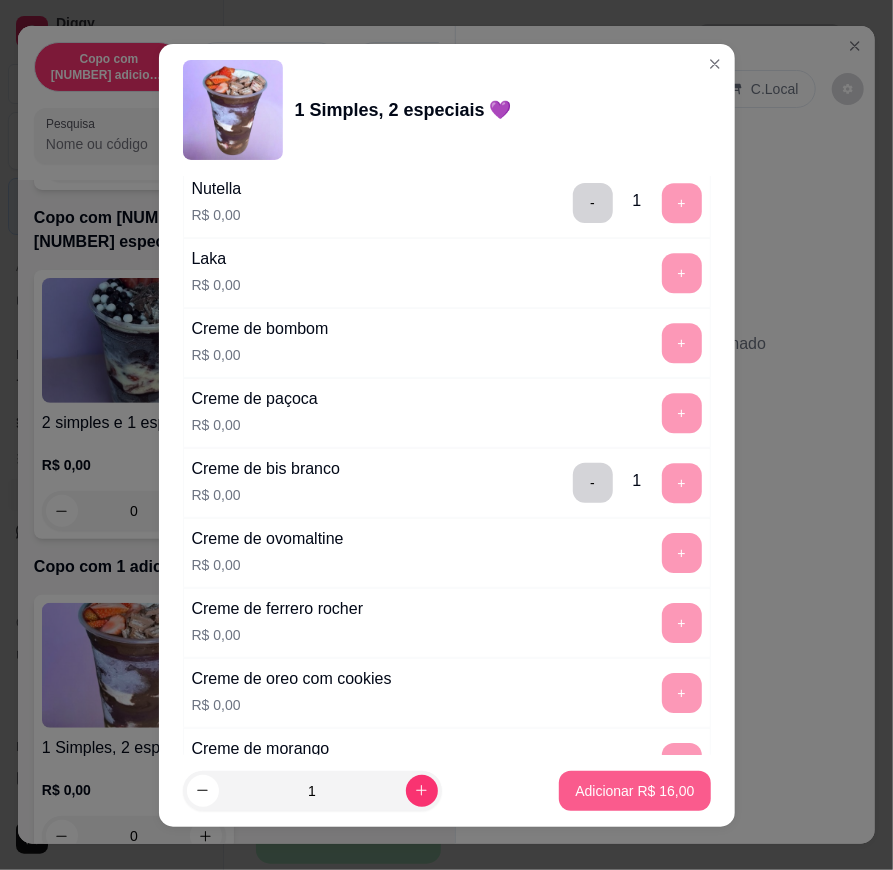 click on "Adicionar   R$ 16,00" at bounding box center [634, 791] 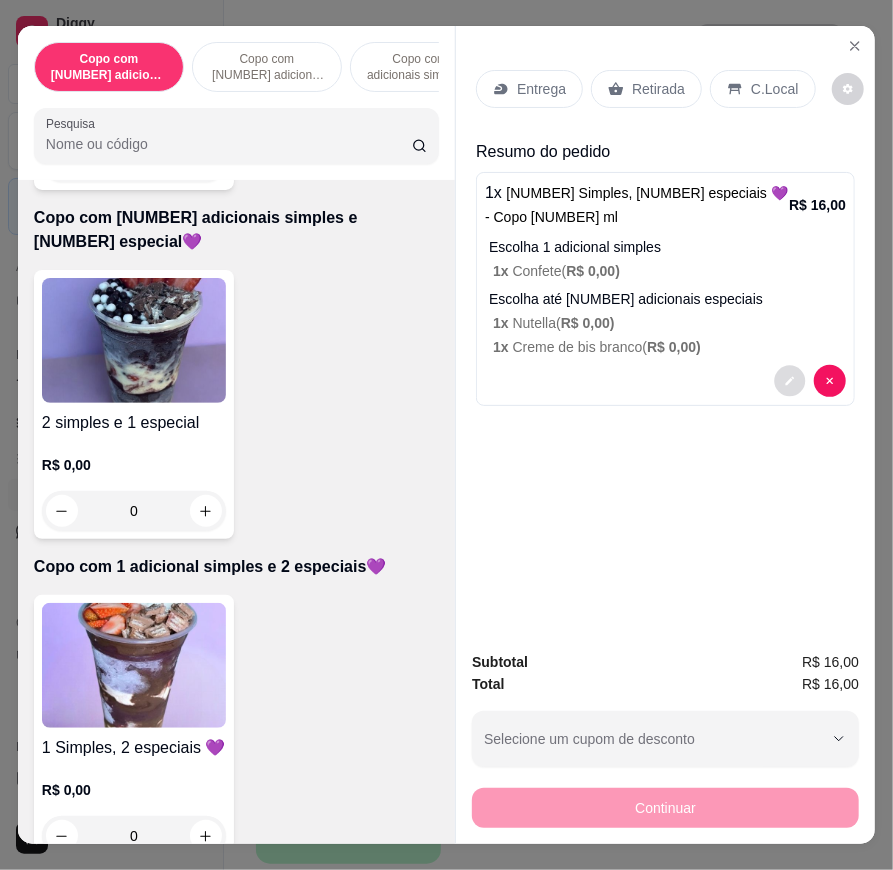 click at bounding box center (790, 381) 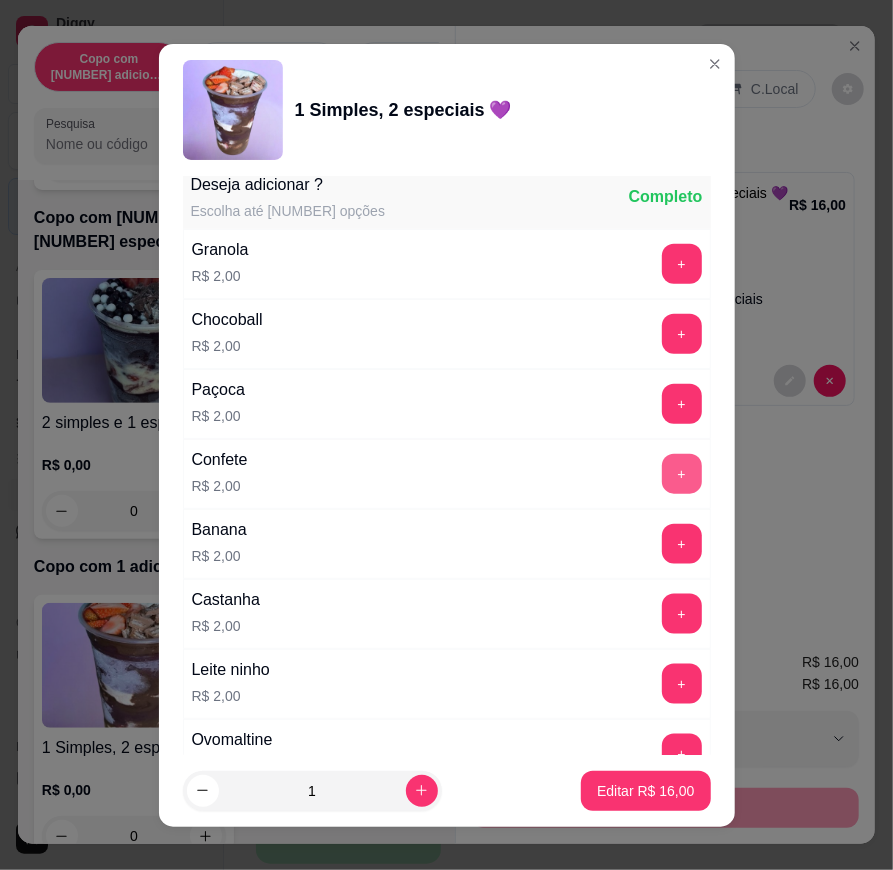 scroll, scrollTop: 3444, scrollLeft: 0, axis: vertical 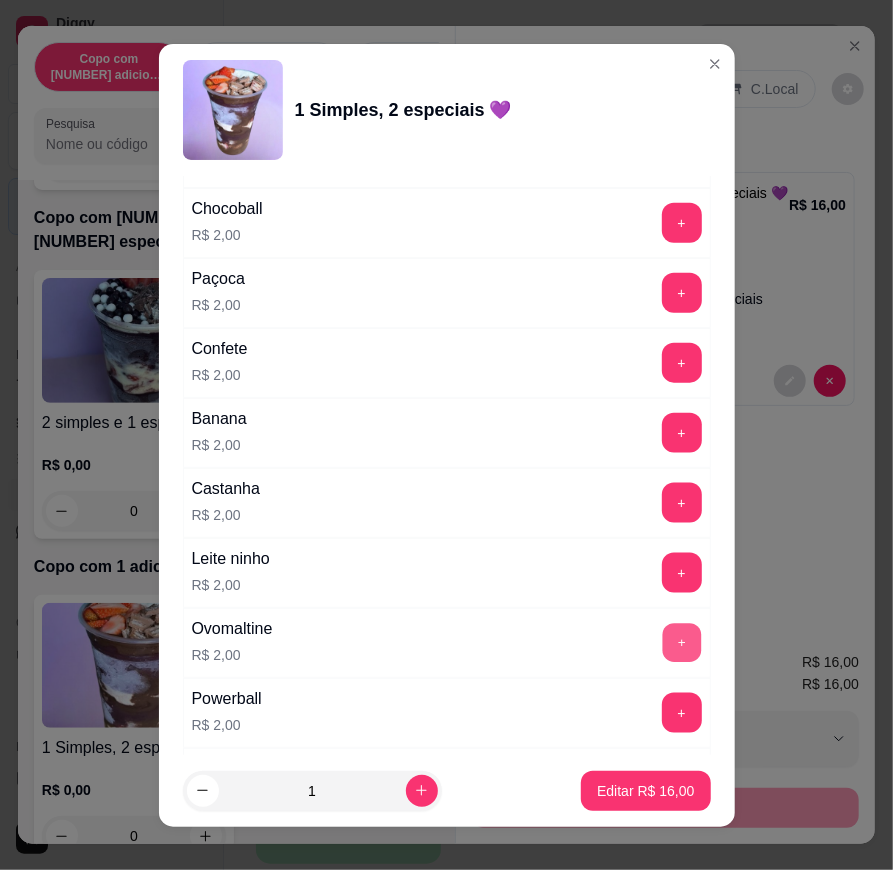 click on "+" at bounding box center [681, 642] 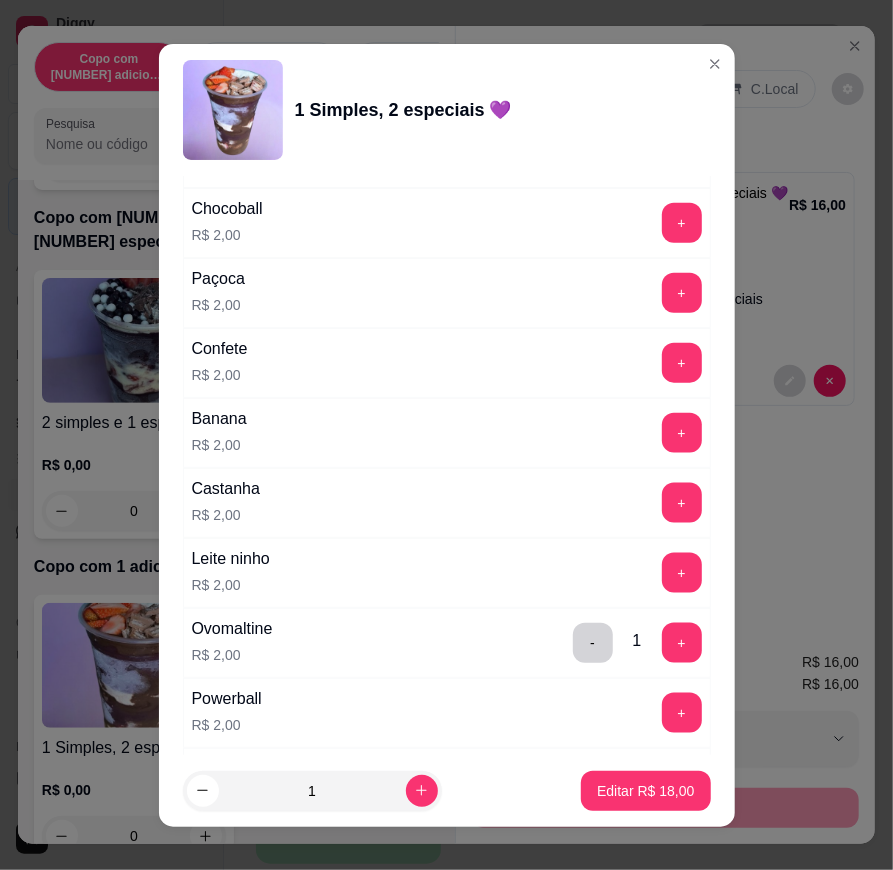 click on "Editar   R$ 18,00" at bounding box center [645, 791] 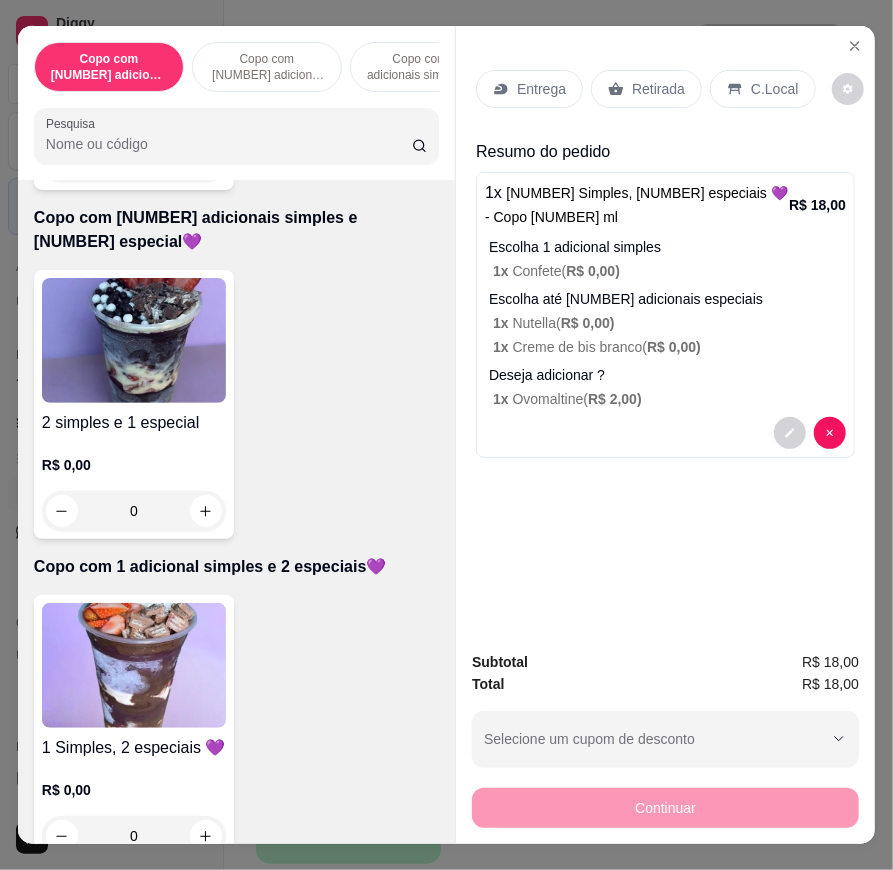 click at bounding box center [134, 665] 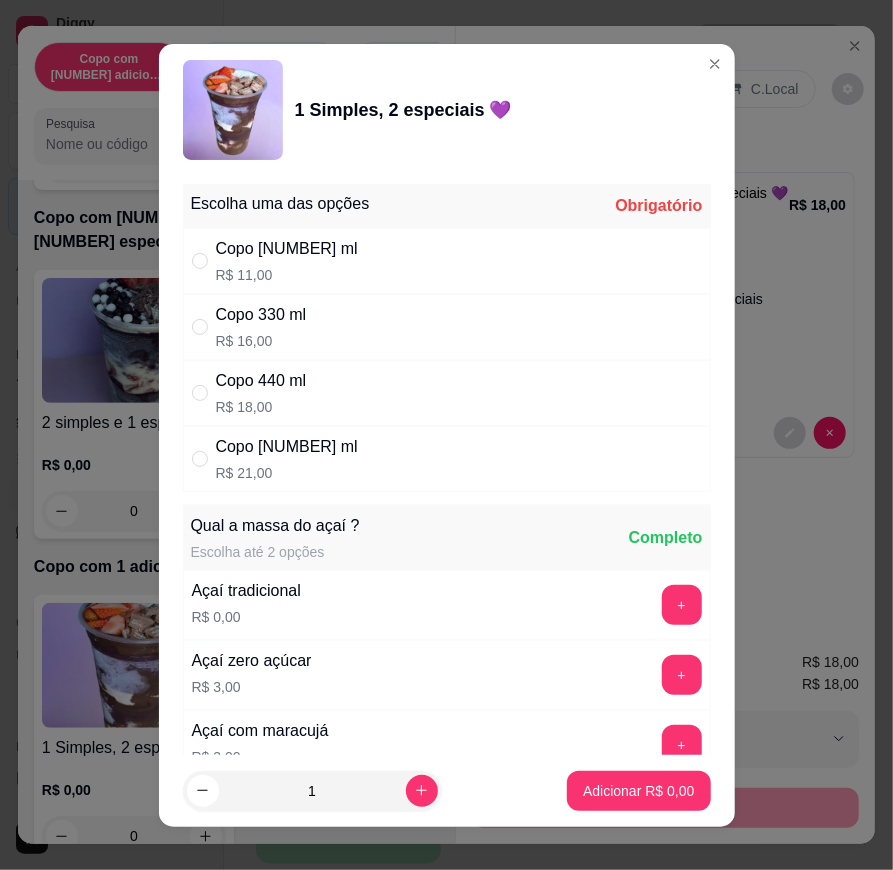 click on "Copo 330 ml R$ 16,00" at bounding box center [447, 327] 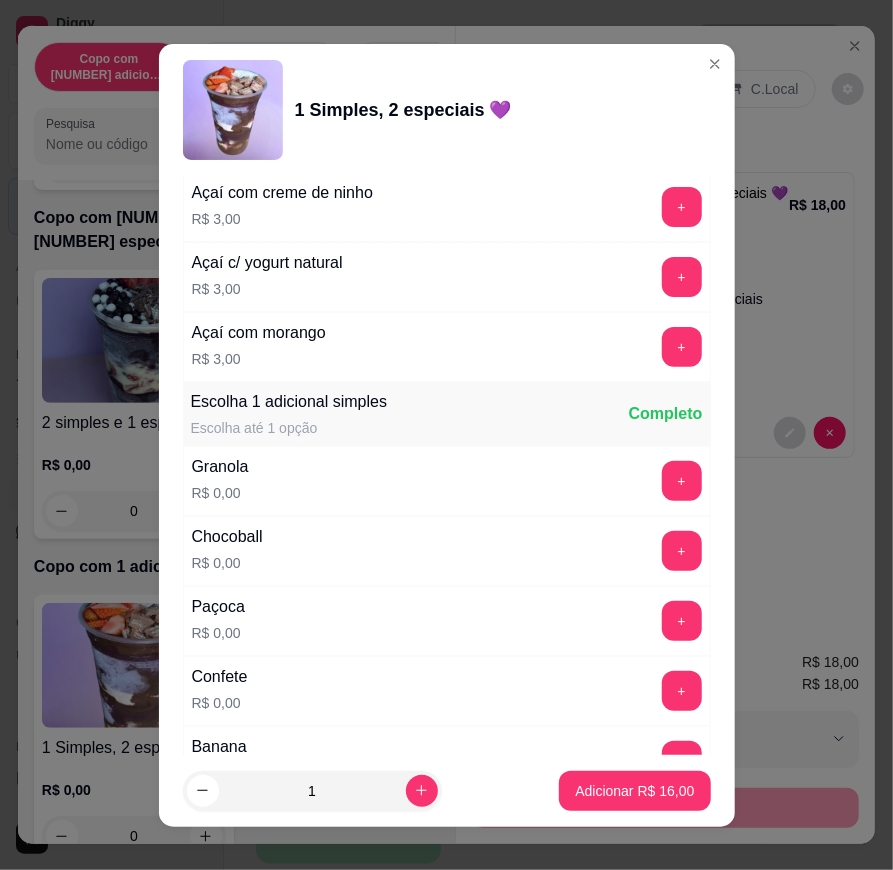 scroll, scrollTop: 1000, scrollLeft: 0, axis: vertical 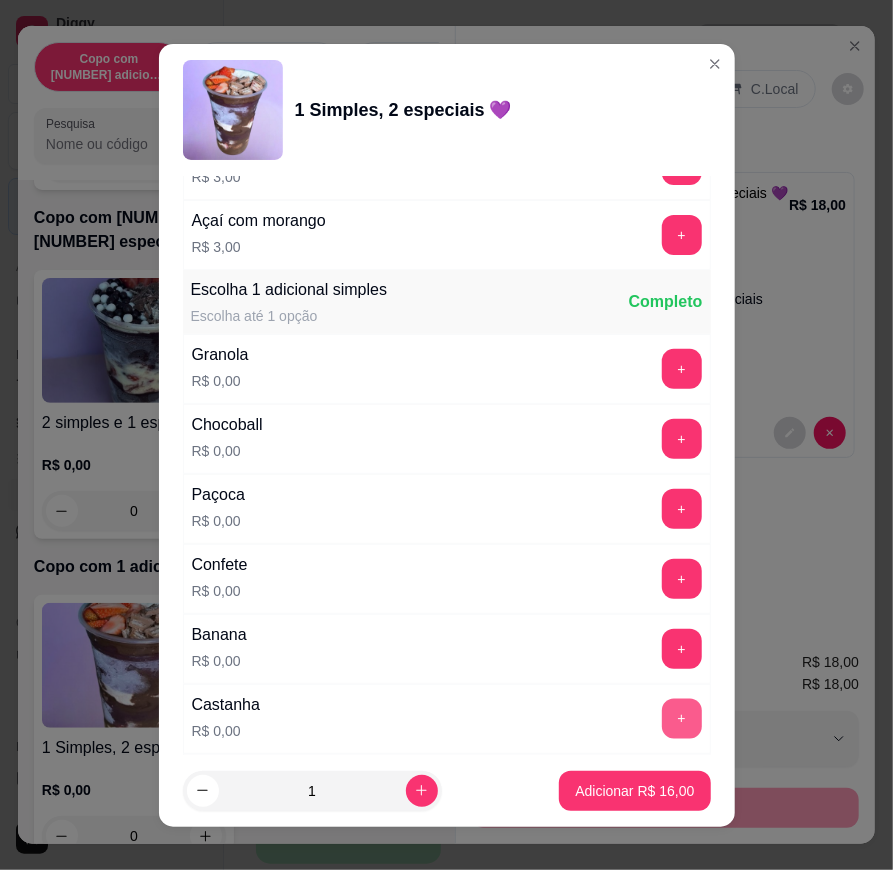 click on "+" at bounding box center (682, 719) 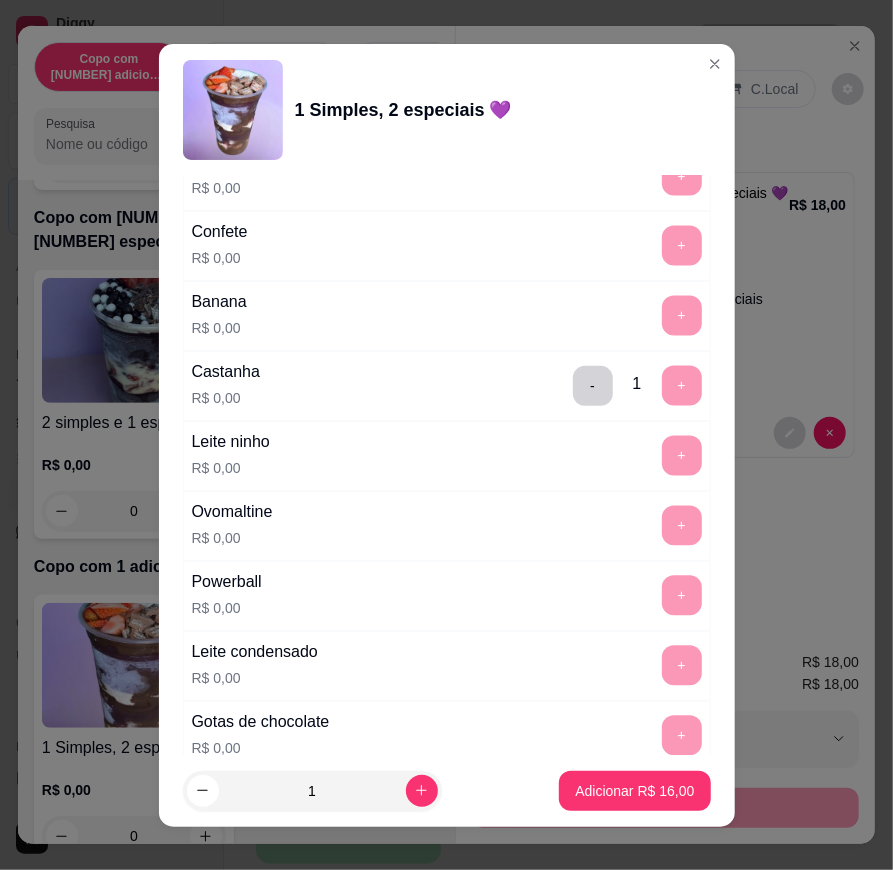 scroll, scrollTop: 1666, scrollLeft: 0, axis: vertical 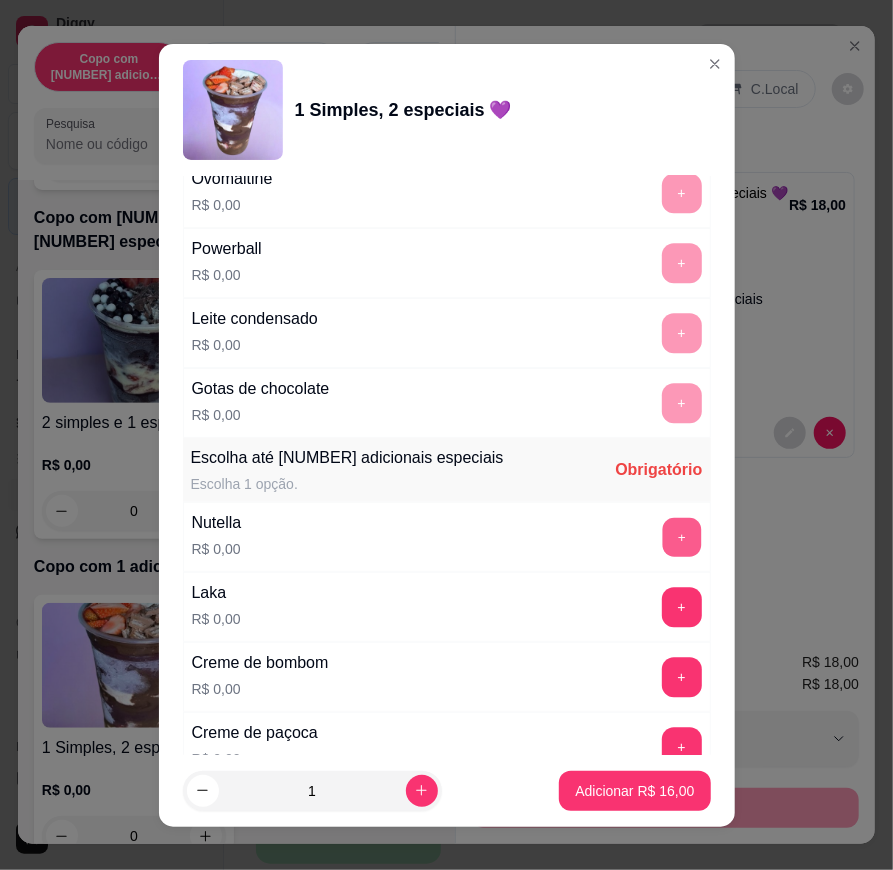 click on "+" at bounding box center (681, 536) 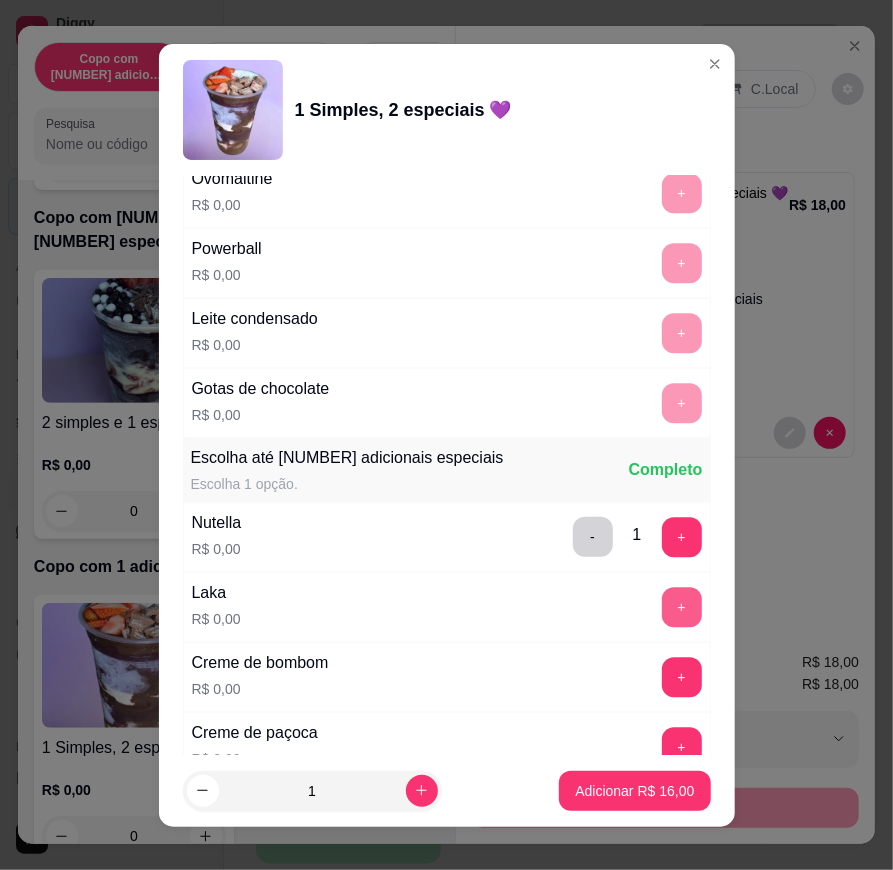 click on "+" at bounding box center [682, 607] 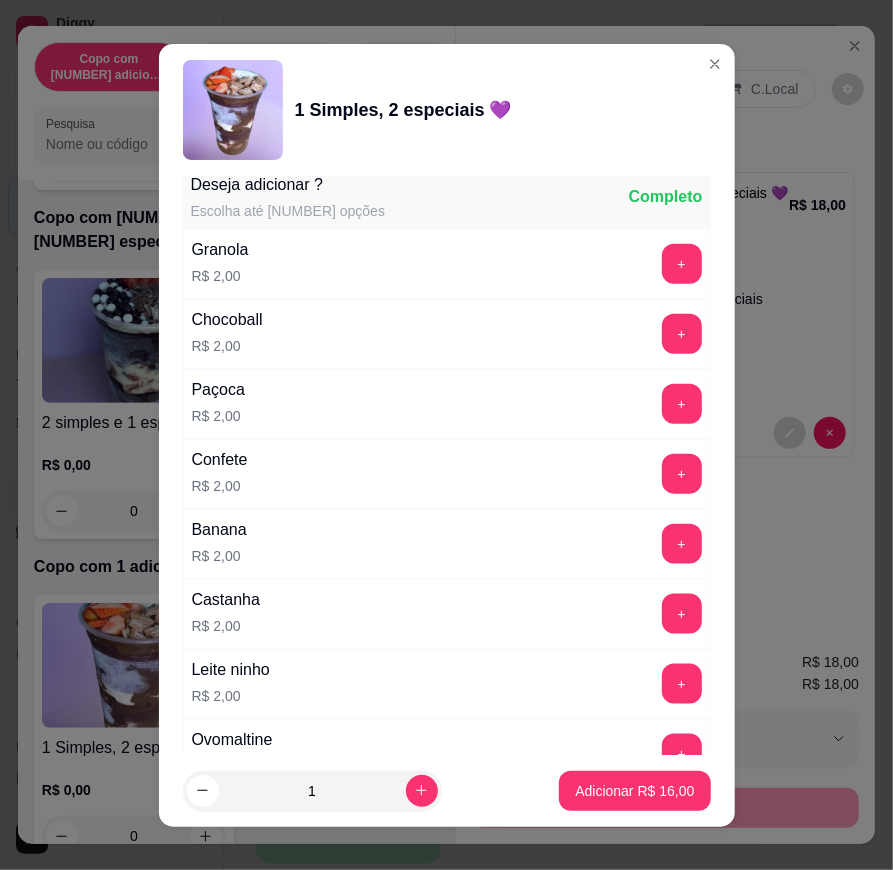 scroll, scrollTop: 3555, scrollLeft: 0, axis: vertical 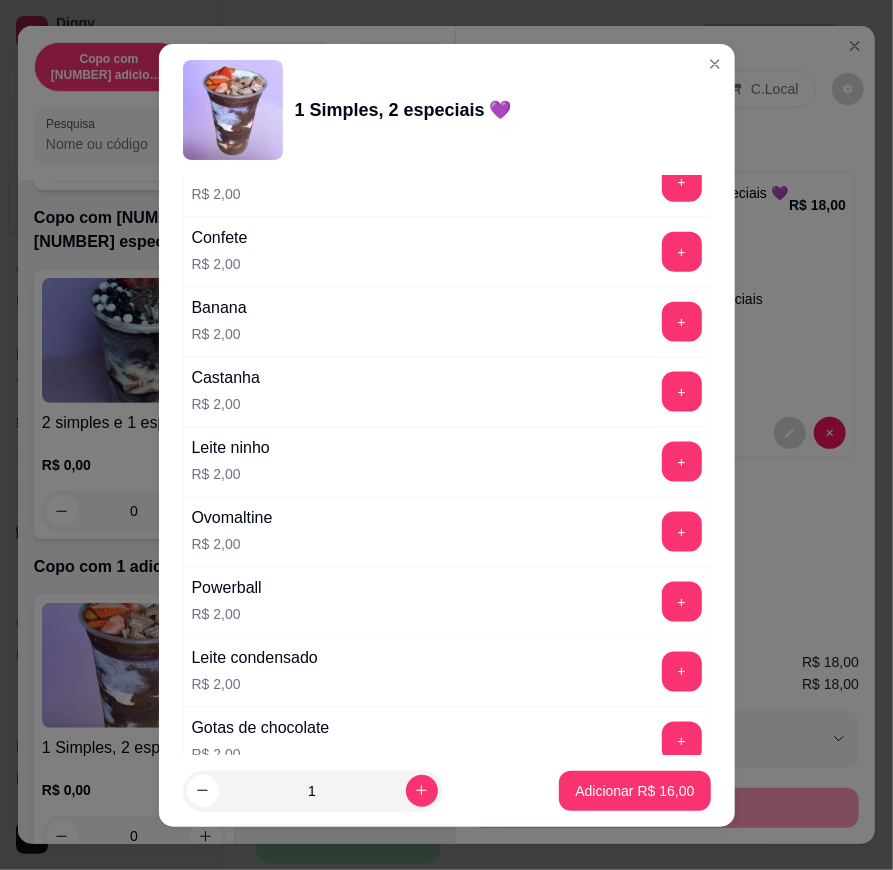 click on "+" at bounding box center (682, 532) 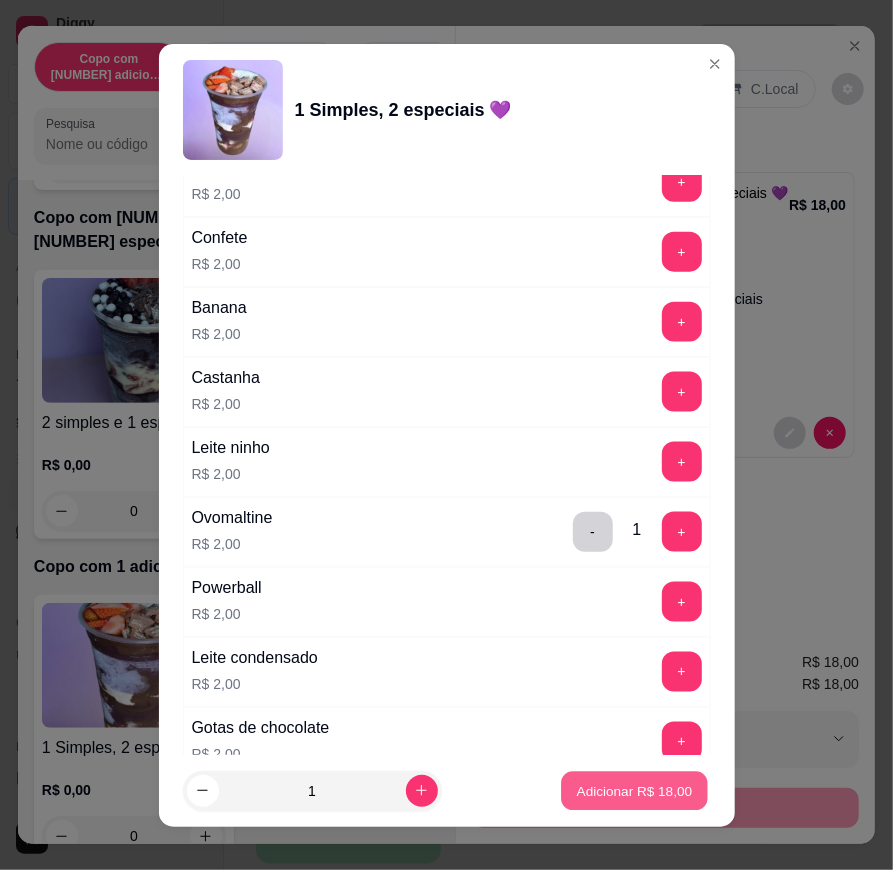 click on "Adicionar   R$ 18,00" at bounding box center (635, 790) 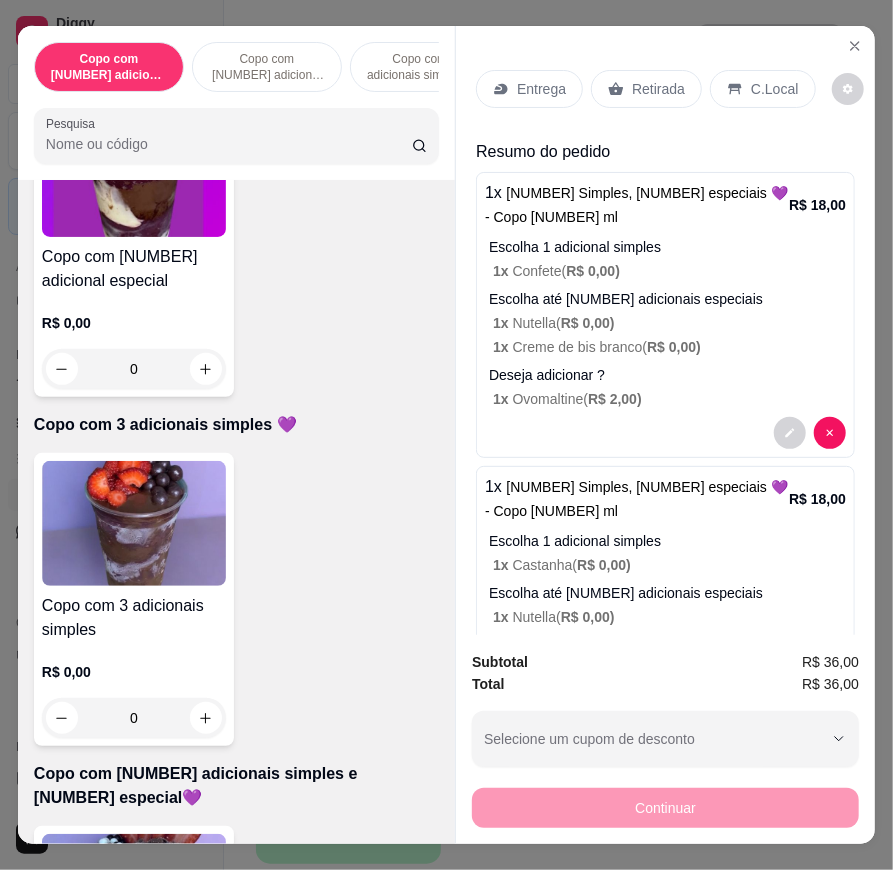 scroll, scrollTop: 0, scrollLeft: 0, axis: both 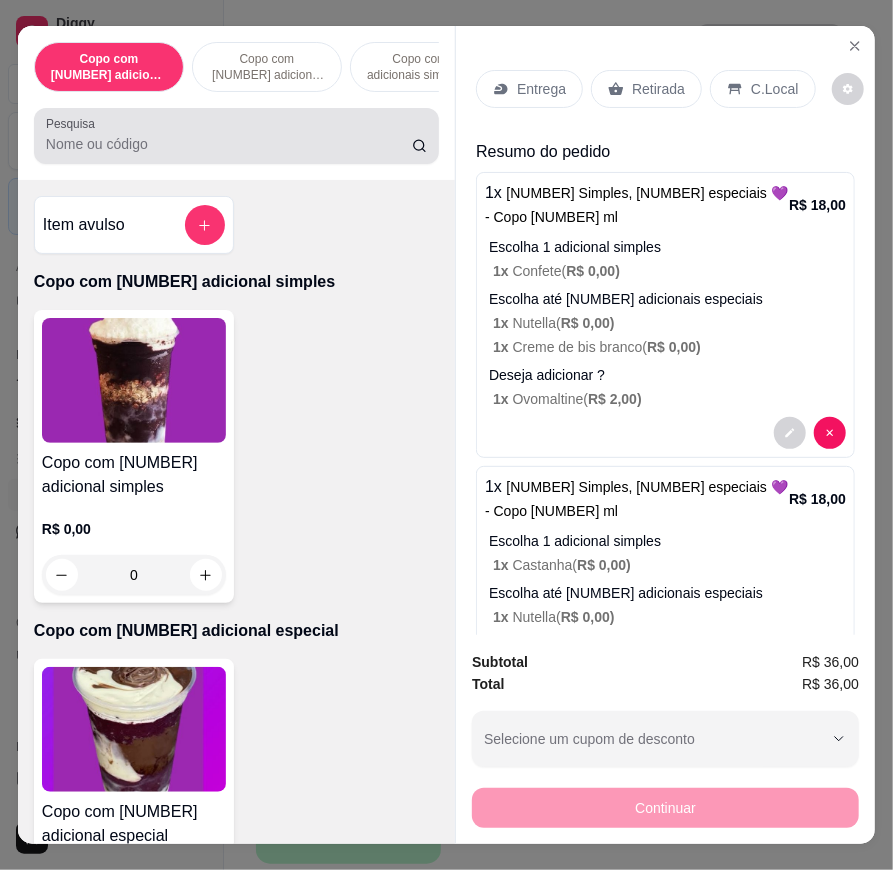 click on "Pesquisa" at bounding box center [236, 136] 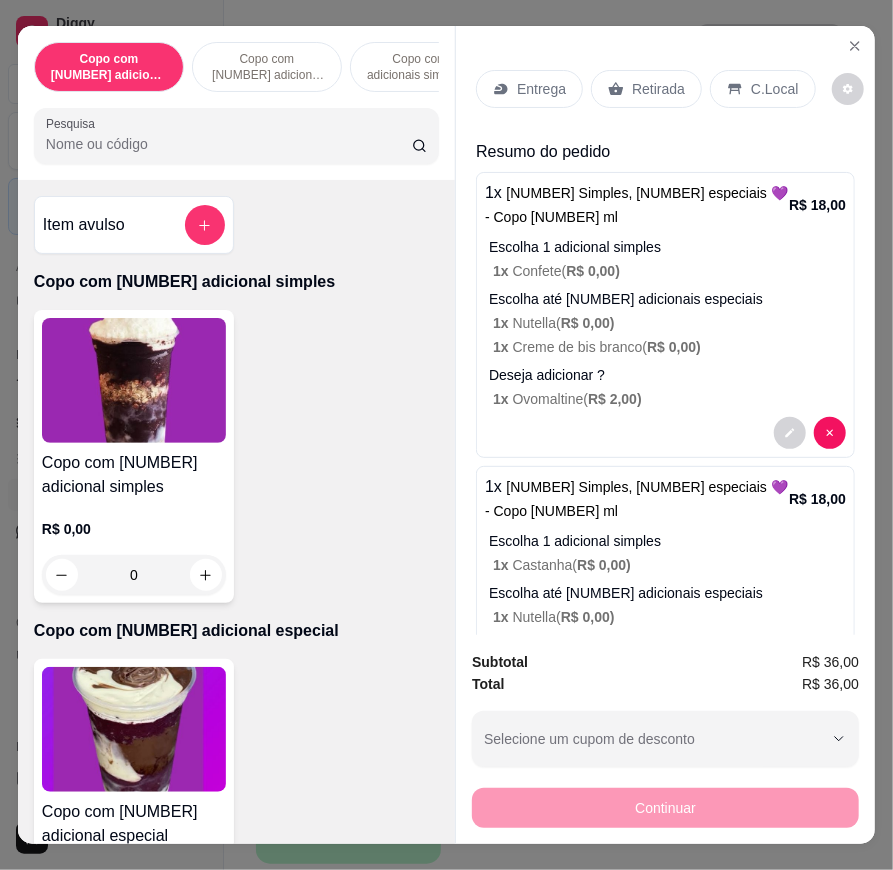 type on "v" 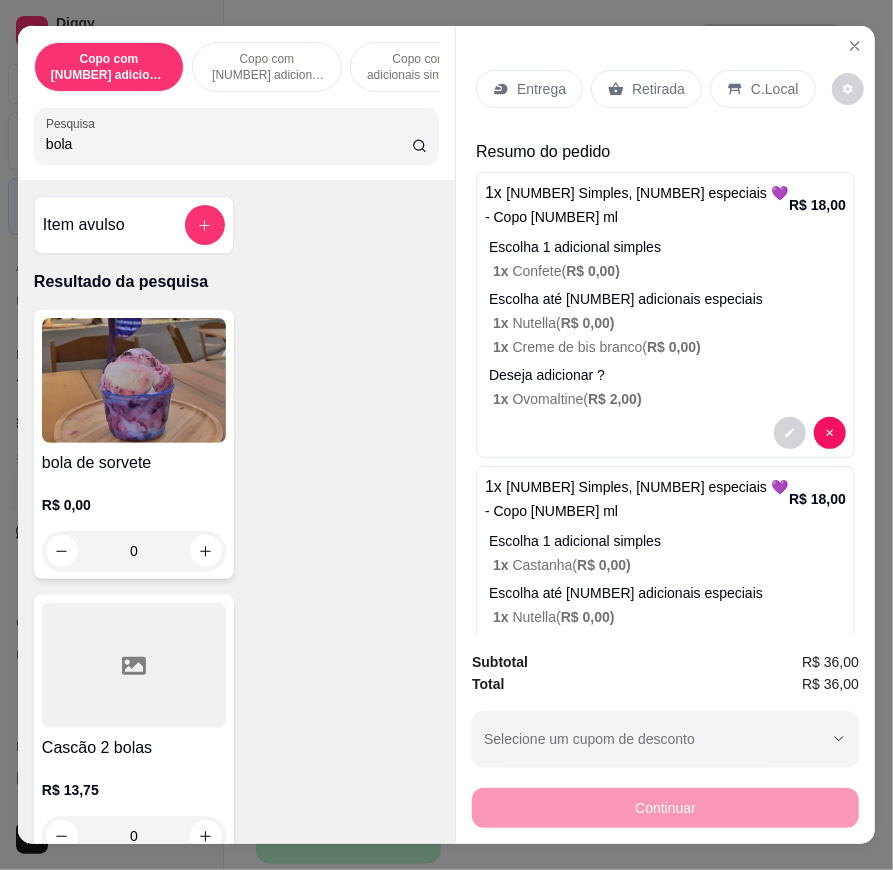 type on "bola" 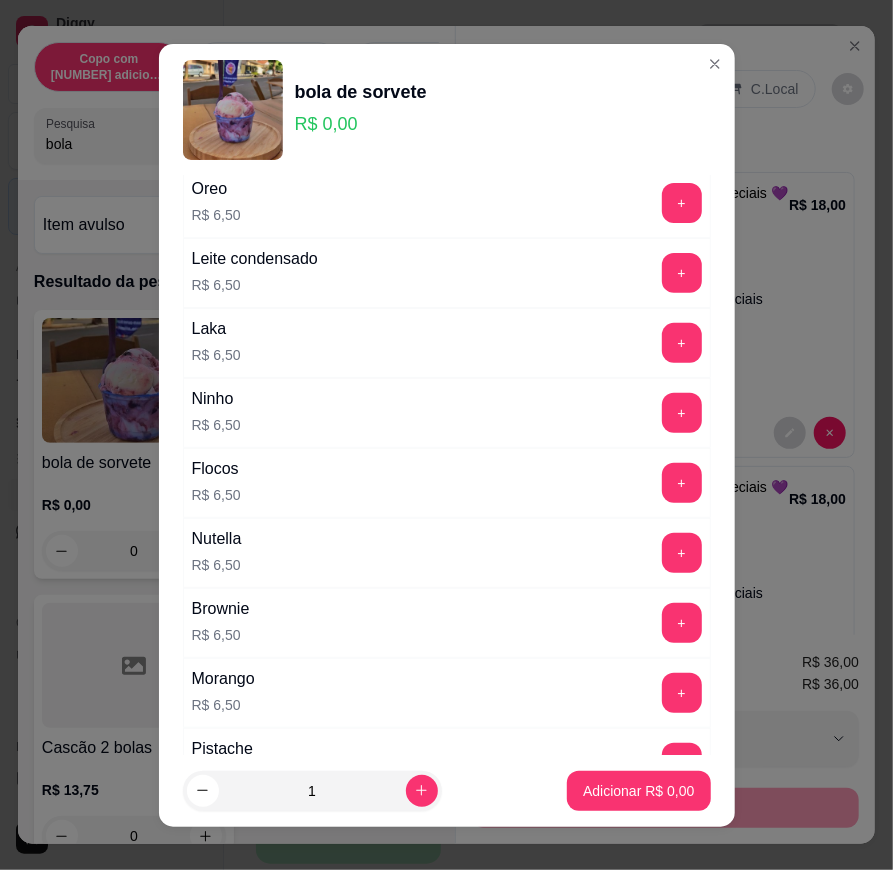 scroll, scrollTop: 444, scrollLeft: 0, axis: vertical 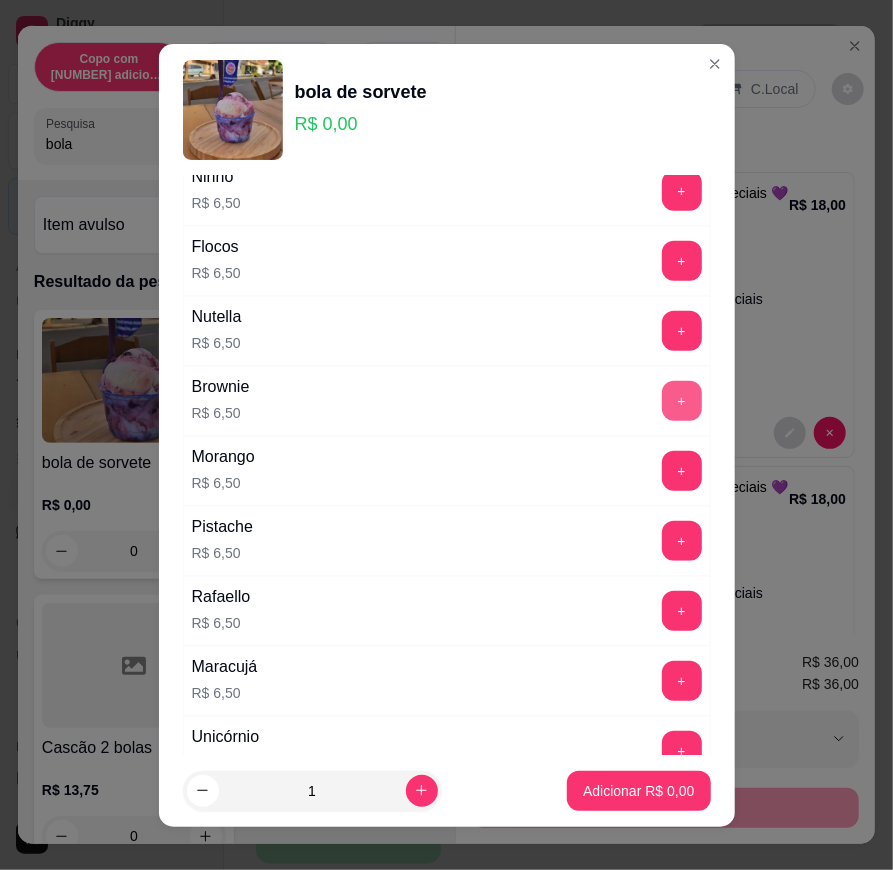 click on "+" at bounding box center [682, 401] 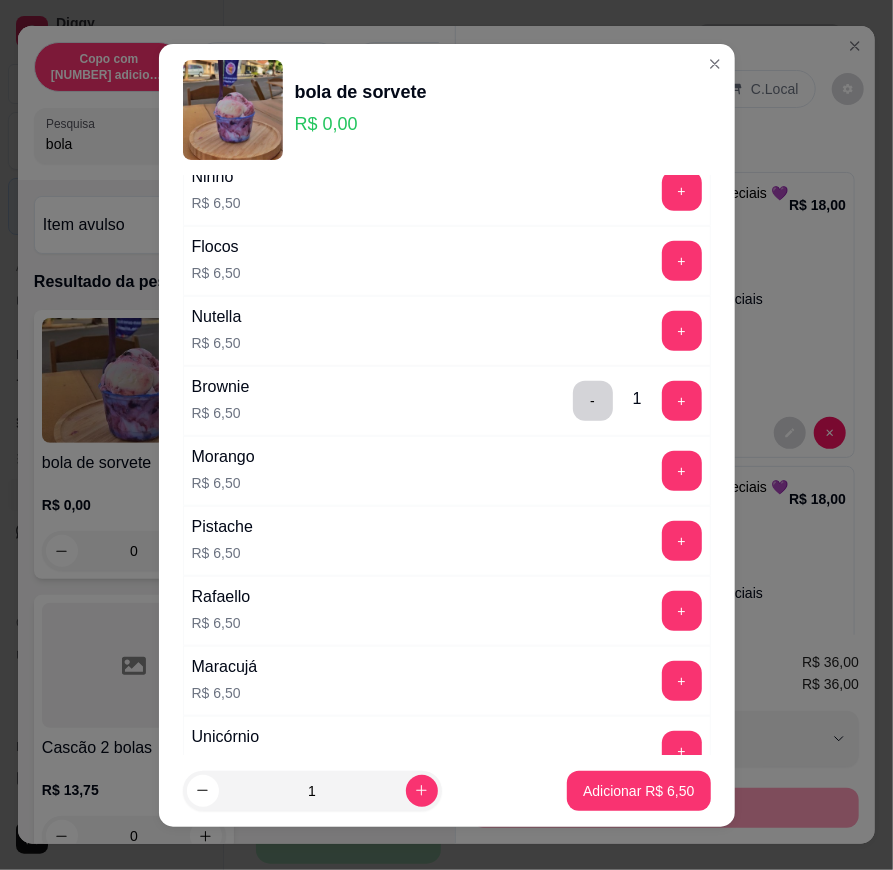 scroll, scrollTop: 1000, scrollLeft: 0, axis: vertical 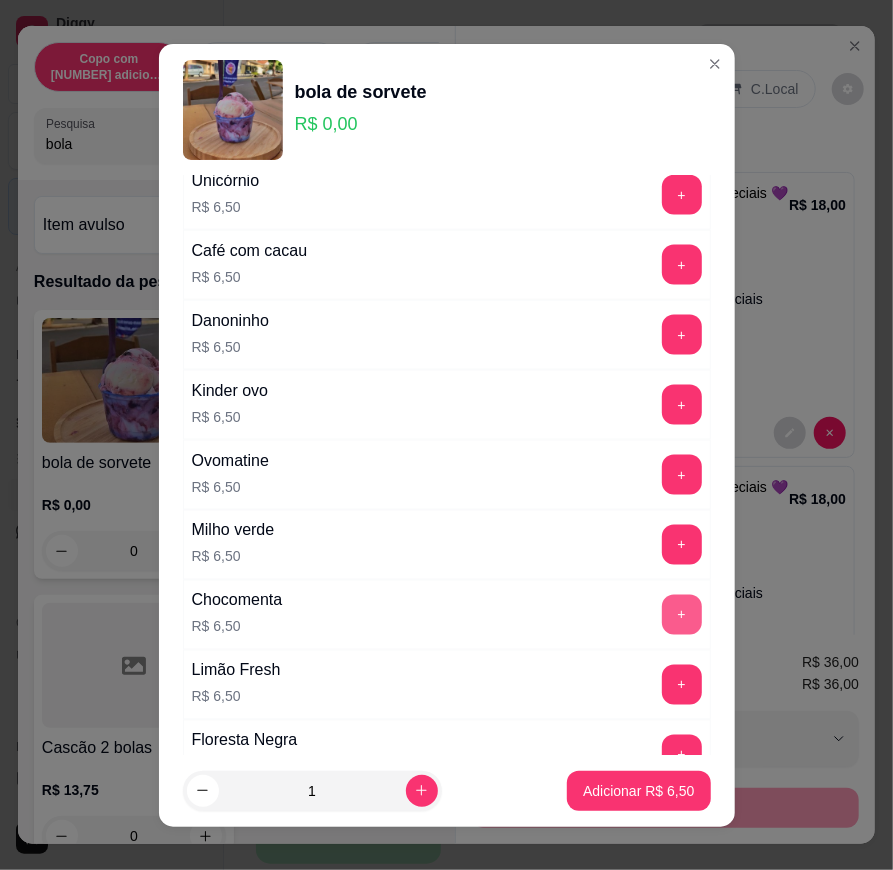 click on "+" at bounding box center (682, 615) 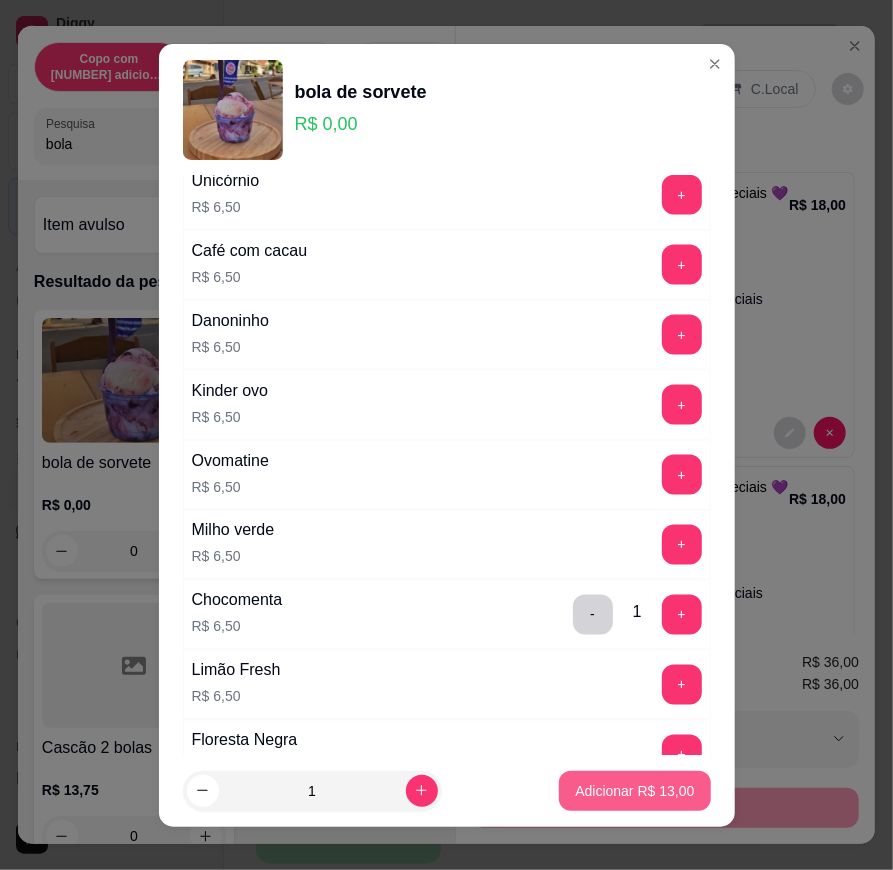 click on "Adicionar   R$ 13,00" at bounding box center (634, 791) 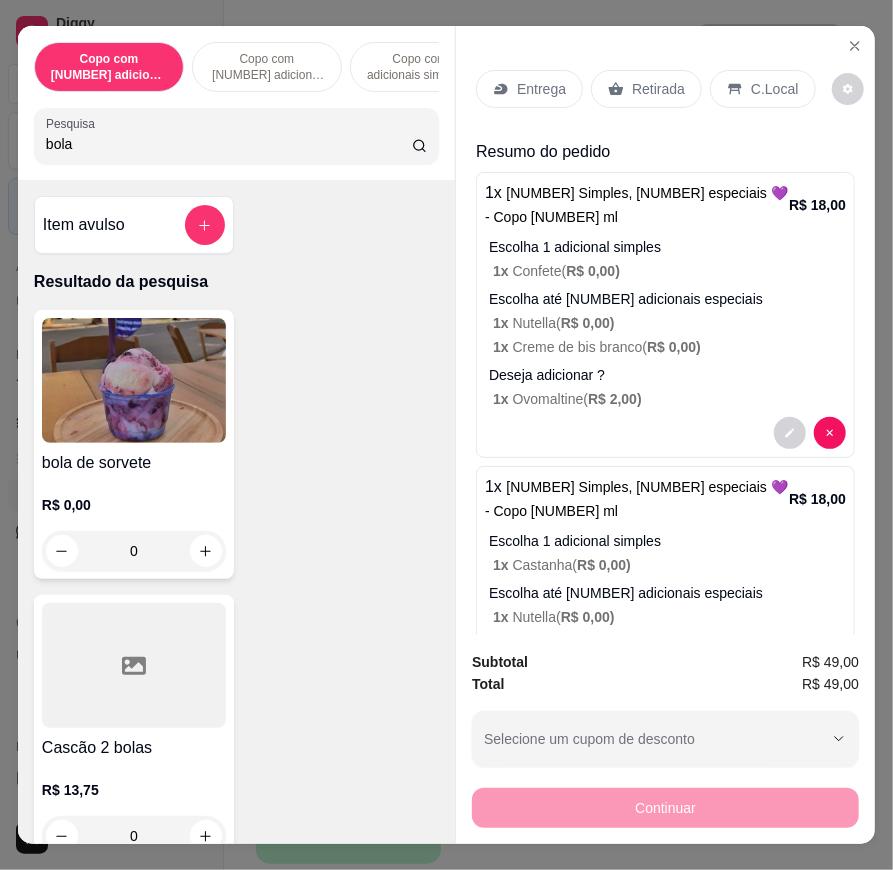 scroll, scrollTop: 262, scrollLeft: 0, axis: vertical 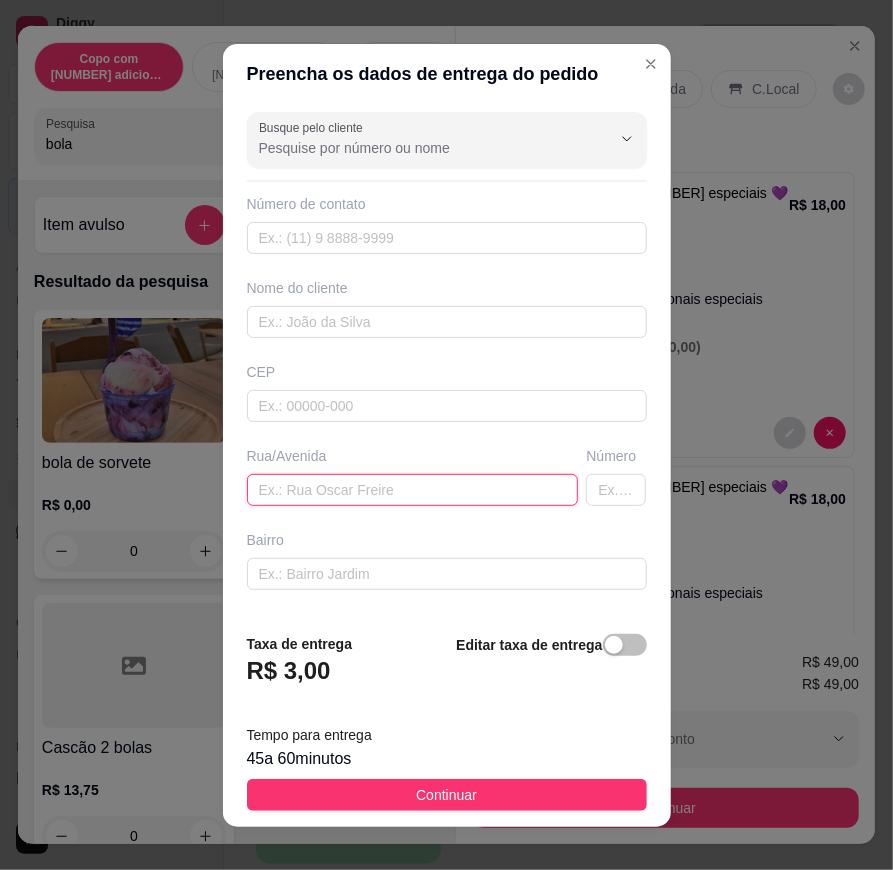 click at bounding box center (413, 490) 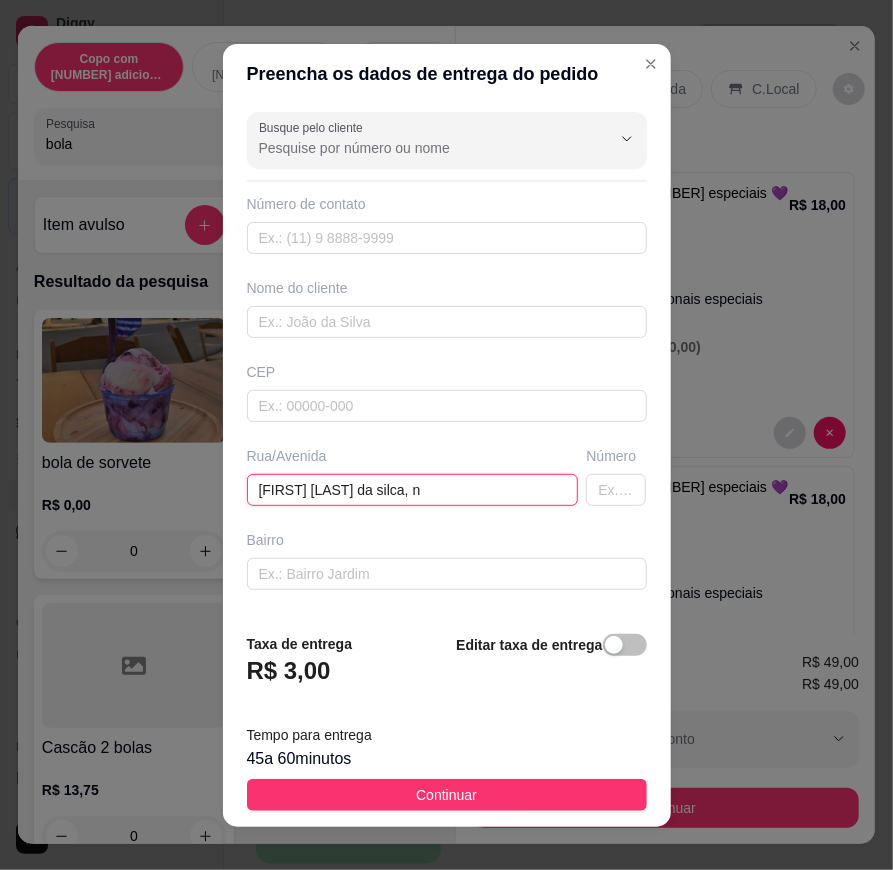 click on "[FIRST] [LAST] da silca, n" at bounding box center [413, 490] 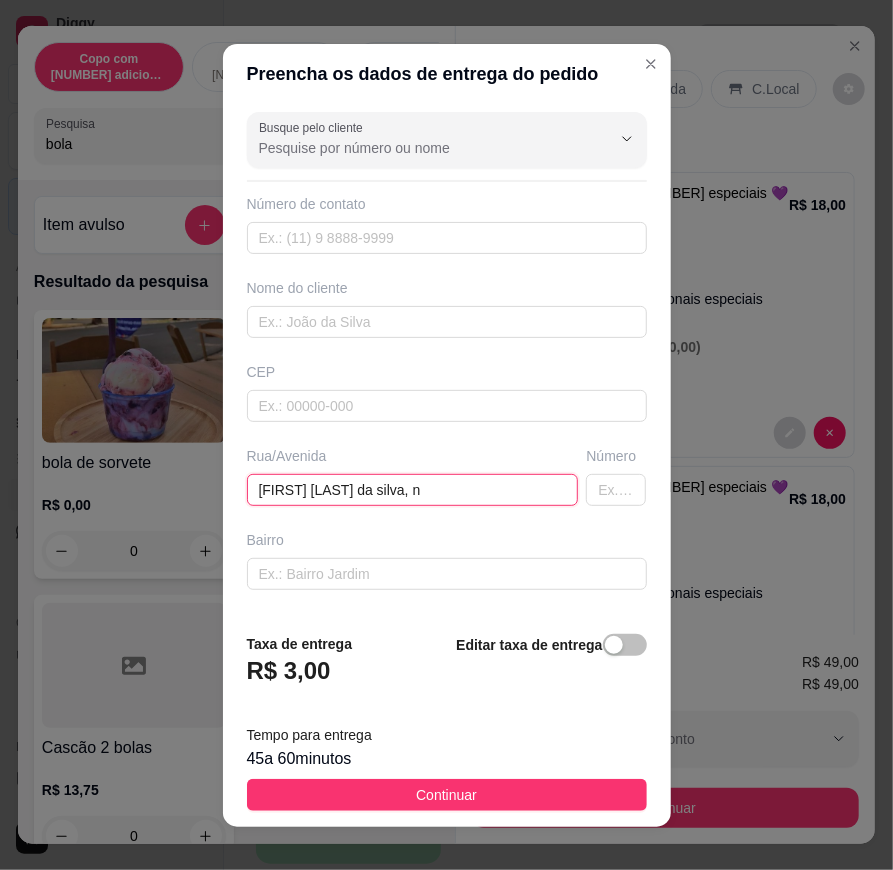 click on "[FIRST] [LAST] da silva, n" at bounding box center [413, 490] 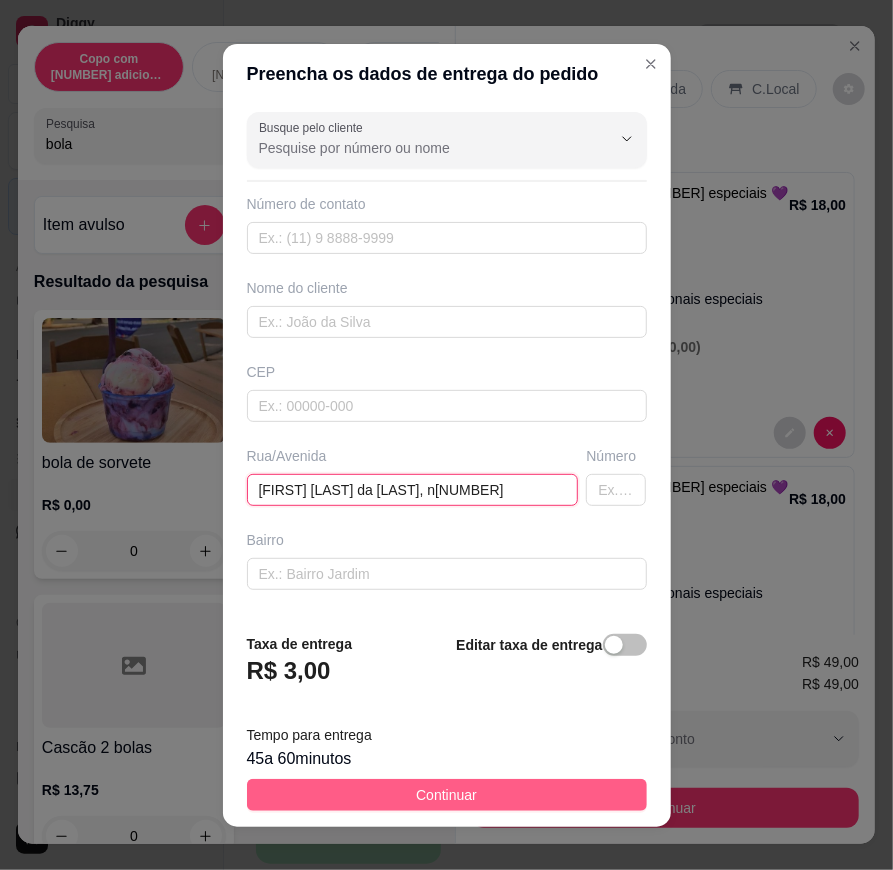 type on "[FIRST] [LAST] da [LAST], n[NUMBER]" 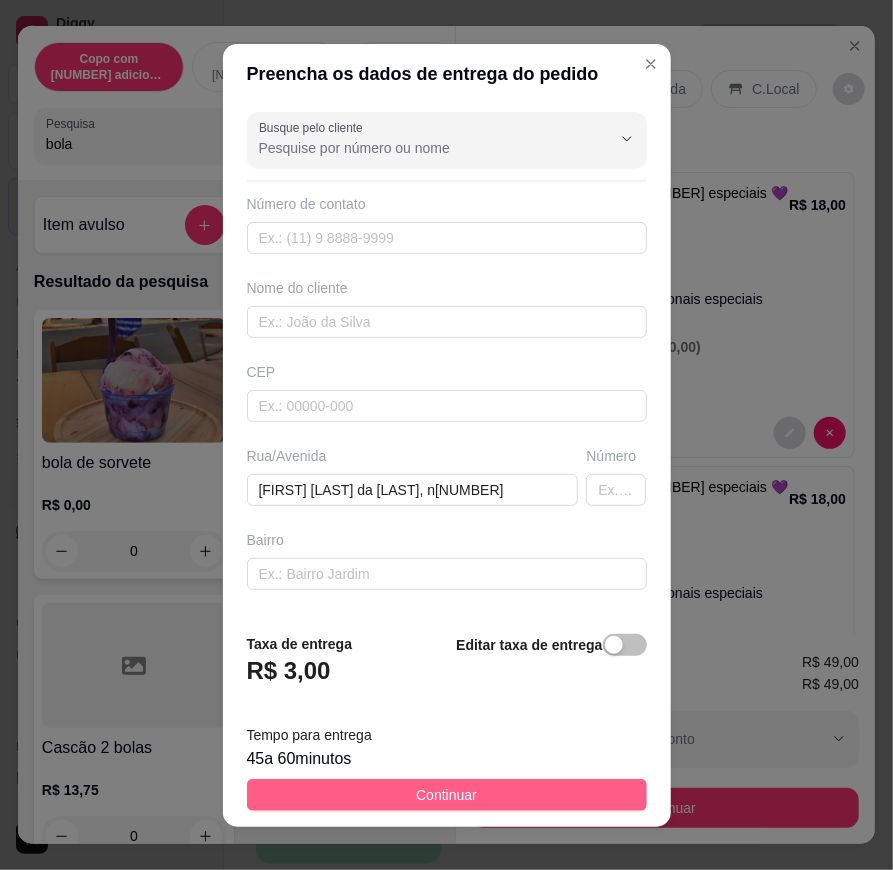click on "Continuar" at bounding box center [447, 795] 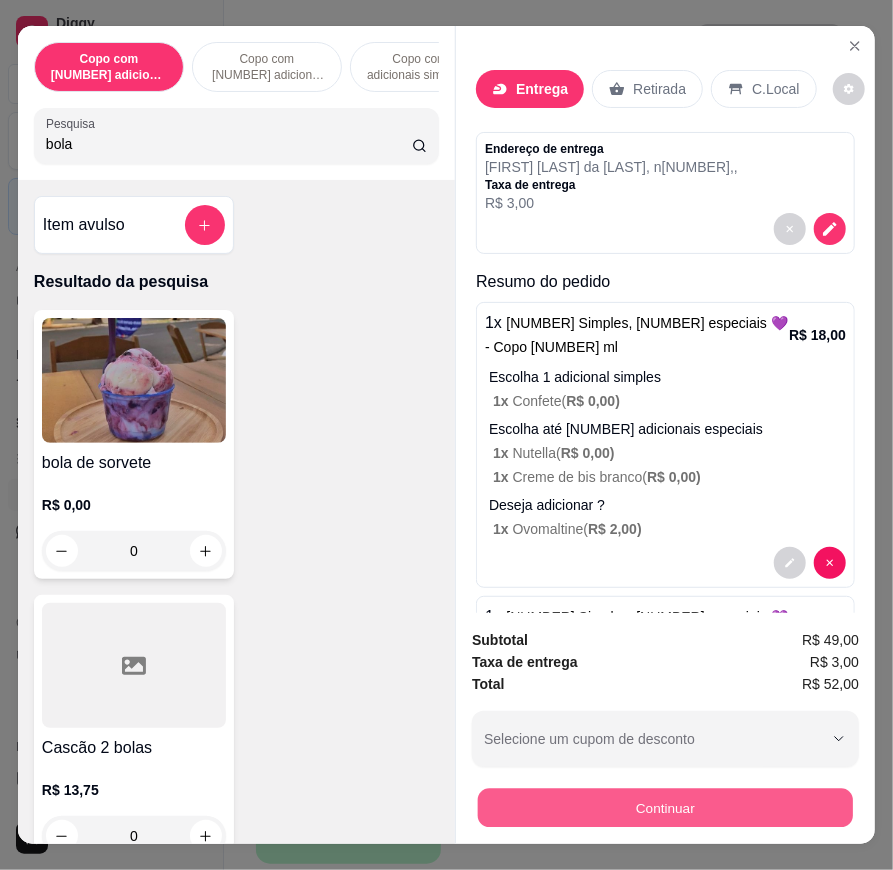 click on "Continuar" at bounding box center (665, 808) 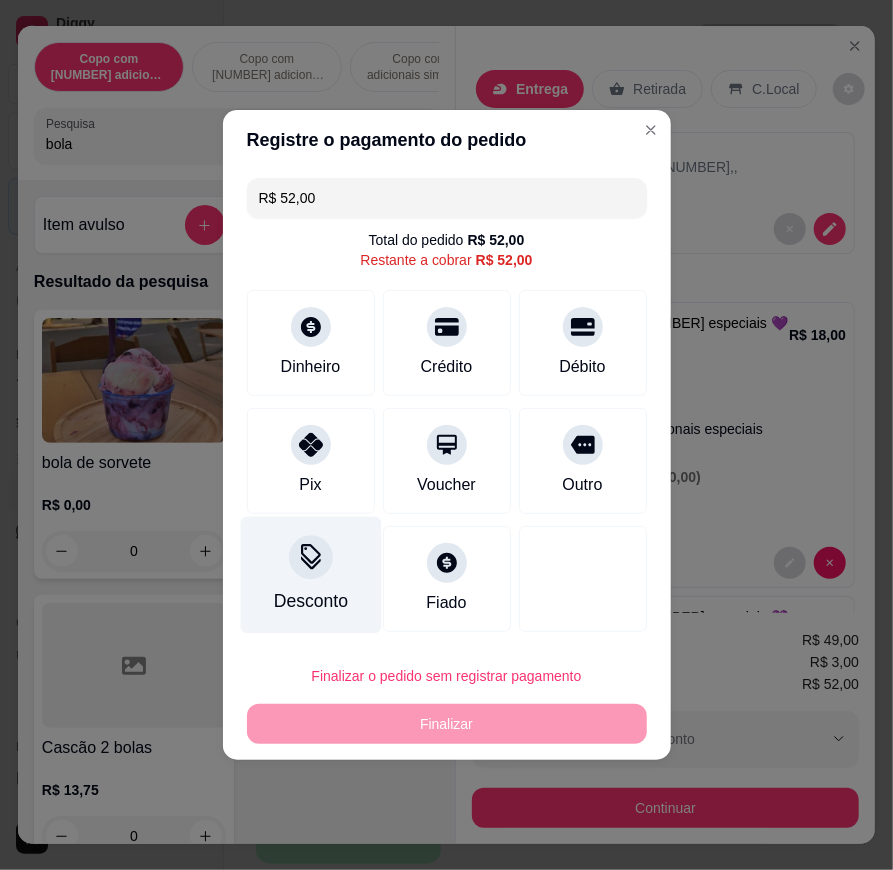 drag, startPoint x: 343, startPoint y: 458, endPoint x: 350, endPoint y: 495, distance: 37.65634 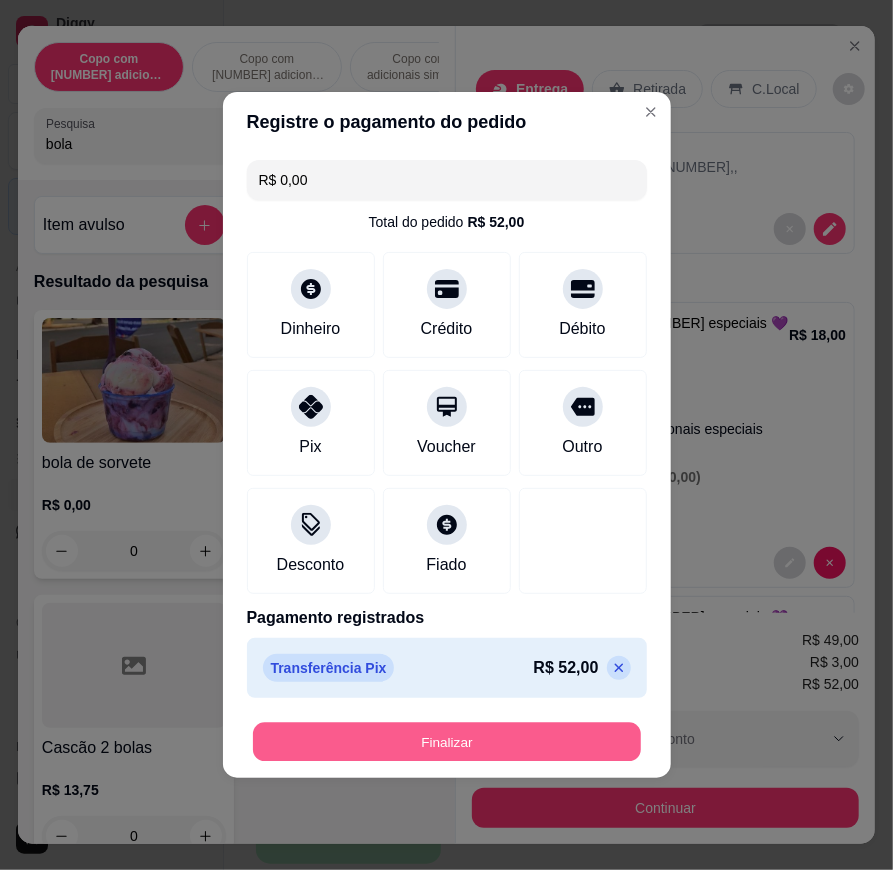 click on "Finalizar" at bounding box center (447, 742) 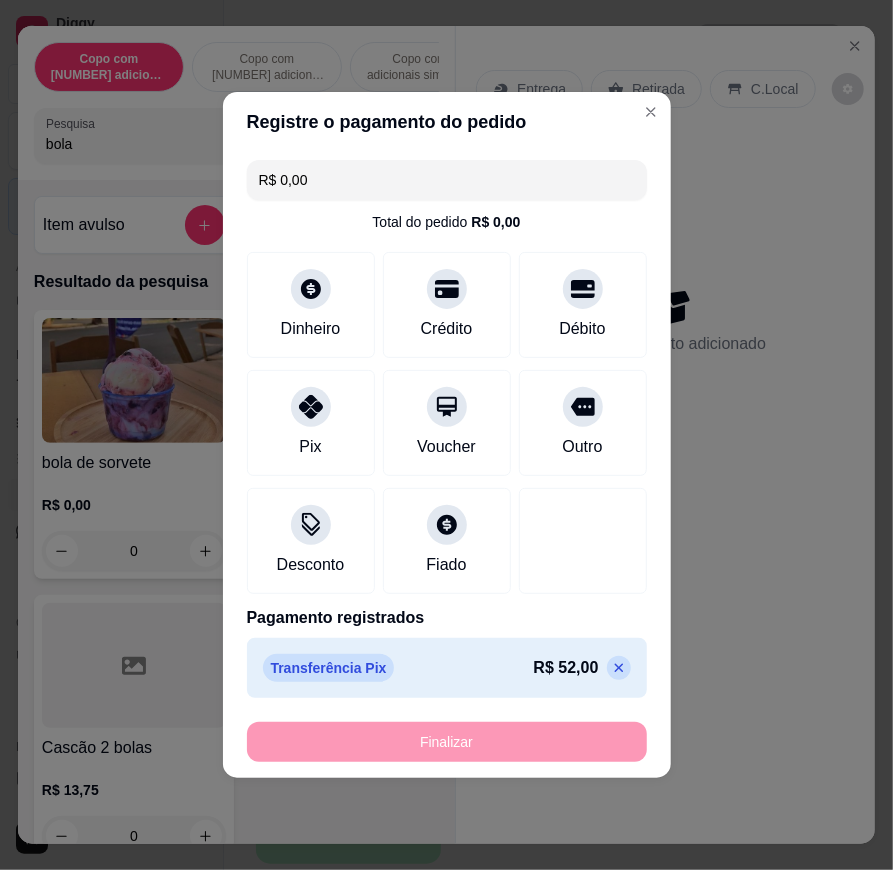 type on "-R$ 52,00" 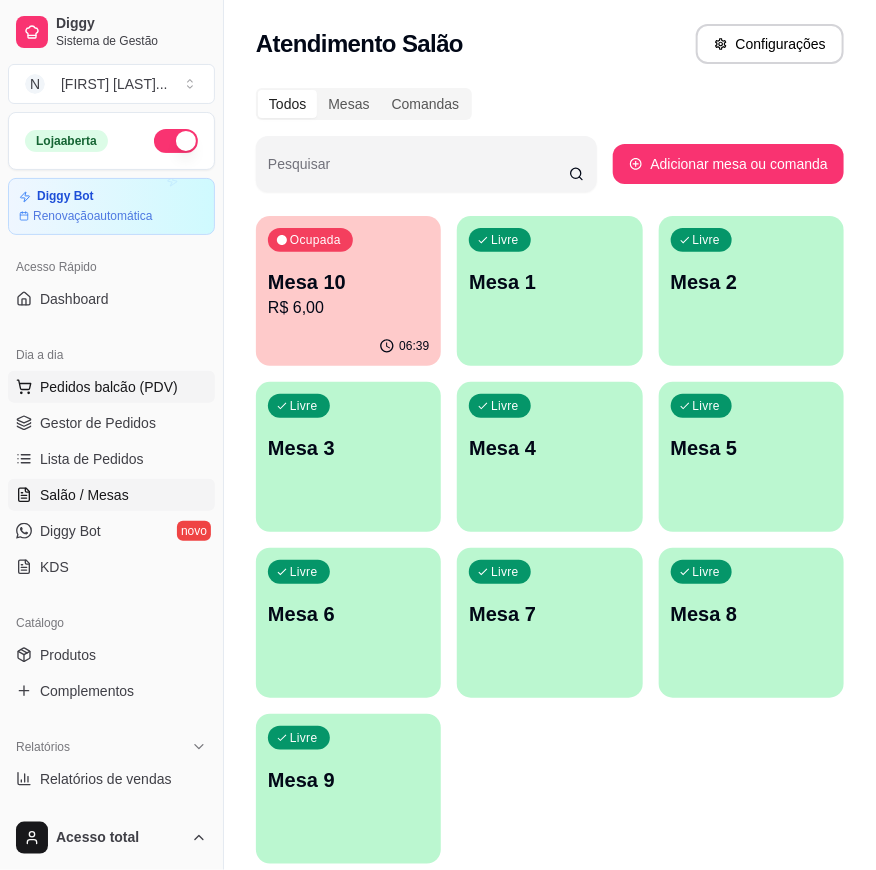 click on "Pedidos balcão (PDV)" at bounding box center (109, 387) 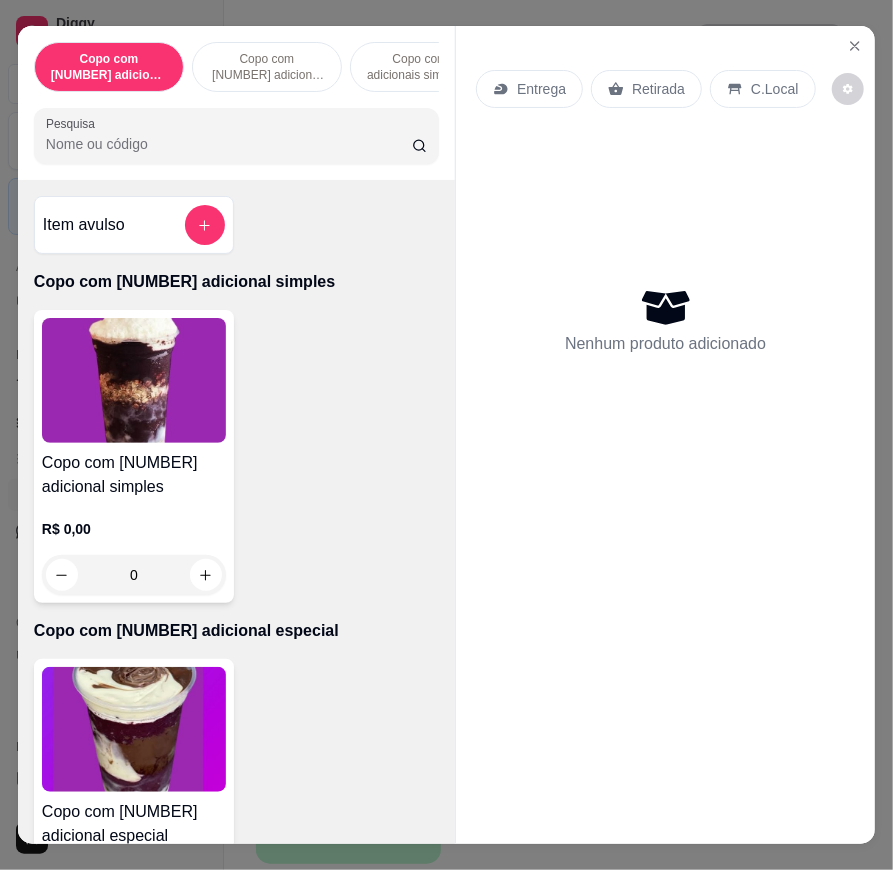click on "Pesquisa" at bounding box center [229, 144] 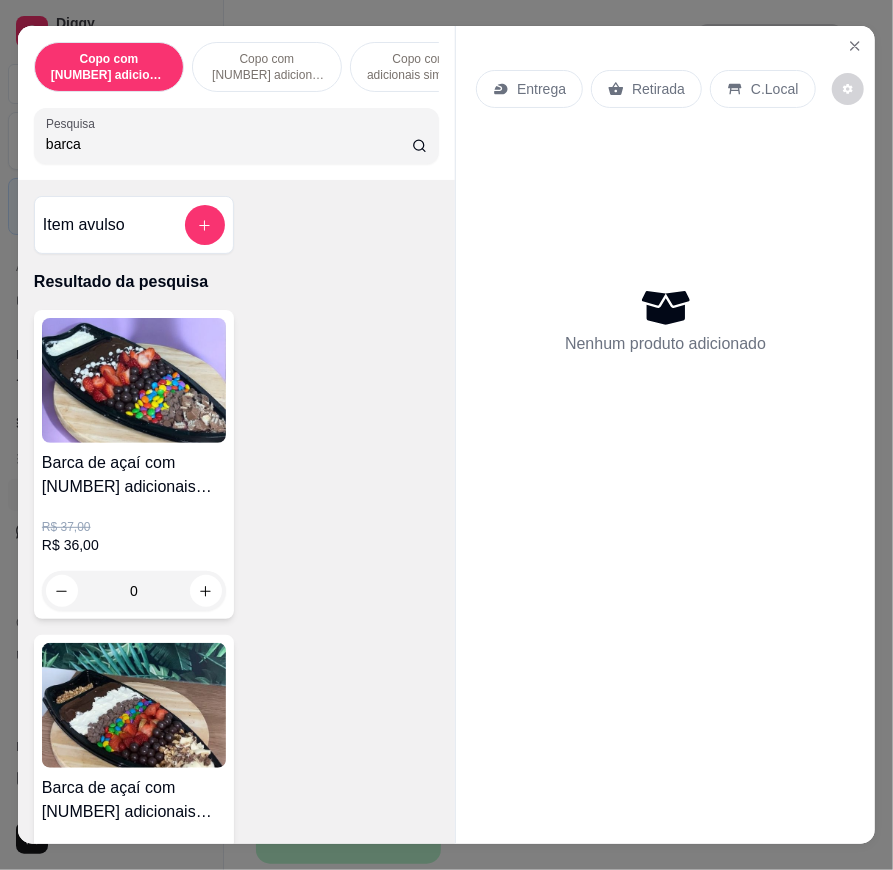 type on "barca" 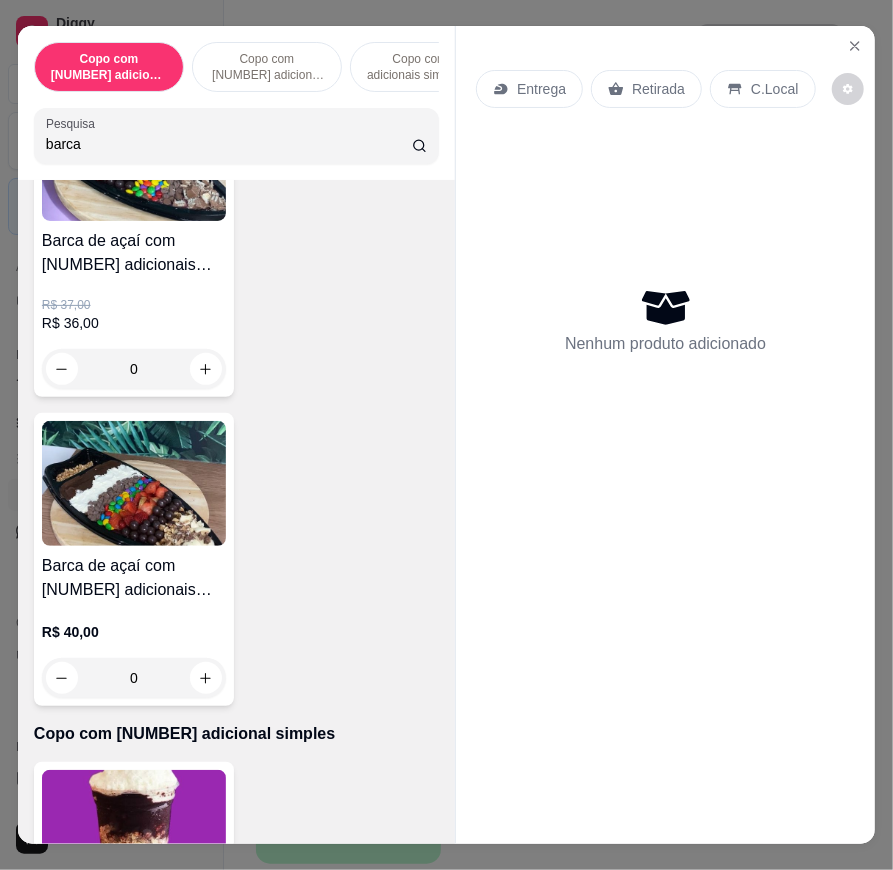 scroll, scrollTop: 0, scrollLeft: 0, axis: both 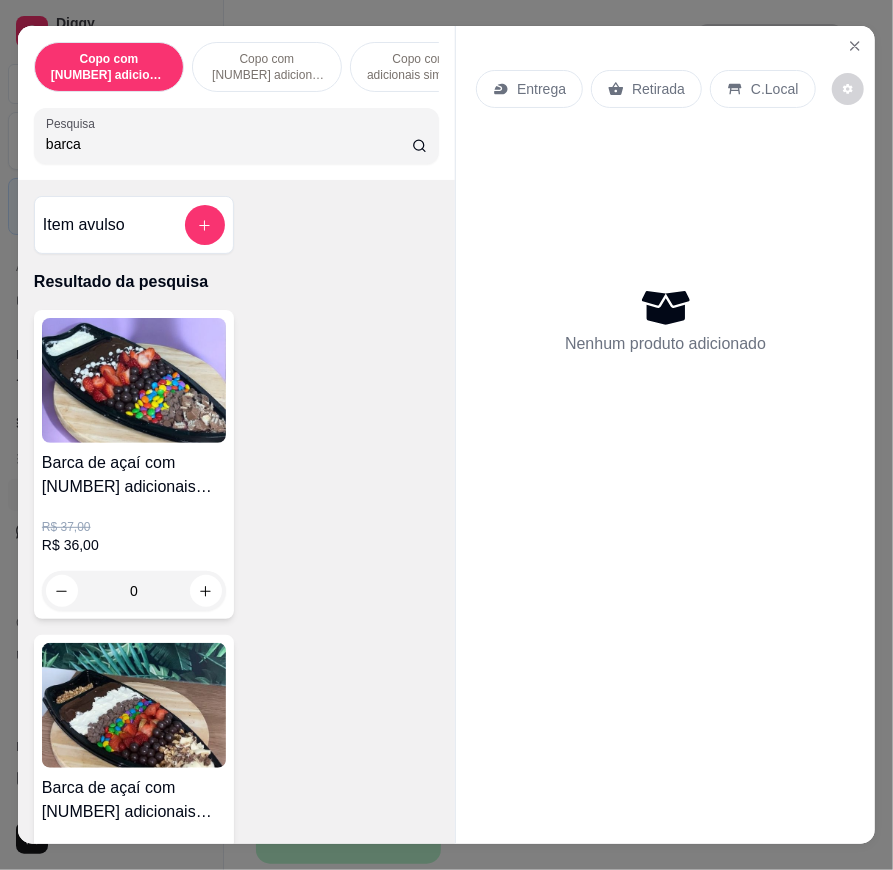 click on "Barca de açaí com [NUMBER] adicionais simples e [NUMBER] especiais" at bounding box center (134, 475) 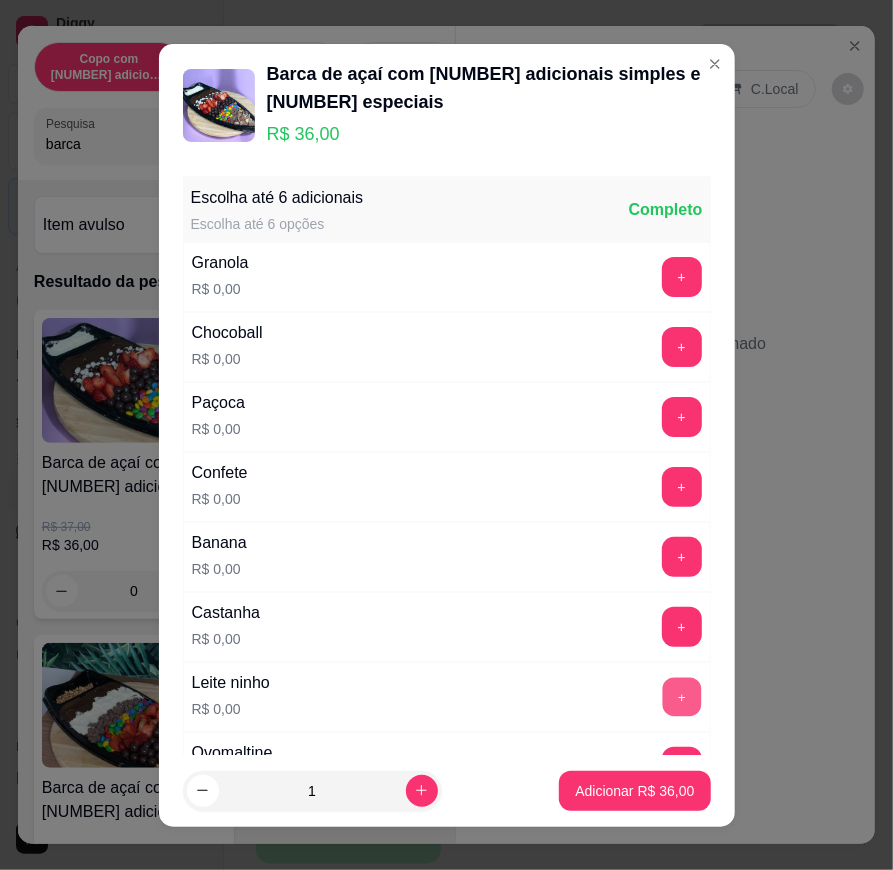 click on "+" at bounding box center [681, 696] 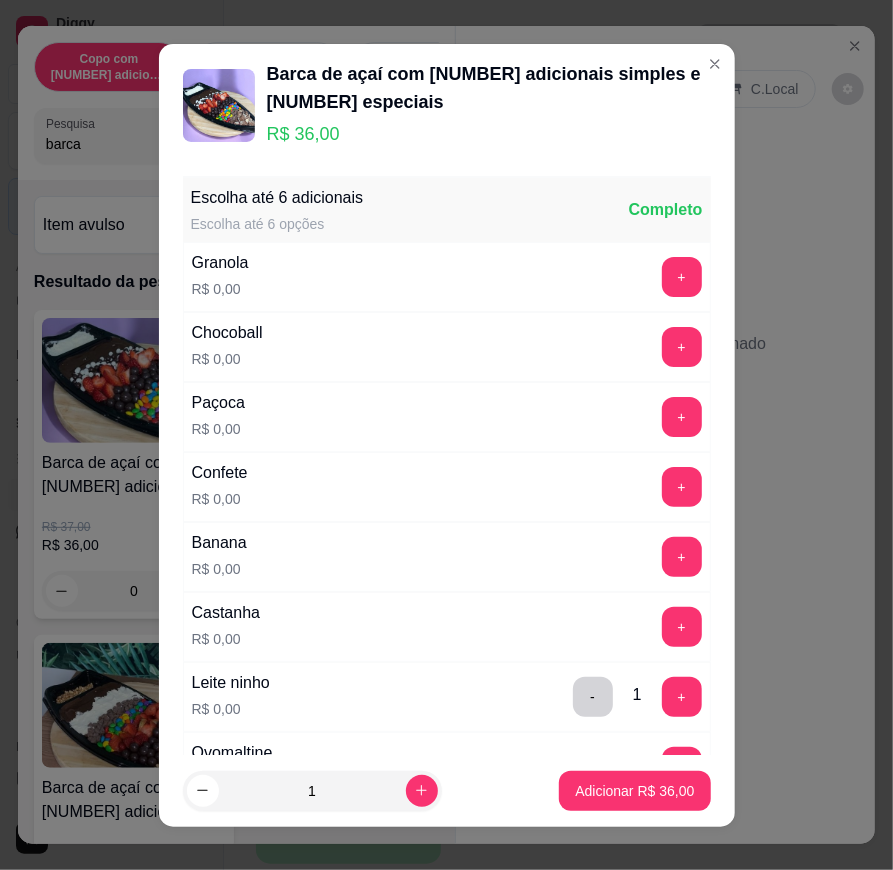 click on "Confete  R$ 0,00 +" at bounding box center (447, 487) 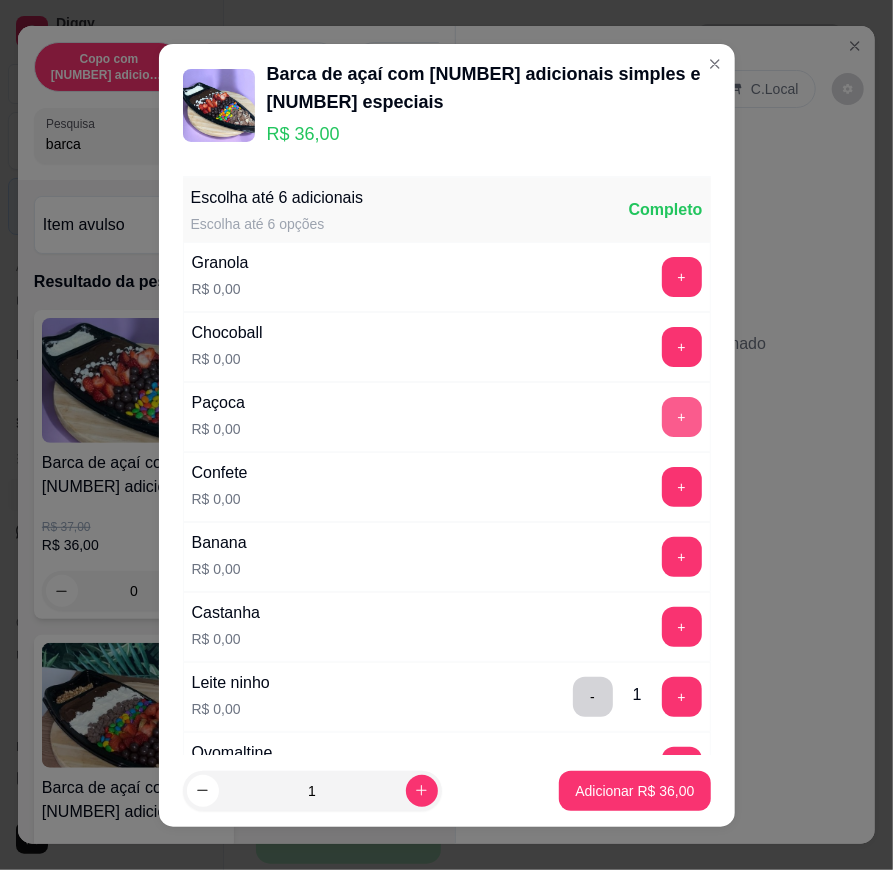 click on "+" at bounding box center [682, 417] 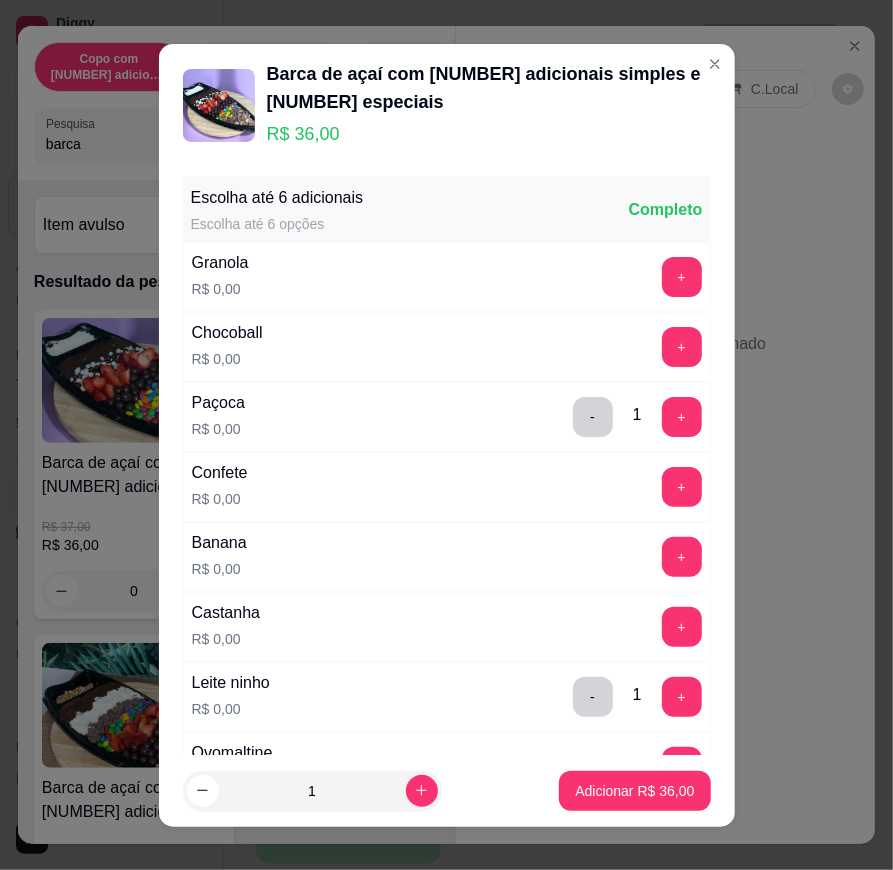 click on "Confete  R$ 0,00 +" at bounding box center (447, 487) 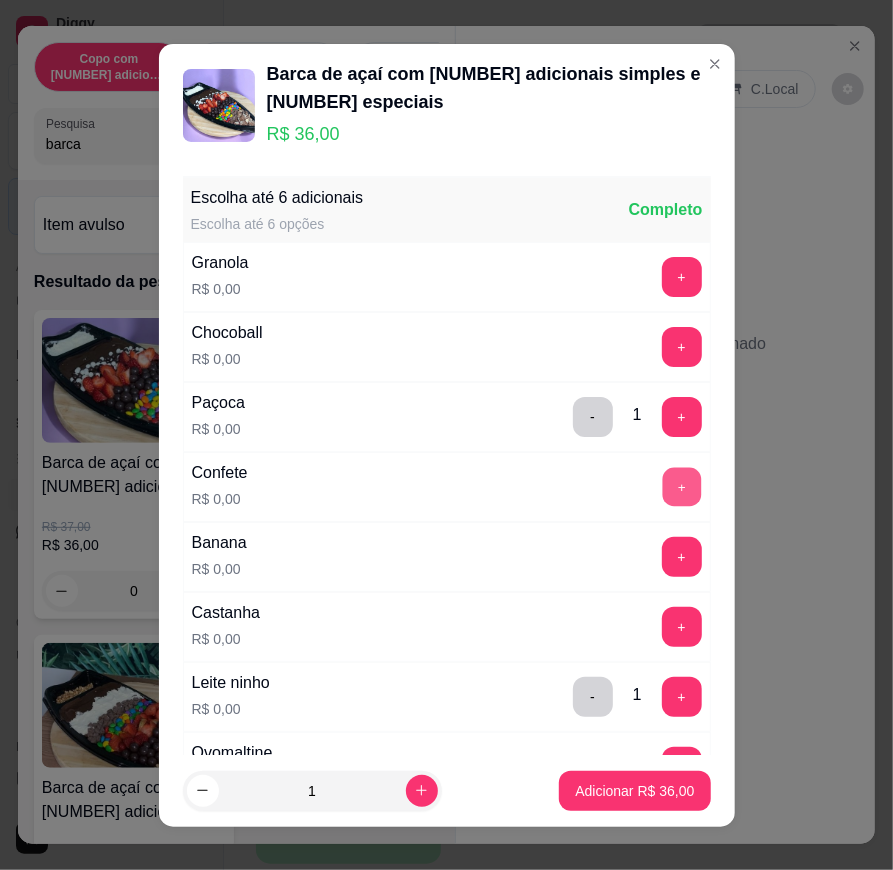 click on "+" at bounding box center (681, 486) 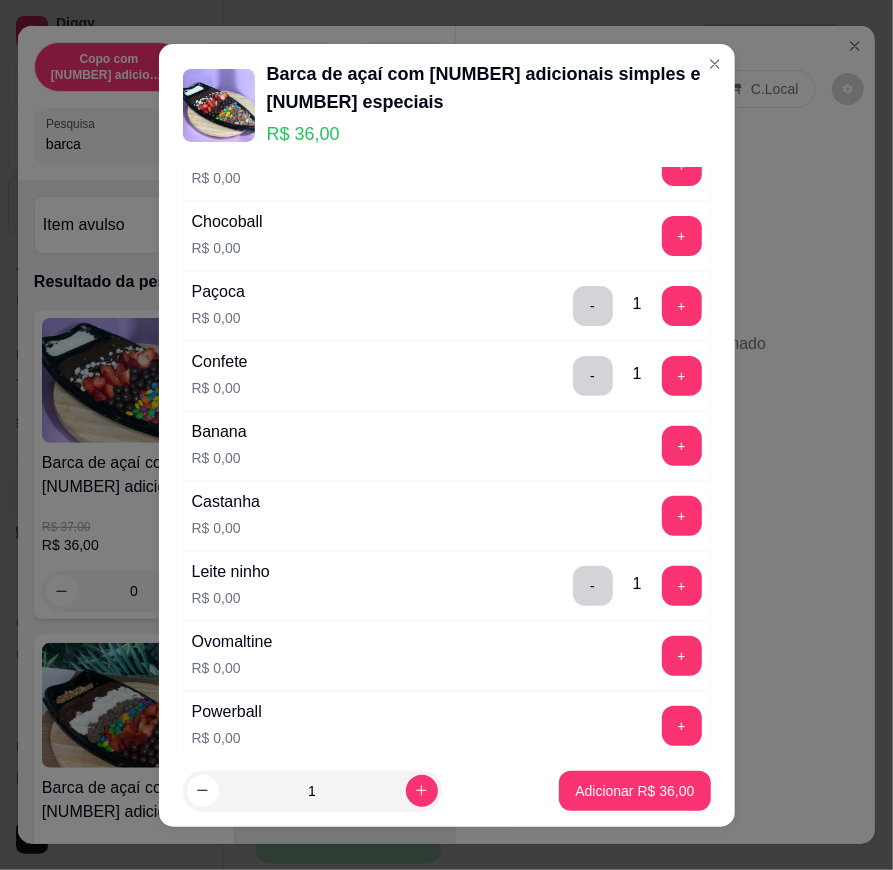 scroll, scrollTop: 222, scrollLeft: 0, axis: vertical 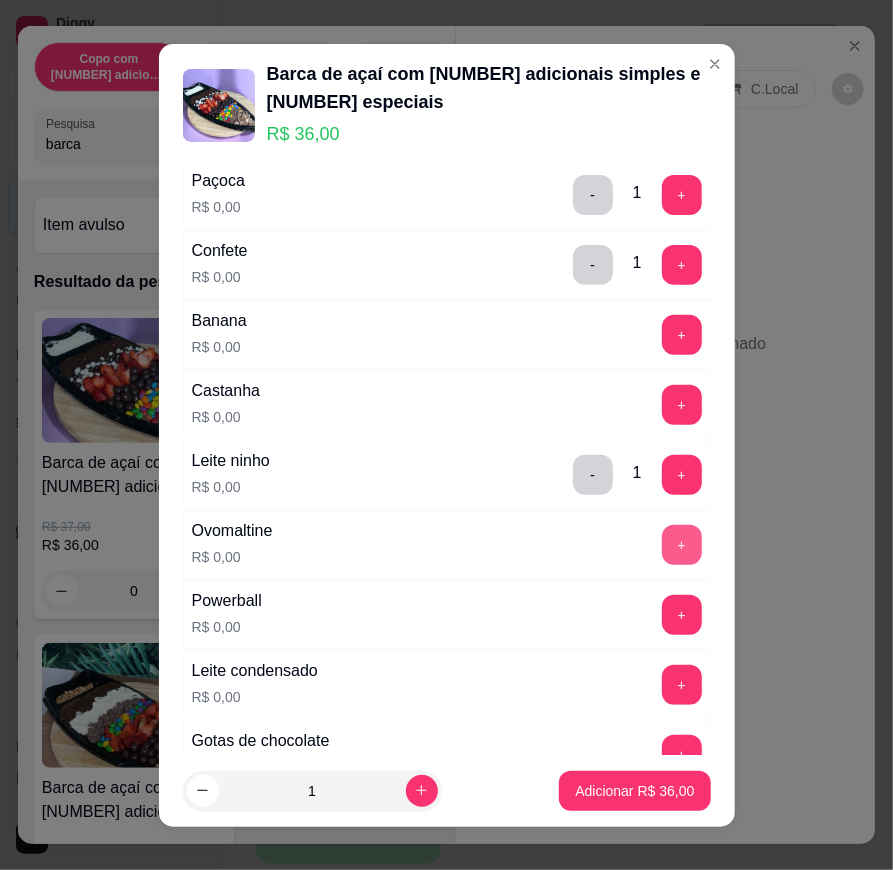 click on "+" at bounding box center [682, 545] 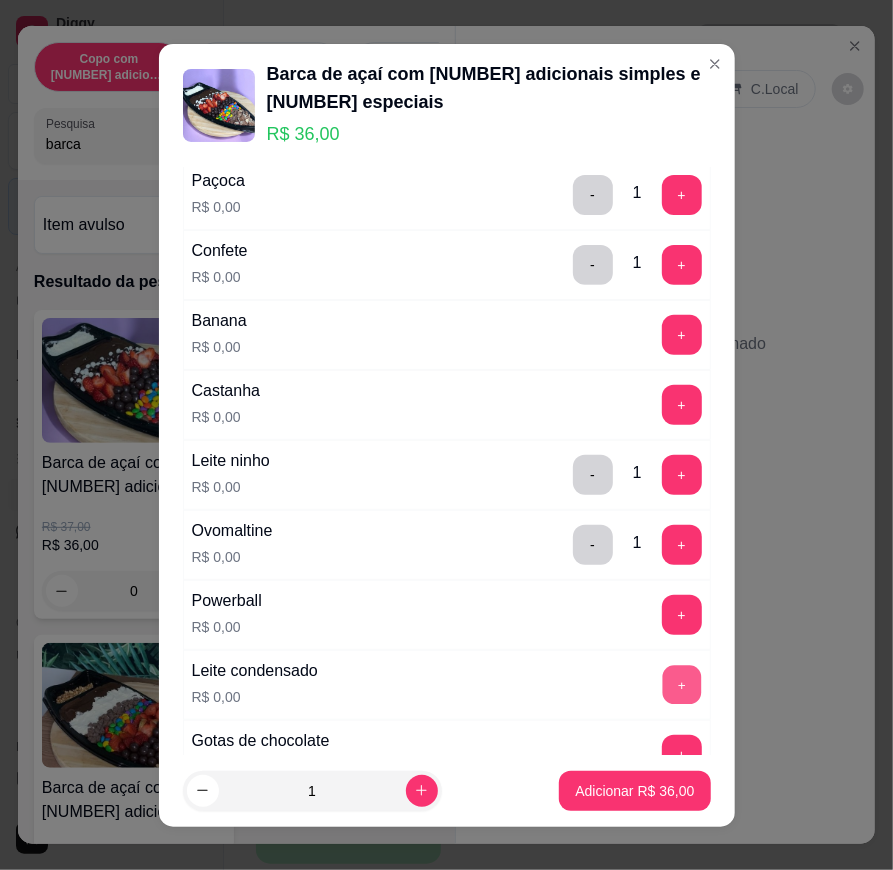 click on "+" at bounding box center (681, 684) 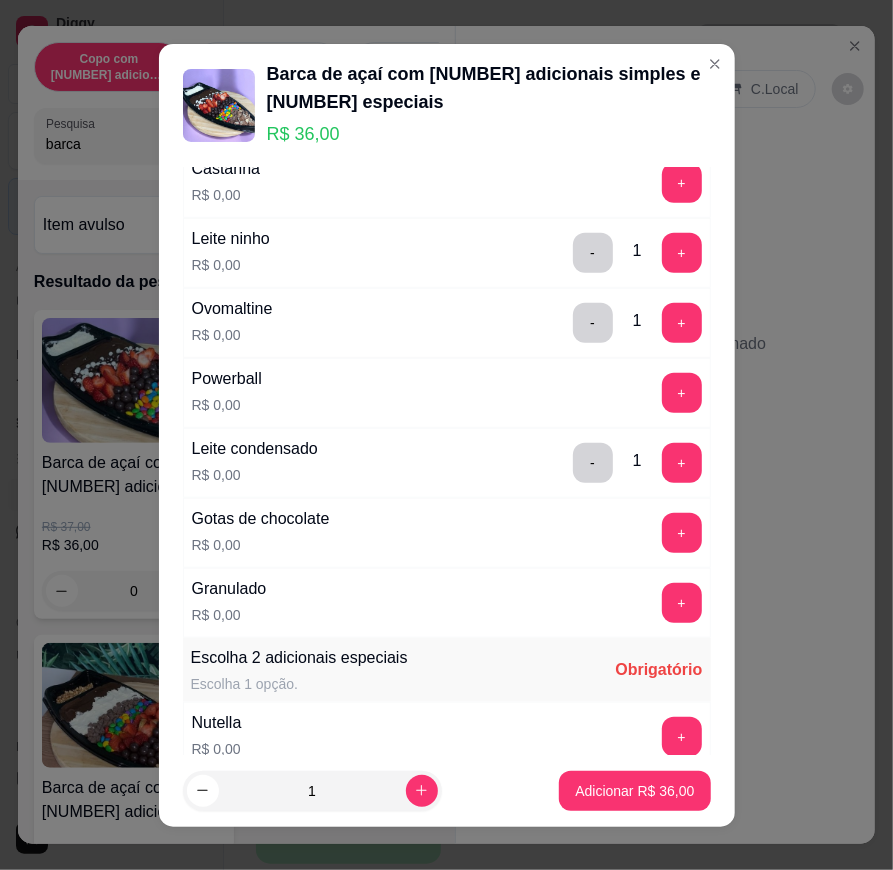 click on "+" at bounding box center (682, 533) 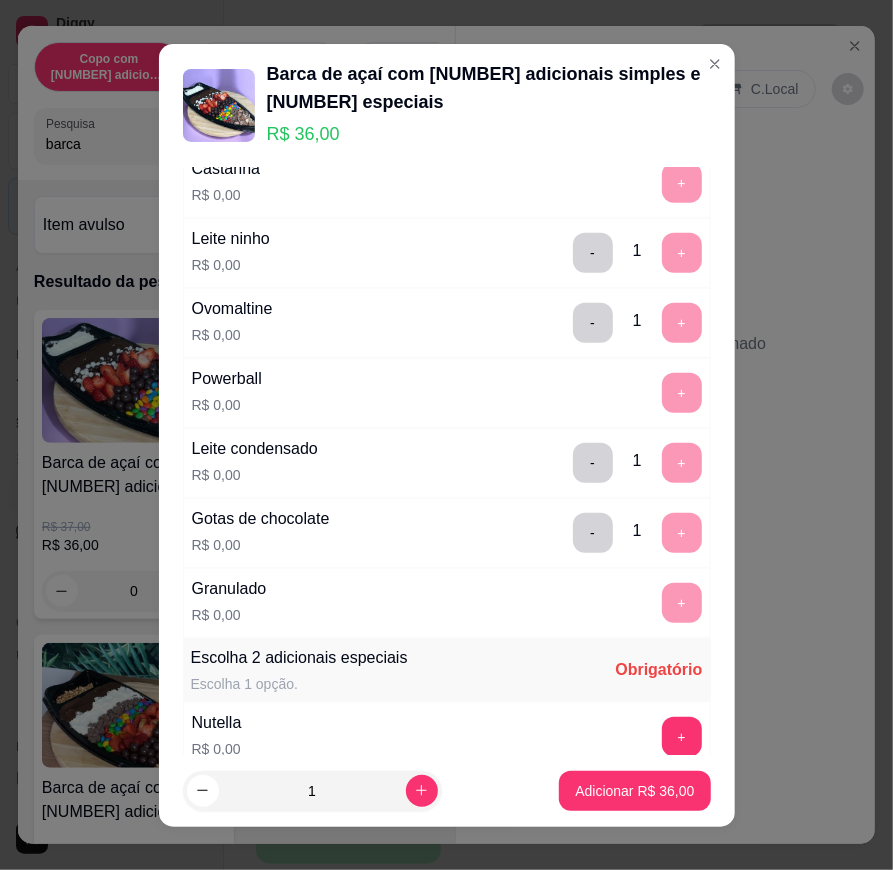 scroll, scrollTop: 911, scrollLeft: 0, axis: vertical 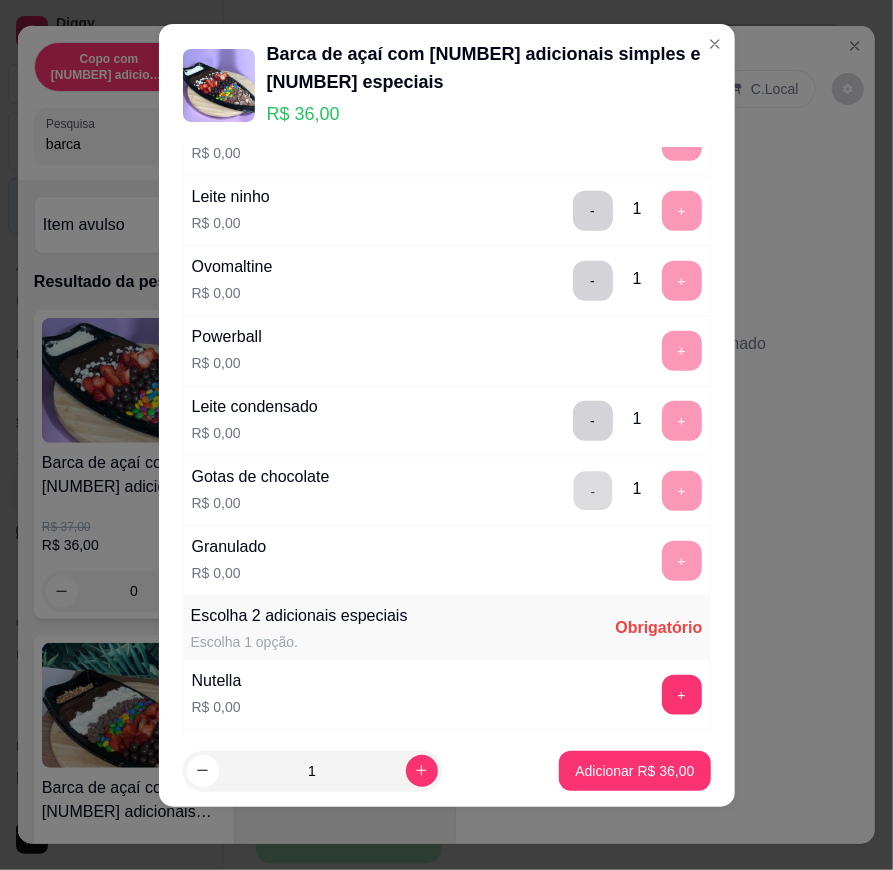 click on "-" at bounding box center [592, 490] 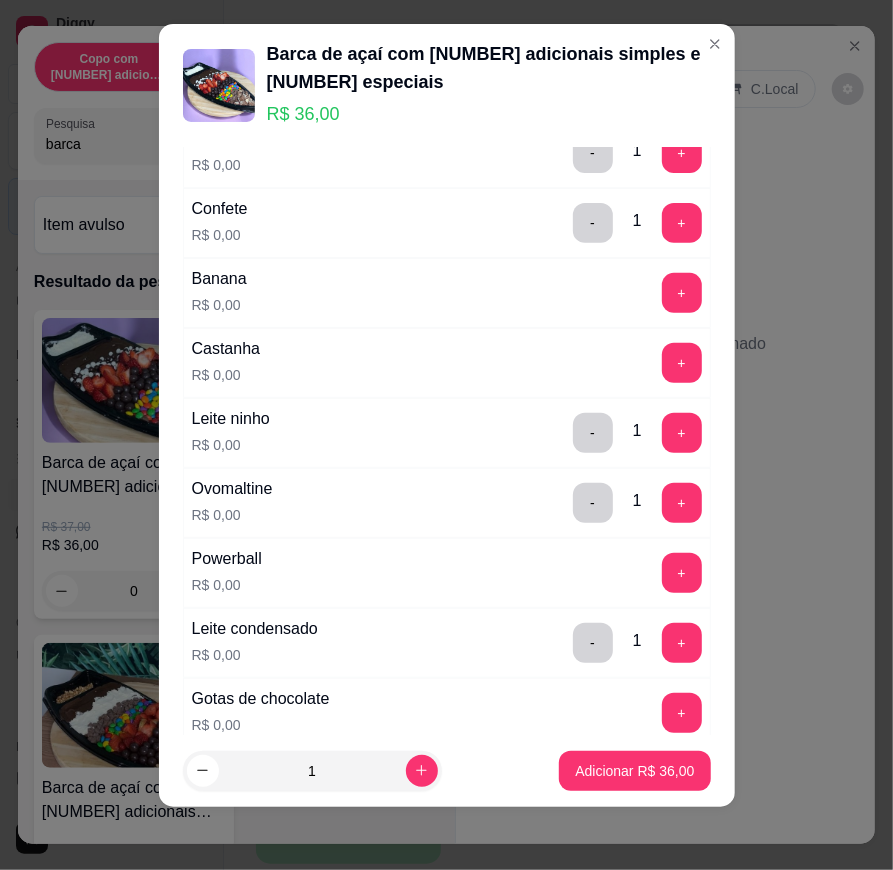 scroll, scrollTop: 133, scrollLeft: 0, axis: vertical 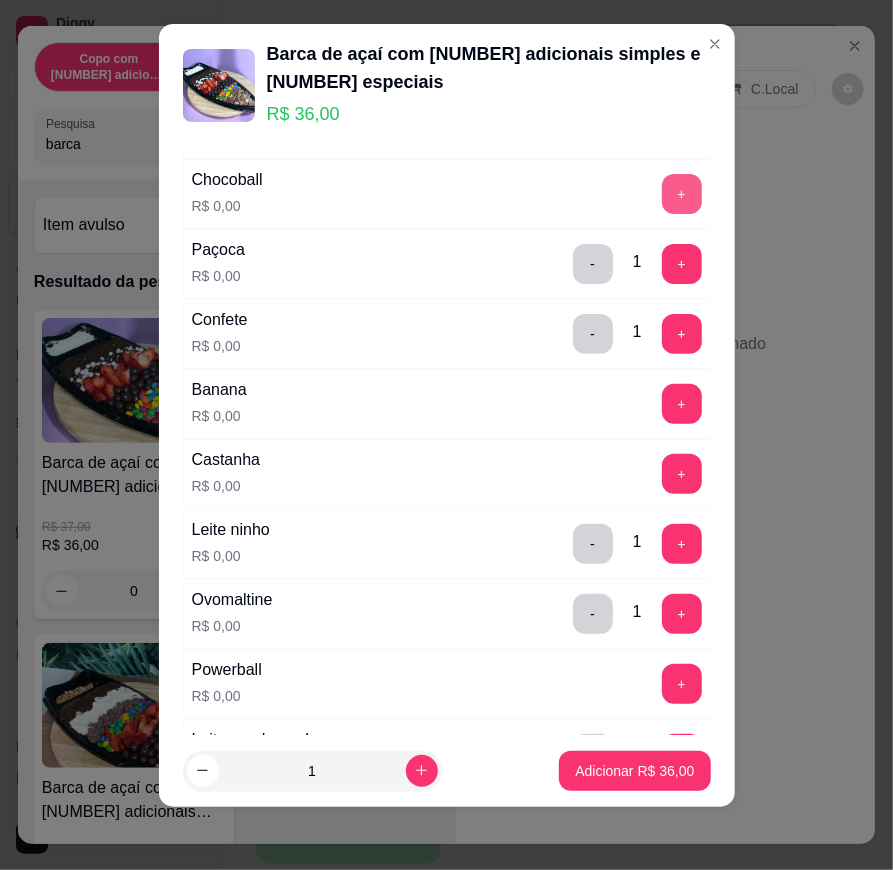 click on "+" at bounding box center (682, 194) 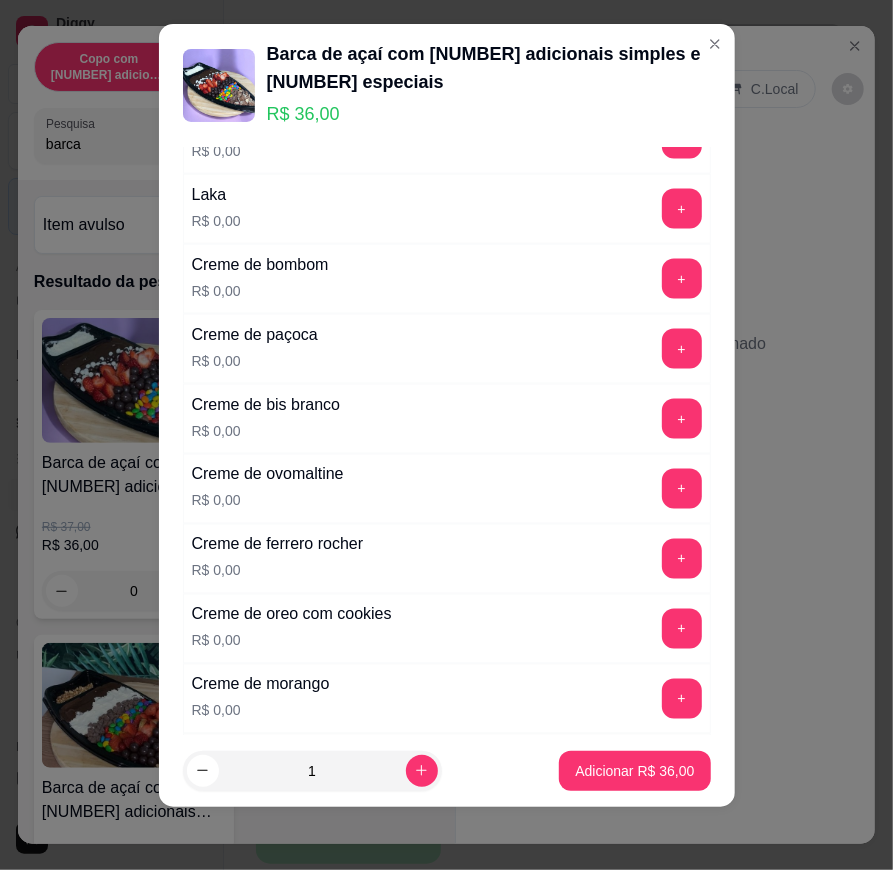 scroll, scrollTop: 1244, scrollLeft: 0, axis: vertical 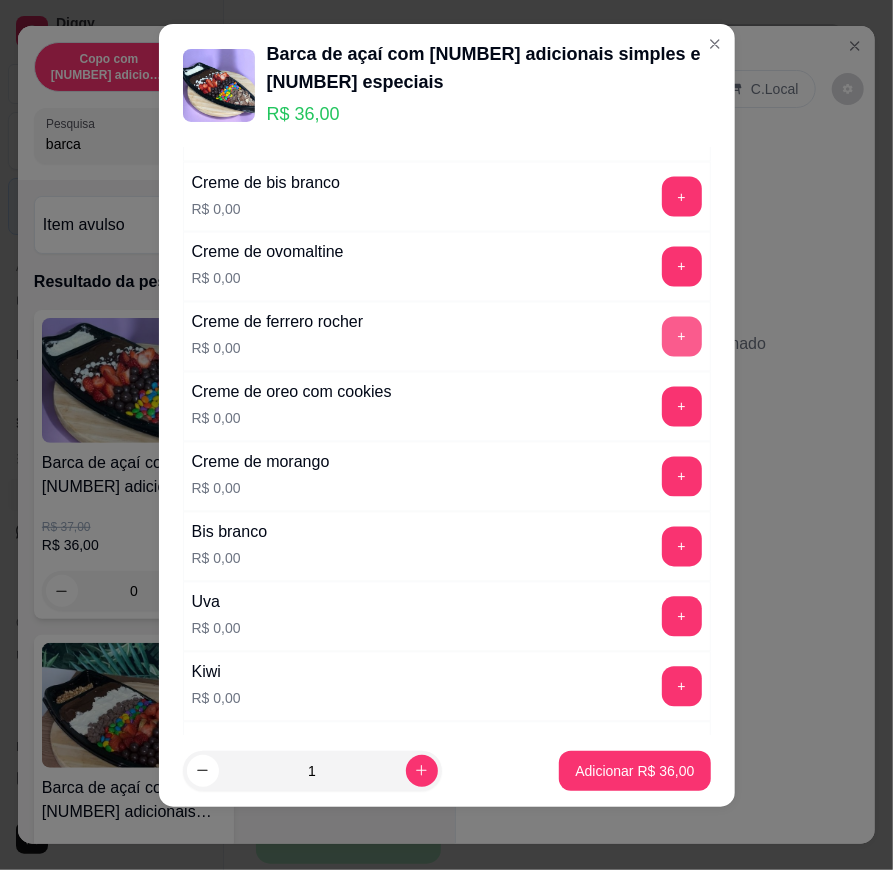click on "+" at bounding box center (682, 337) 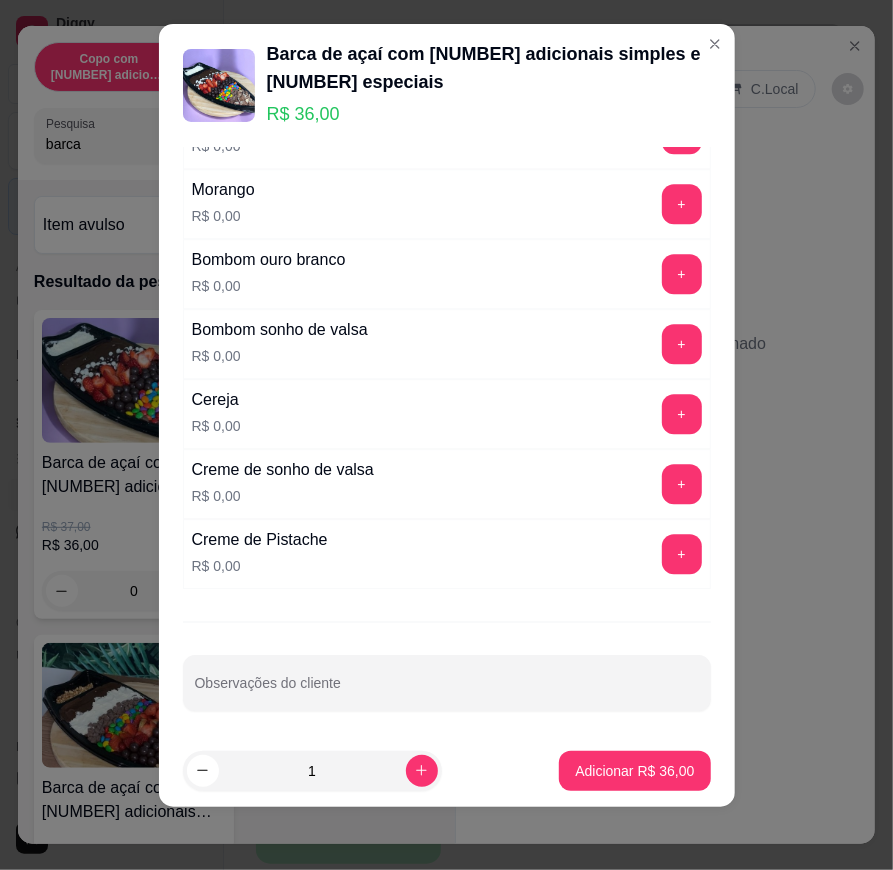 scroll, scrollTop: 1645, scrollLeft: 0, axis: vertical 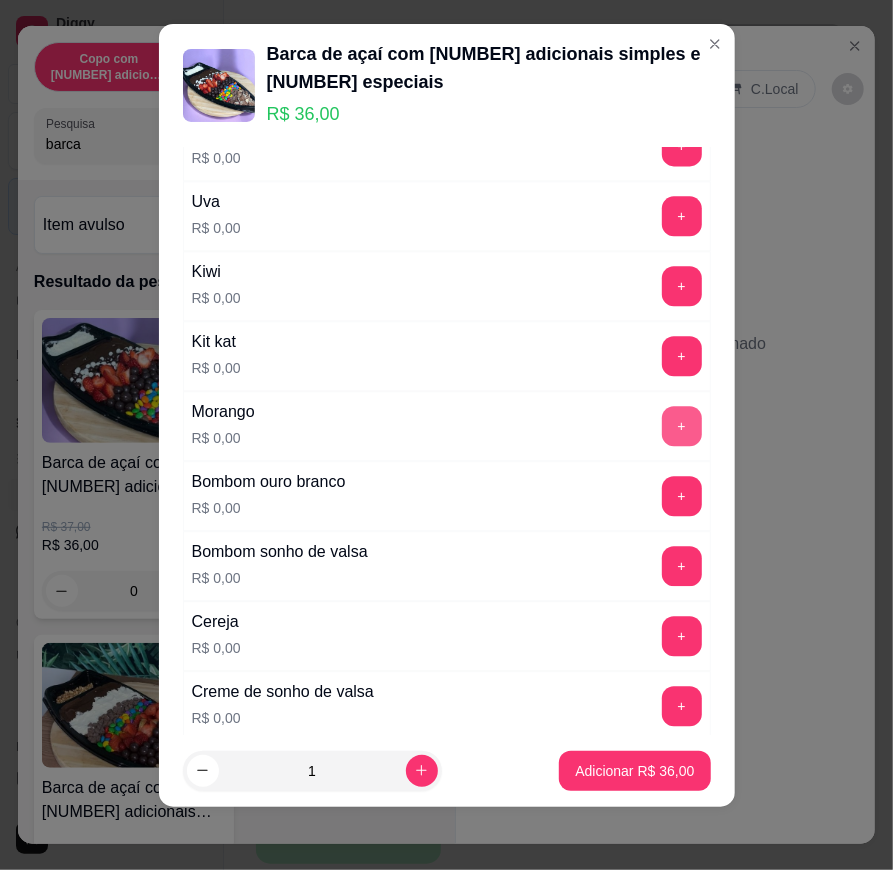 click on "+" at bounding box center [682, 426] 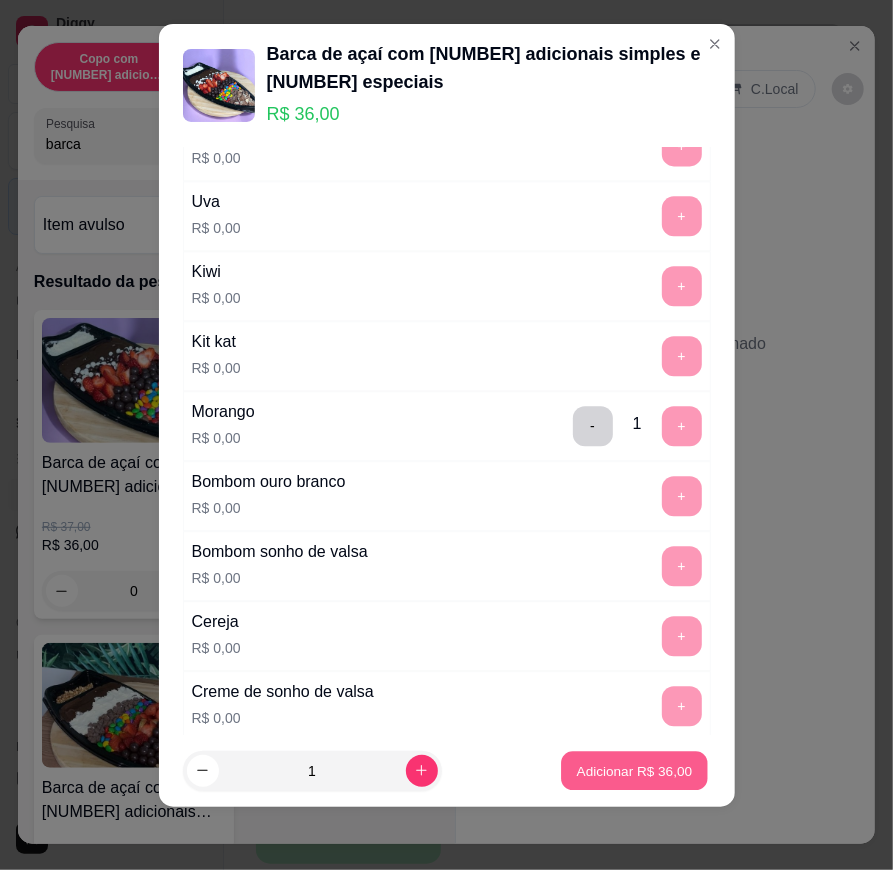 click on "Adicionar   R$ 36,00" at bounding box center (635, 770) 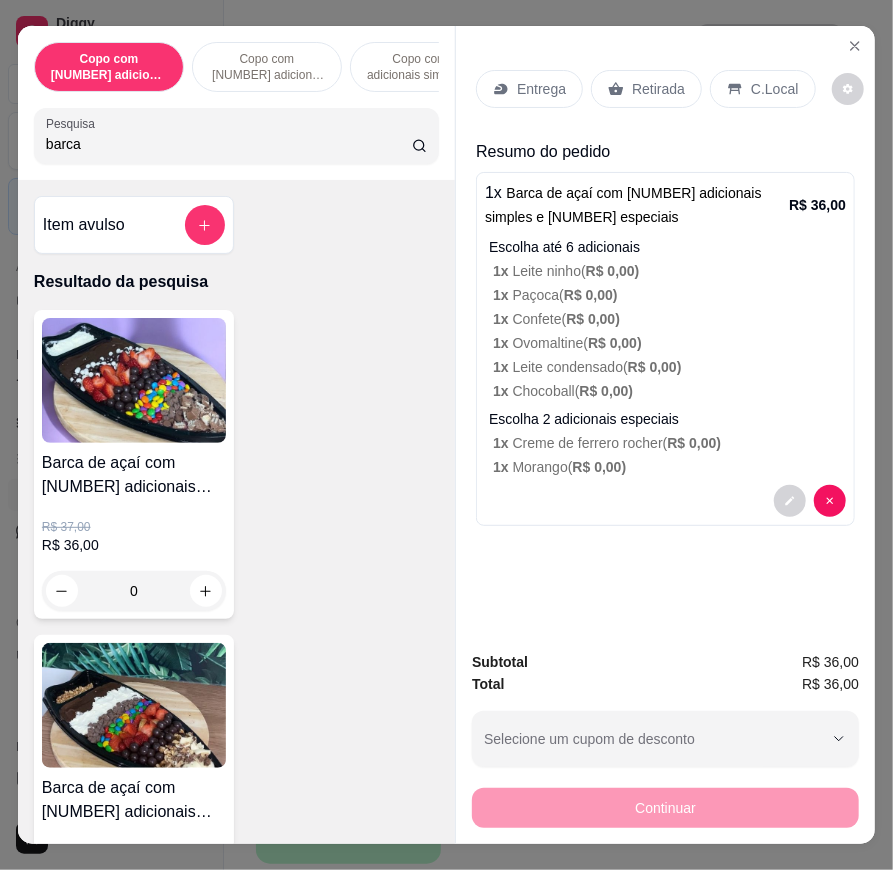 click on "Entrega Retirada C.Local" at bounding box center [665, 89] 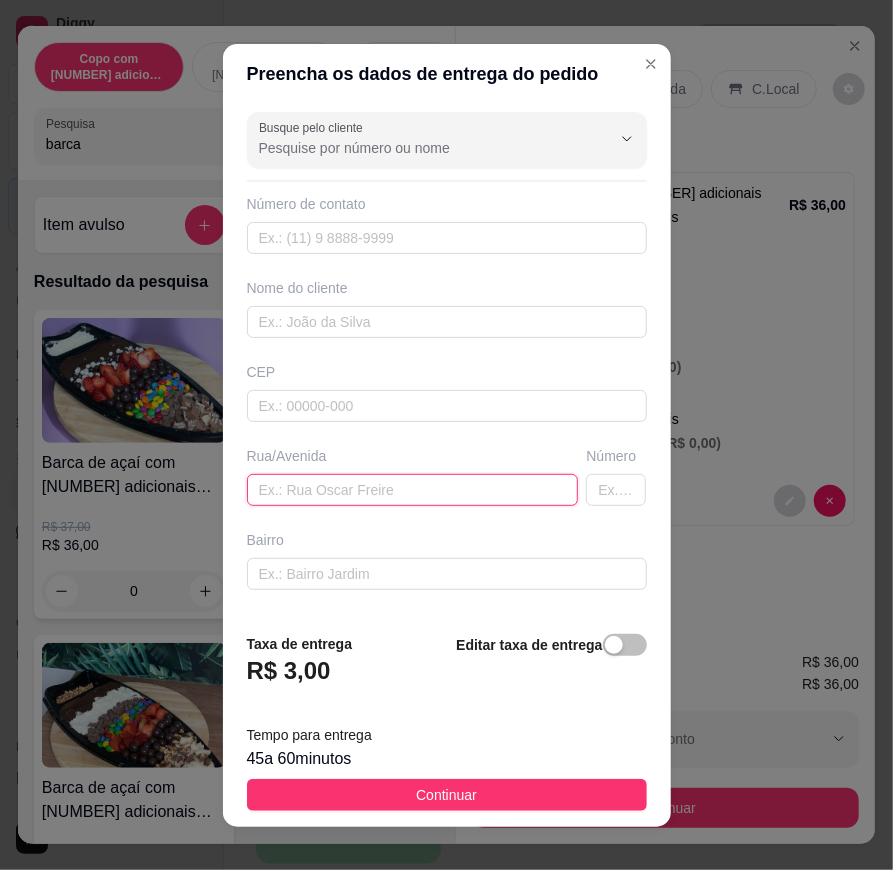 click at bounding box center [413, 490] 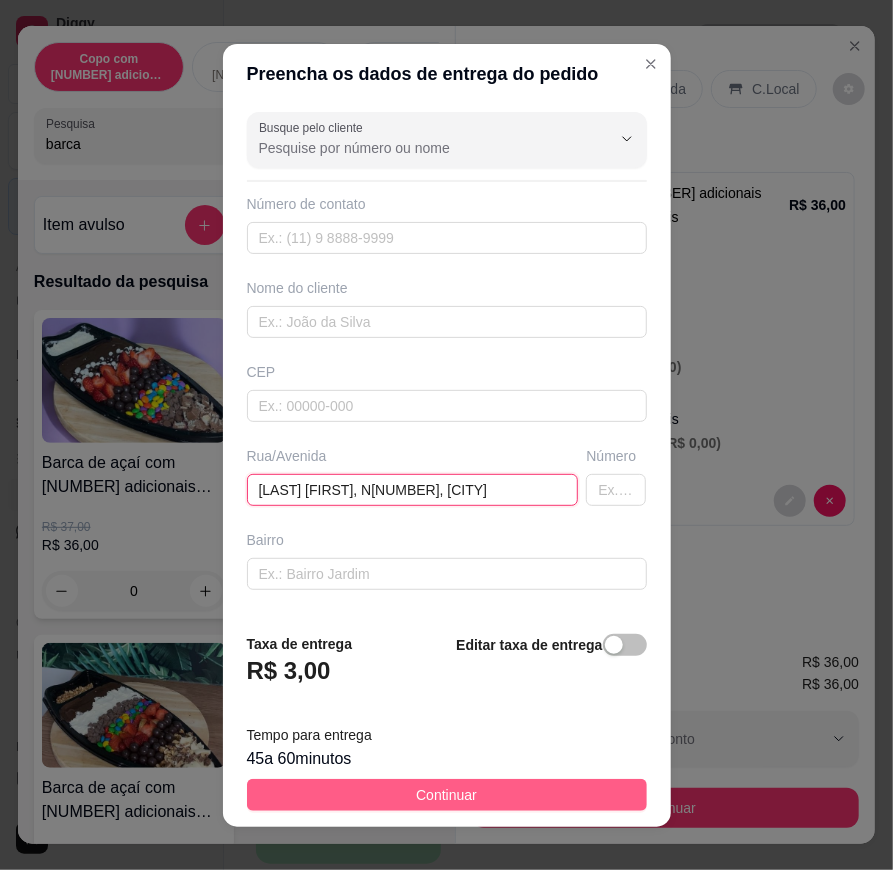 type on "[LAST] [FIRST], N[NUMBER], [CITY]" 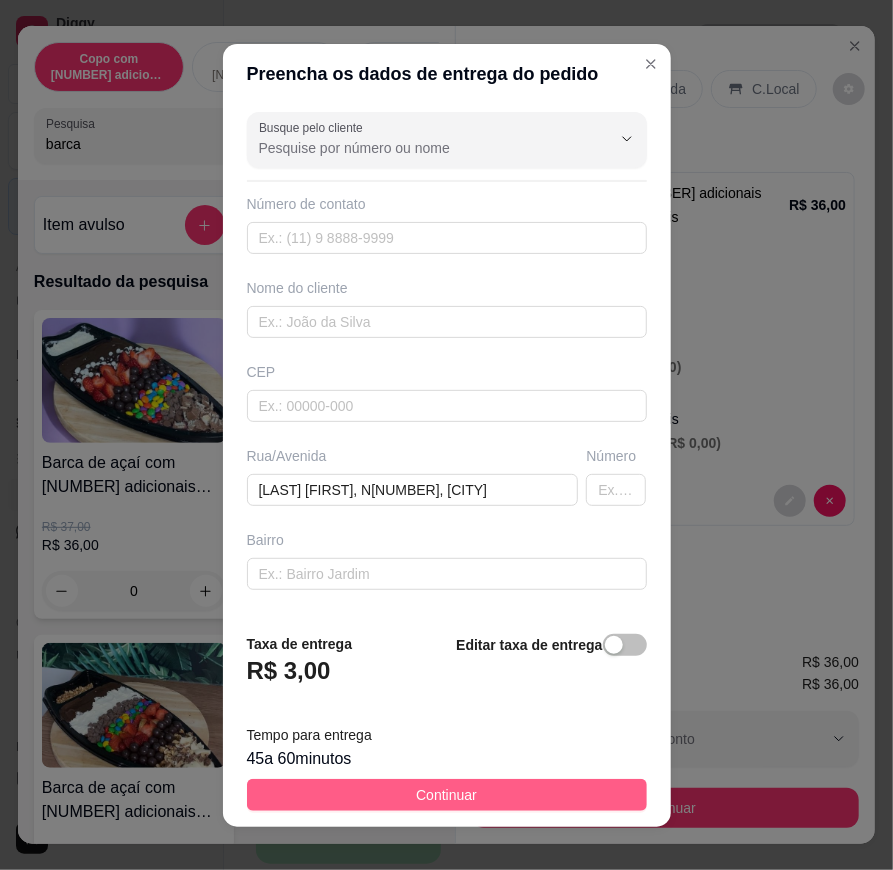 click on "Continuar" at bounding box center [446, 795] 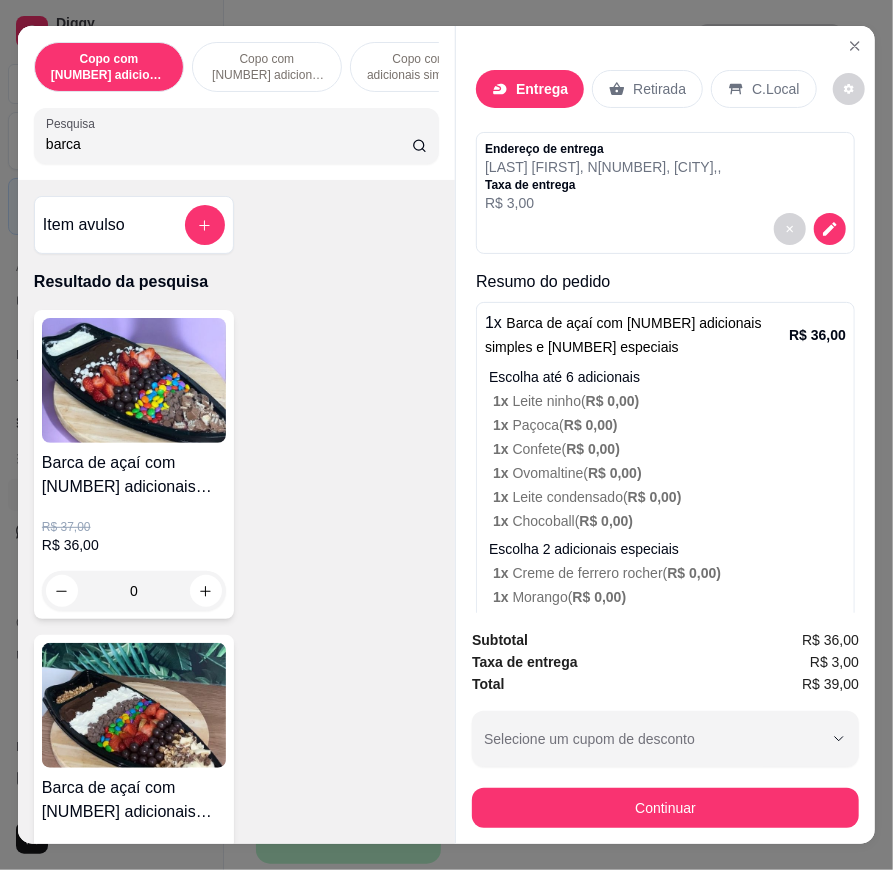 click on "Continuar" at bounding box center (665, 808) 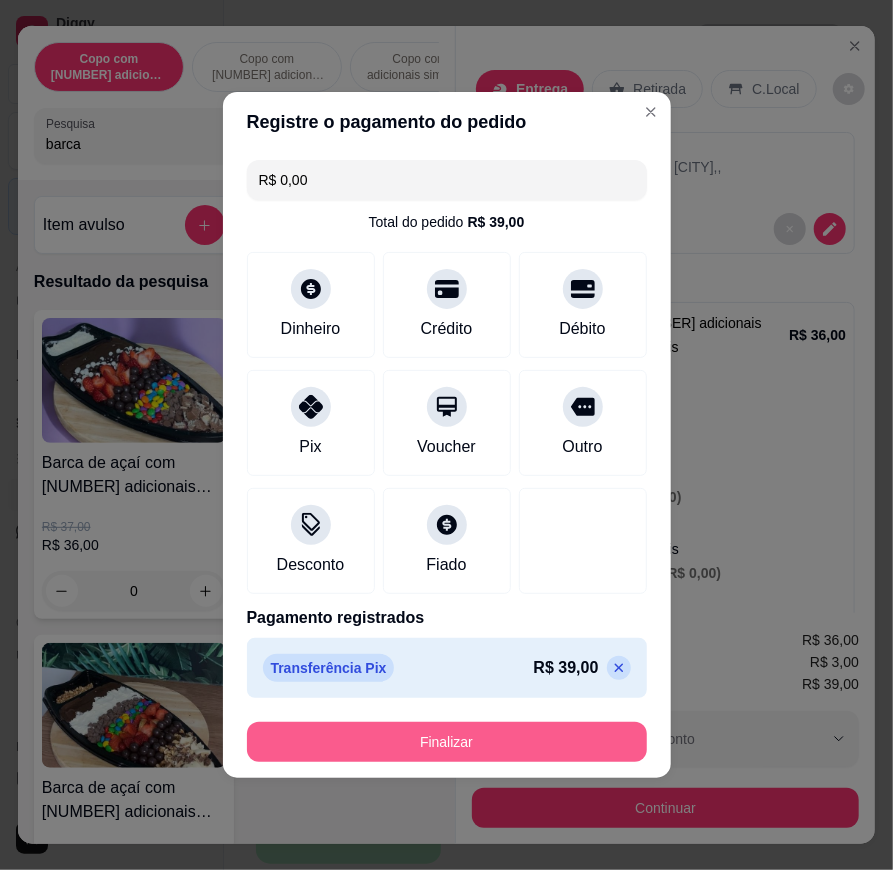 click on "Finalizar" at bounding box center (447, 742) 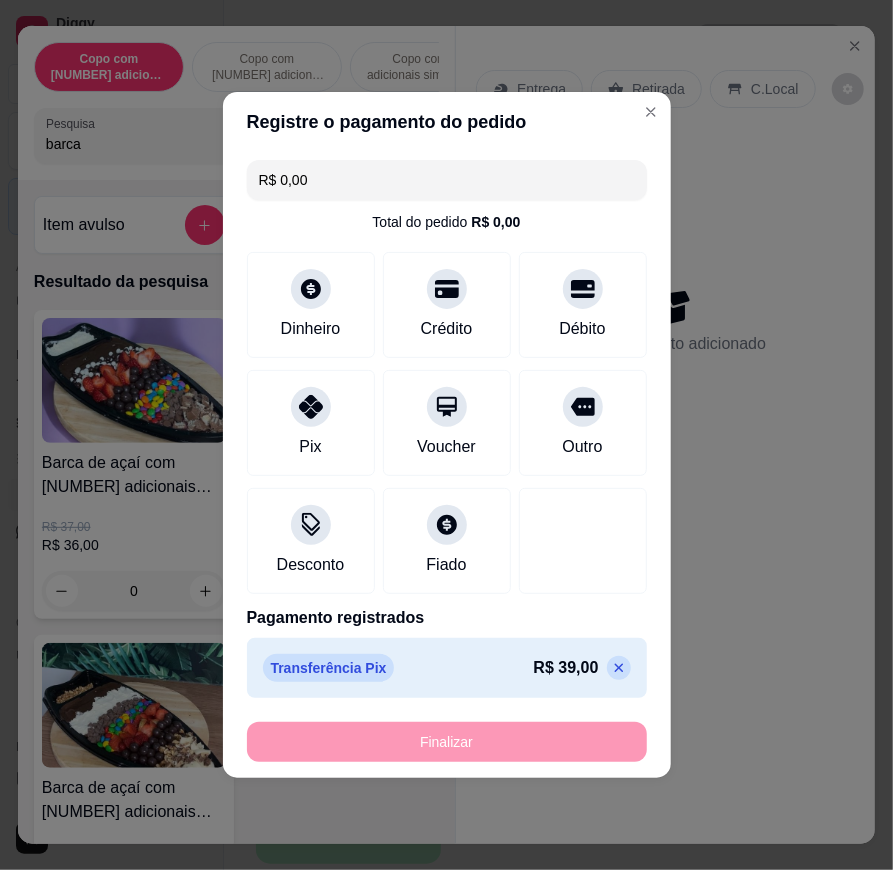type on "-R$ 39,00" 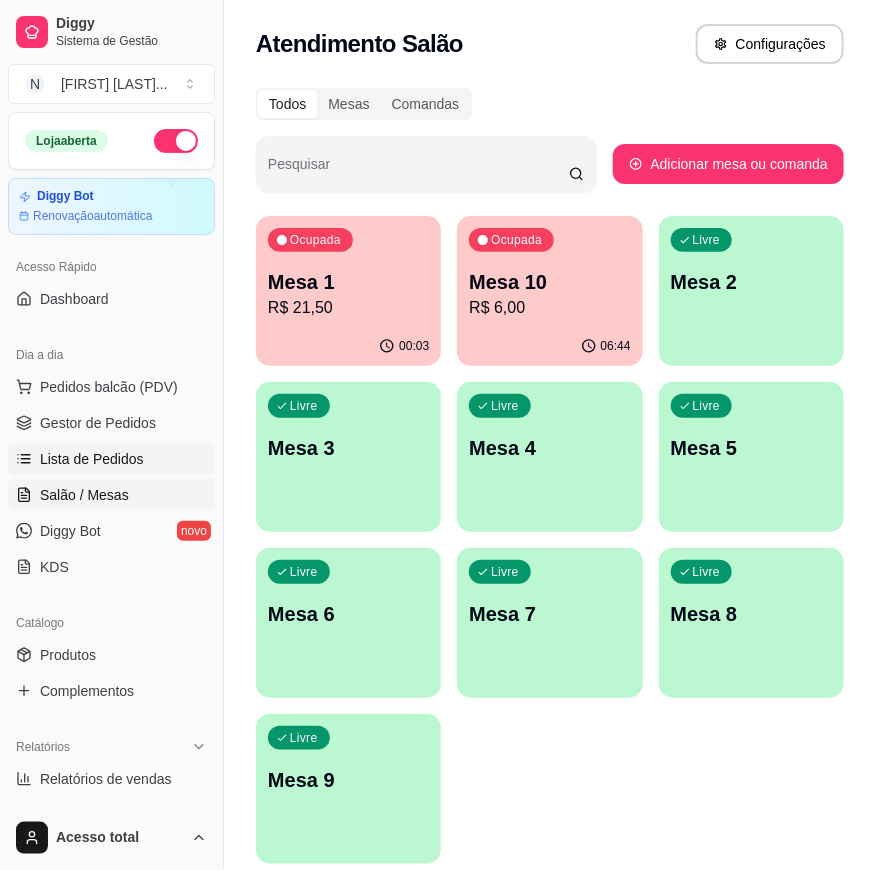 click on "Lista de Pedidos" at bounding box center [92, 459] 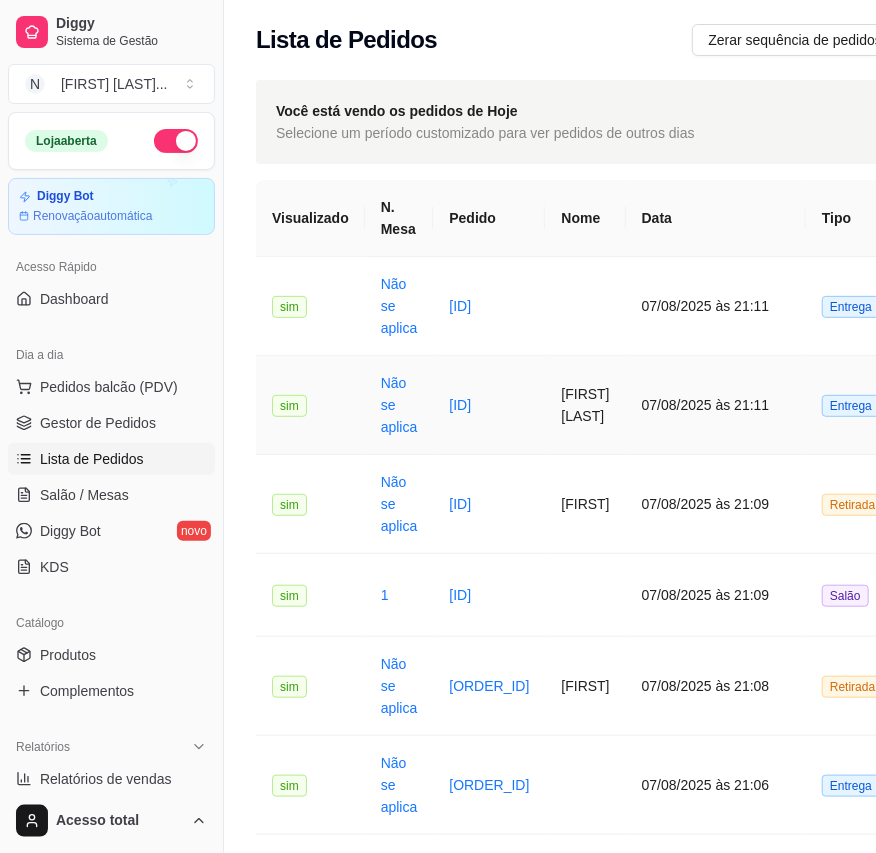 click on "[ID]" at bounding box center (489, 405) 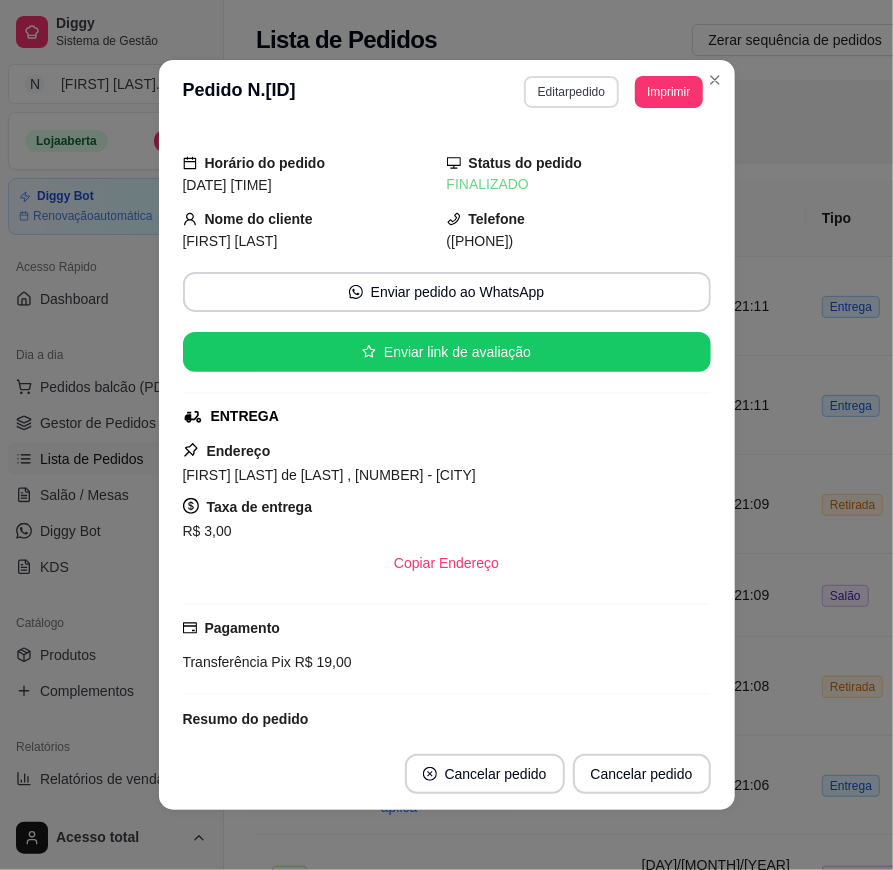 click on "Editar  pedido" at bounding box center (571, 92) 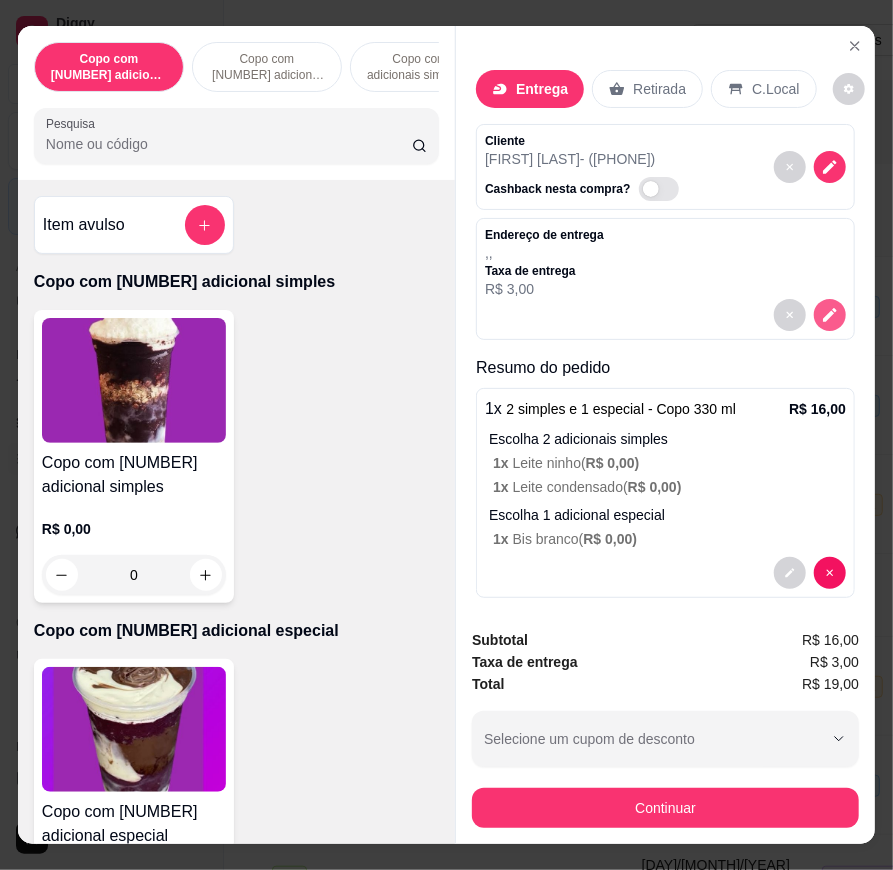 click 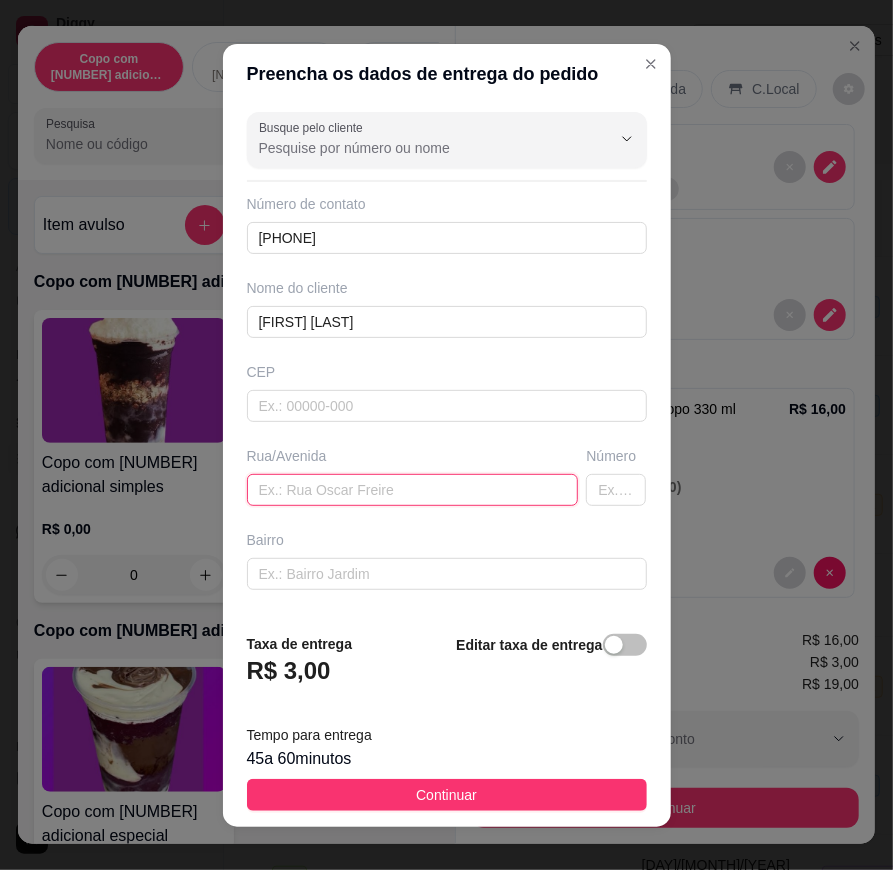 click at bounding box center (413, 490) 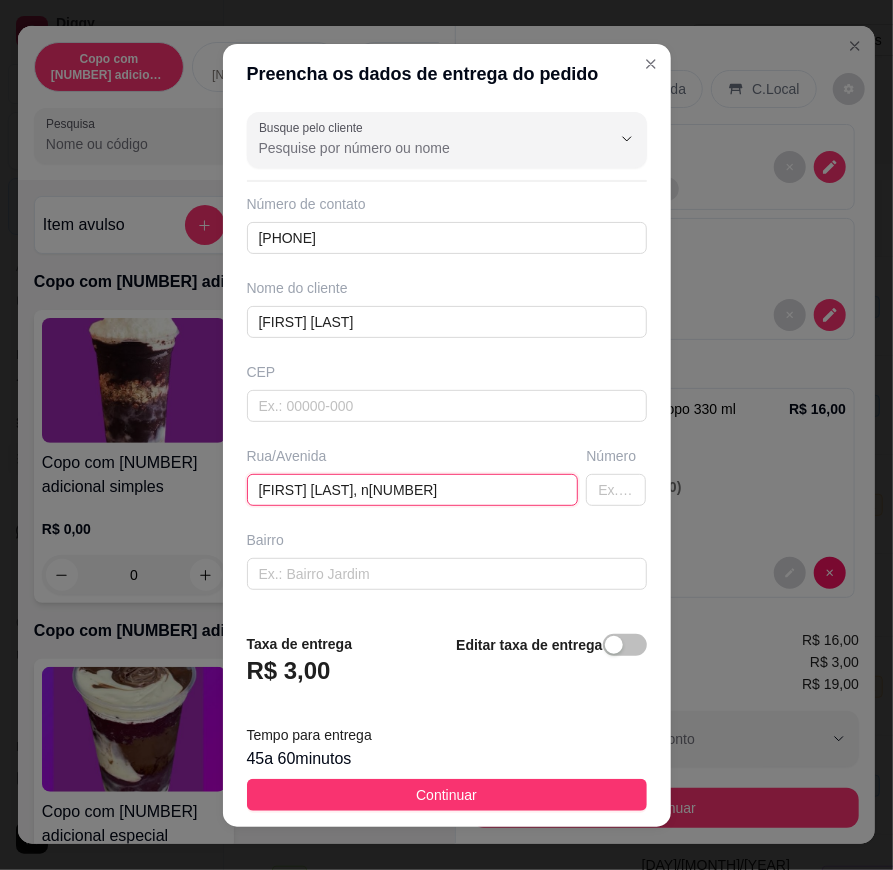 click on "[FIRST] [LAST], n[NUMBER]" at bounding box center [413, 490] 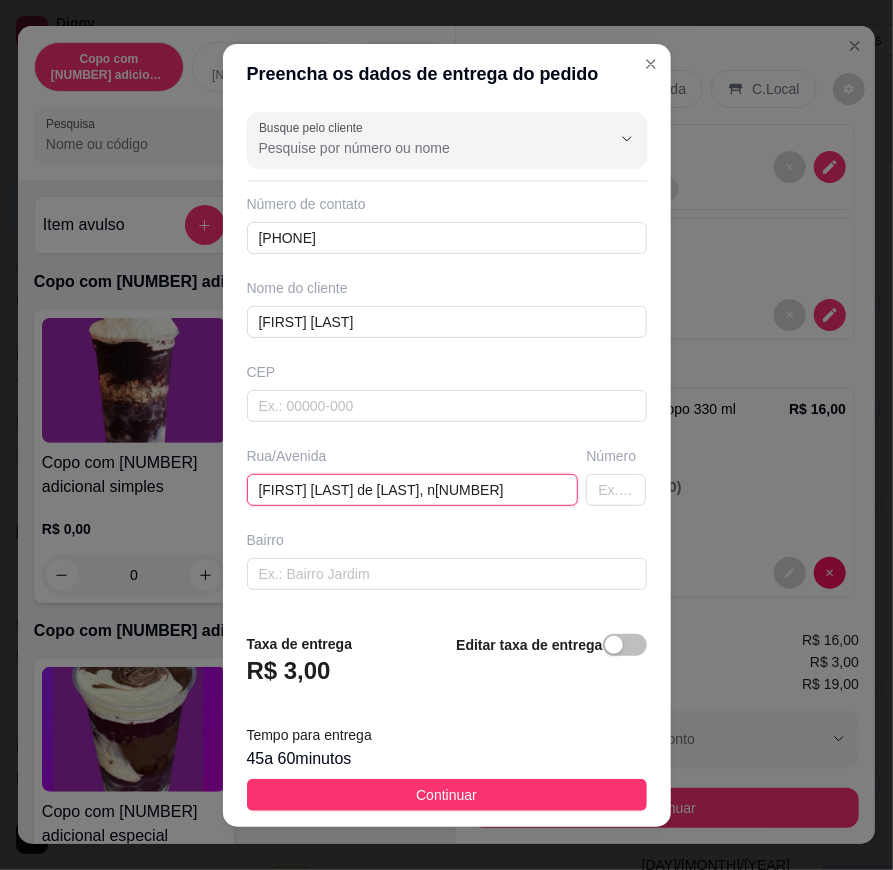 click on "[FIRST] [LAST] de [LAST], n[NUMBER]" at bounding box center (413, 490) 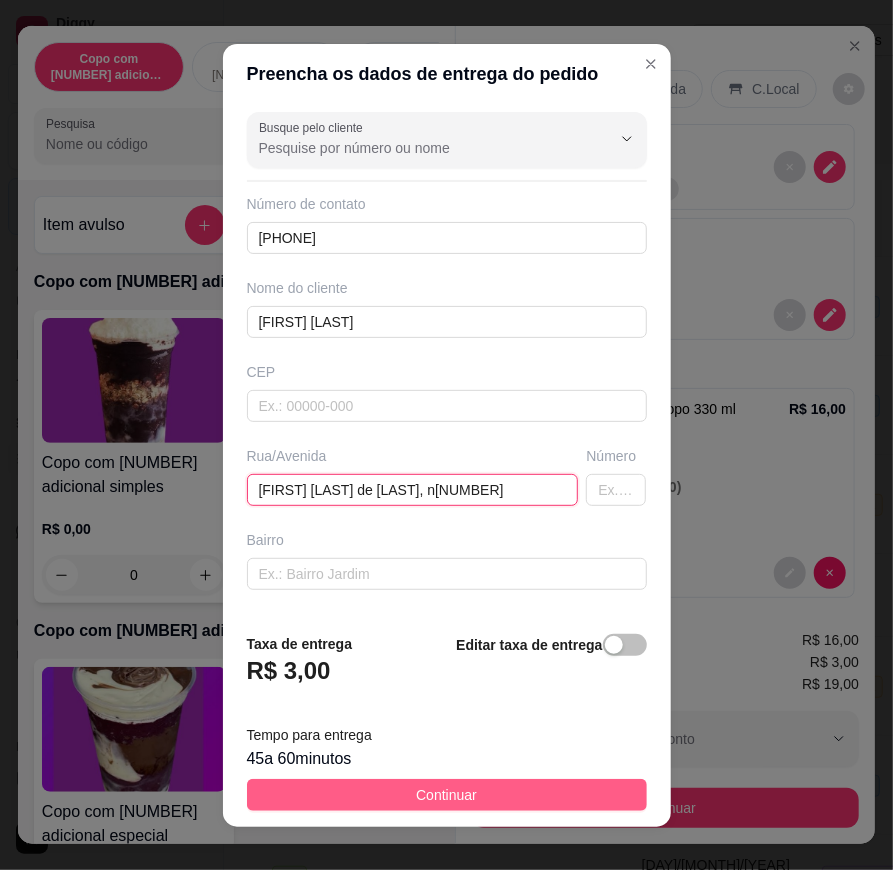 type on "[FIRST] [LAST] de [LAST], n[NUMBER]" 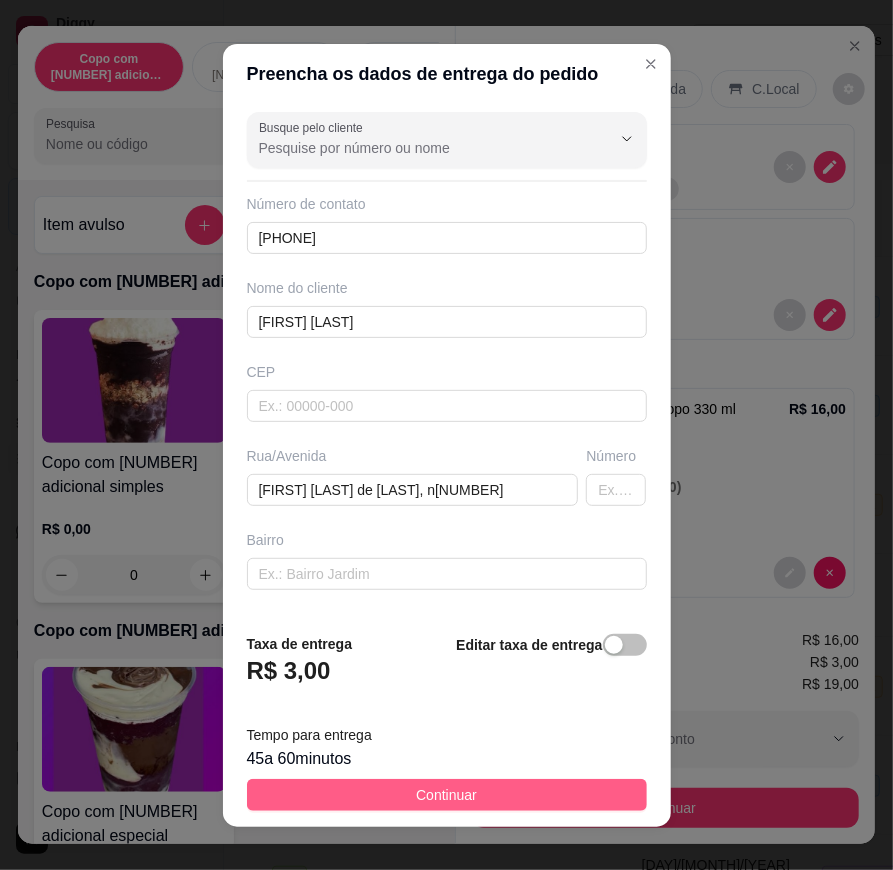 click on "Continuar" at bounding box center (447, 795) 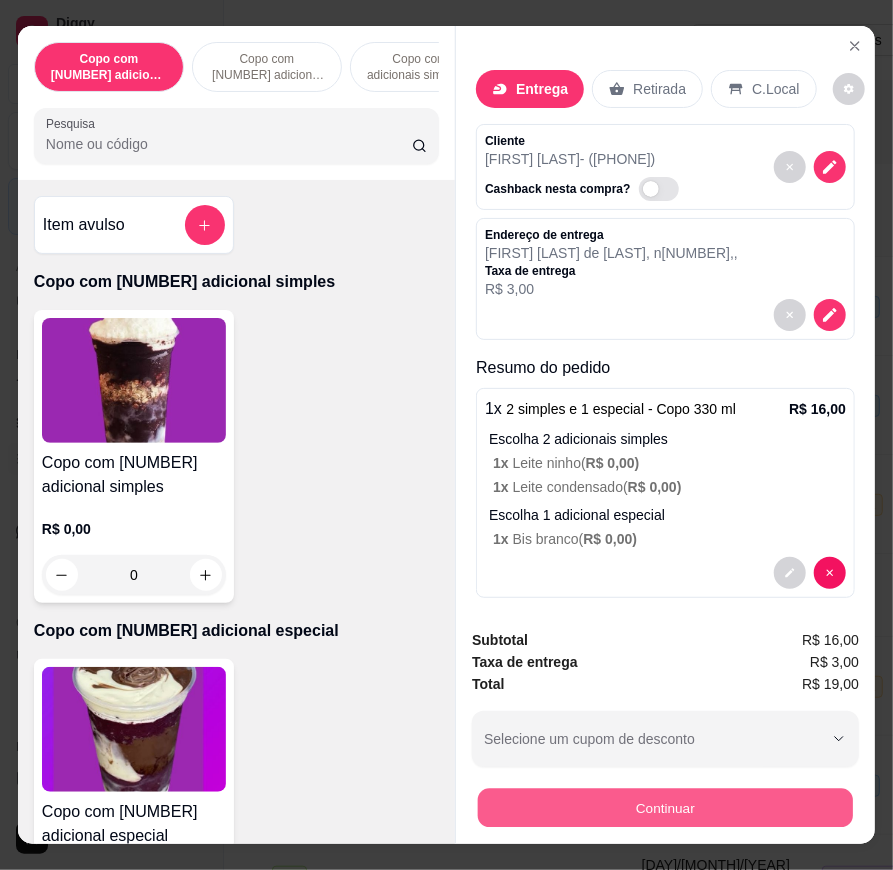 click on "Continuar" at bounding box center (665, 808) 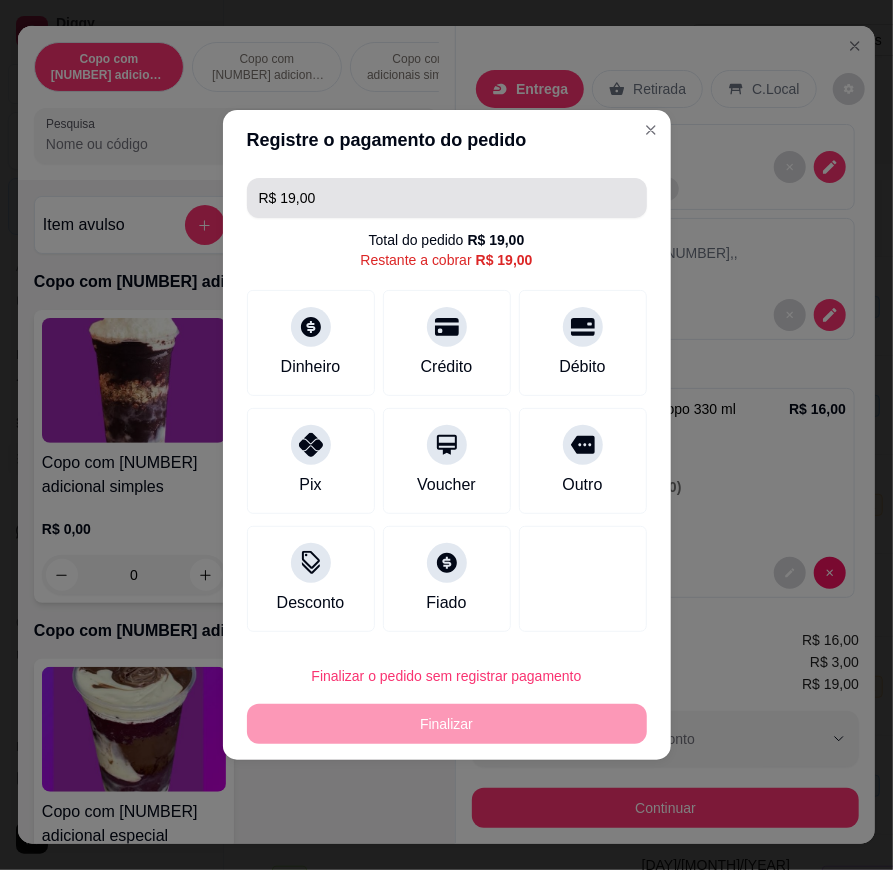 click on "R$ 19,00" at bounding box center [447, 198] 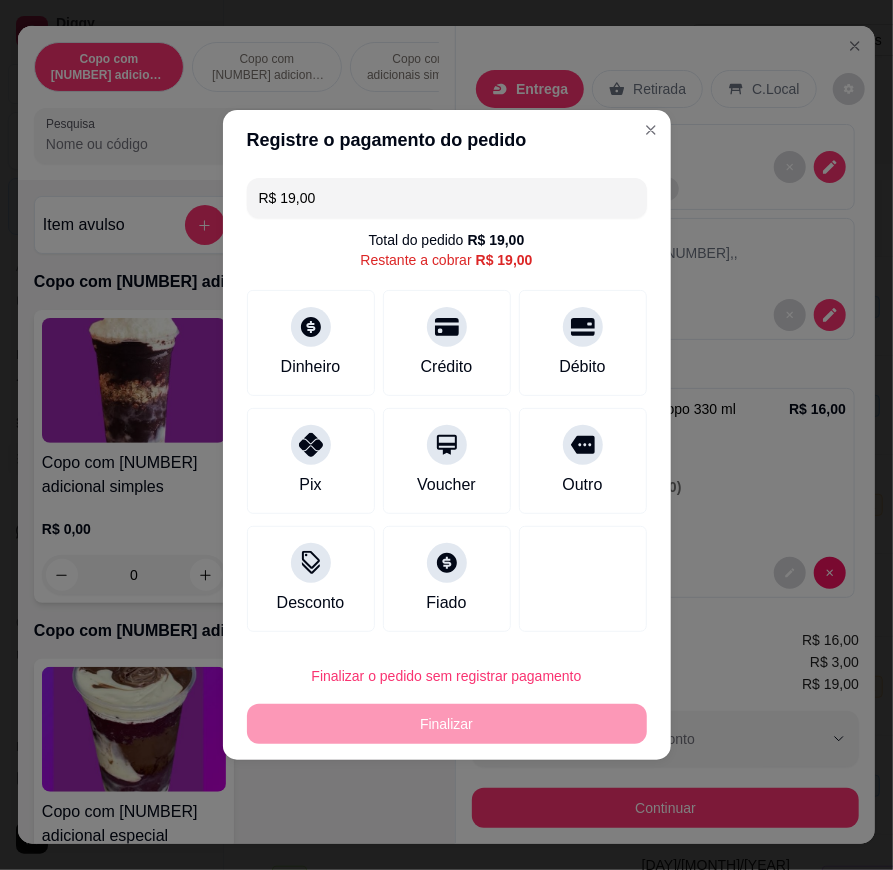 click on "R$ 19,00" at bounding box center [447, 198] 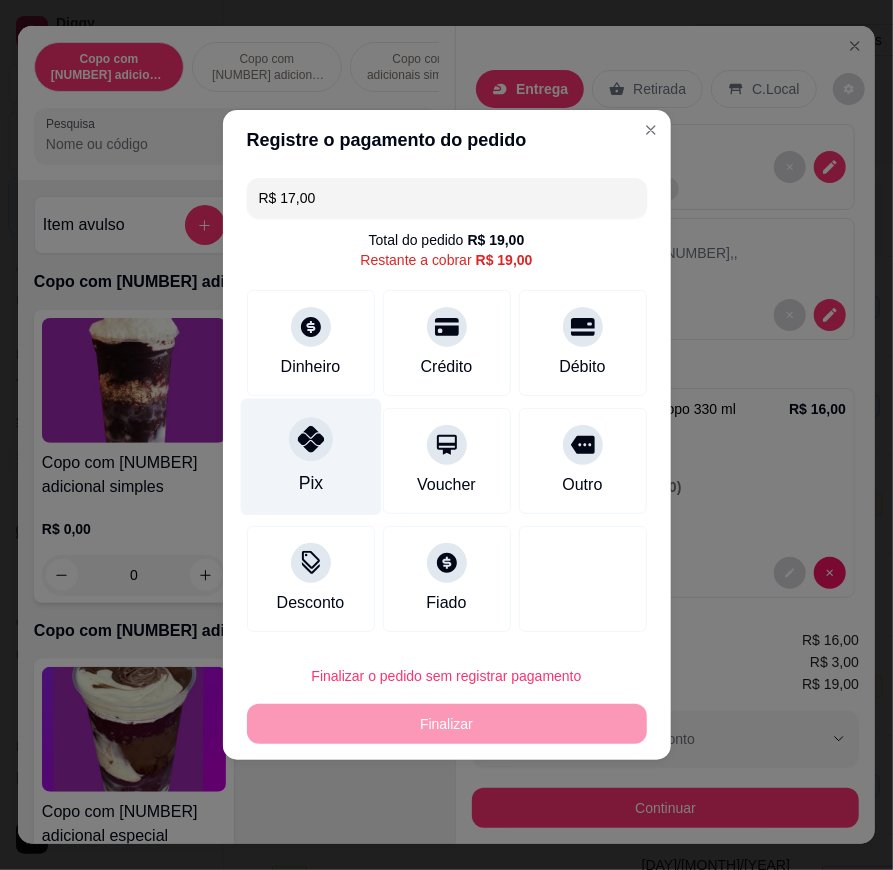 click at bounding box center [311, 439] 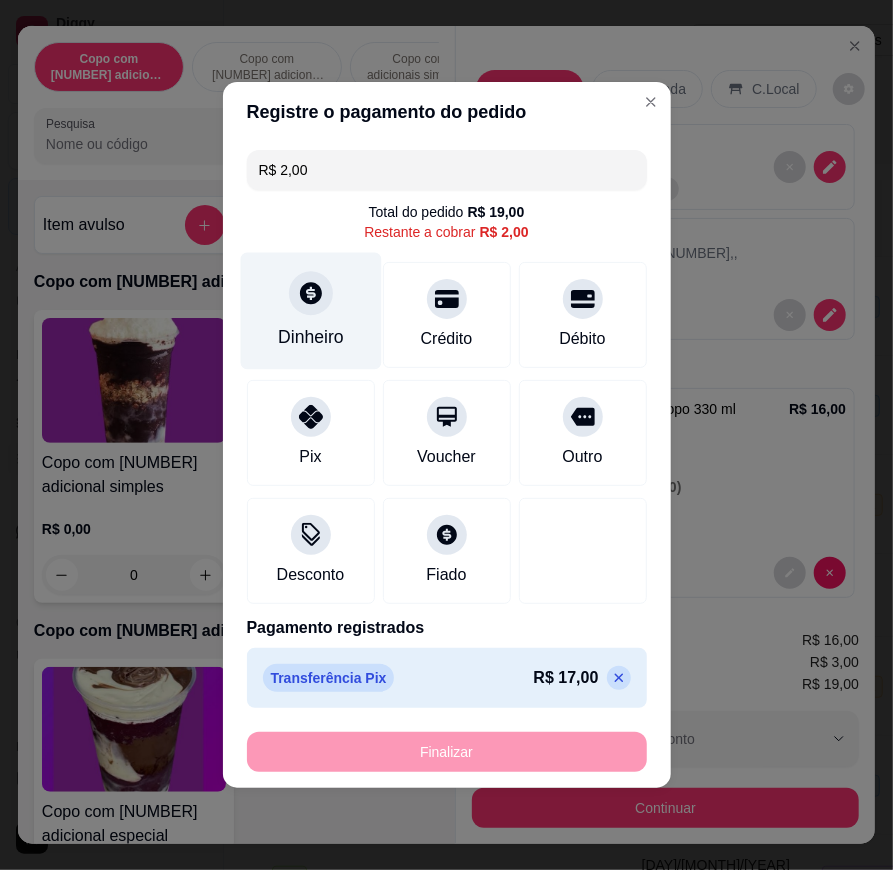 click at bounding box center [311, 293] 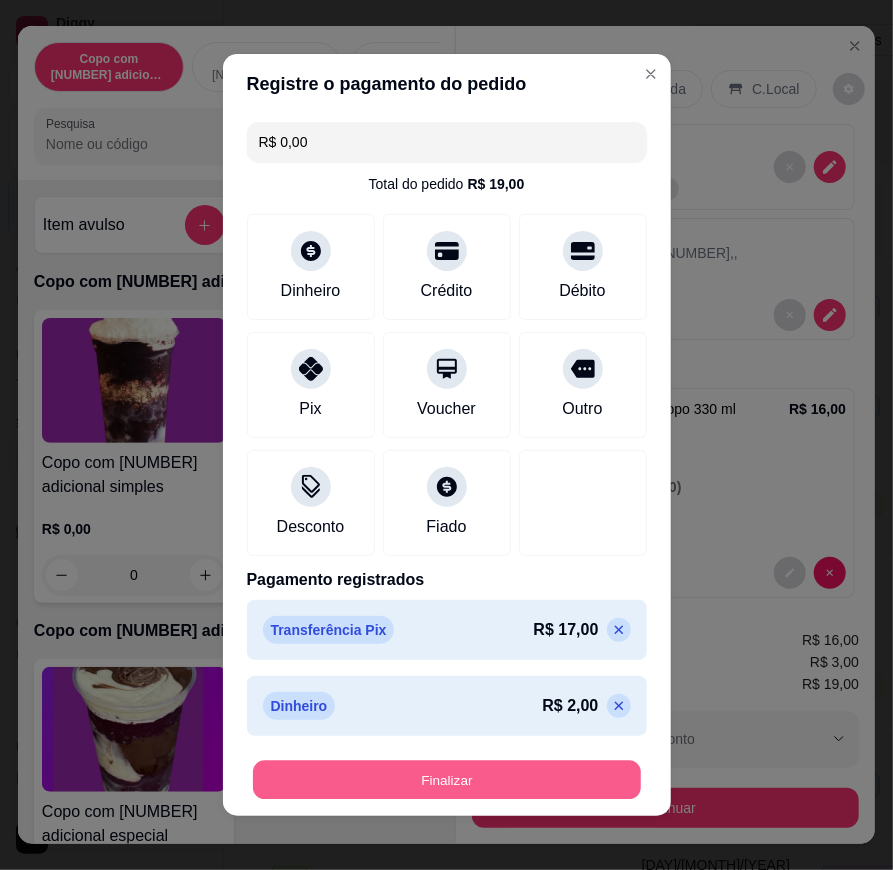 click on "Finalizar" at bounding box center (447, 780) 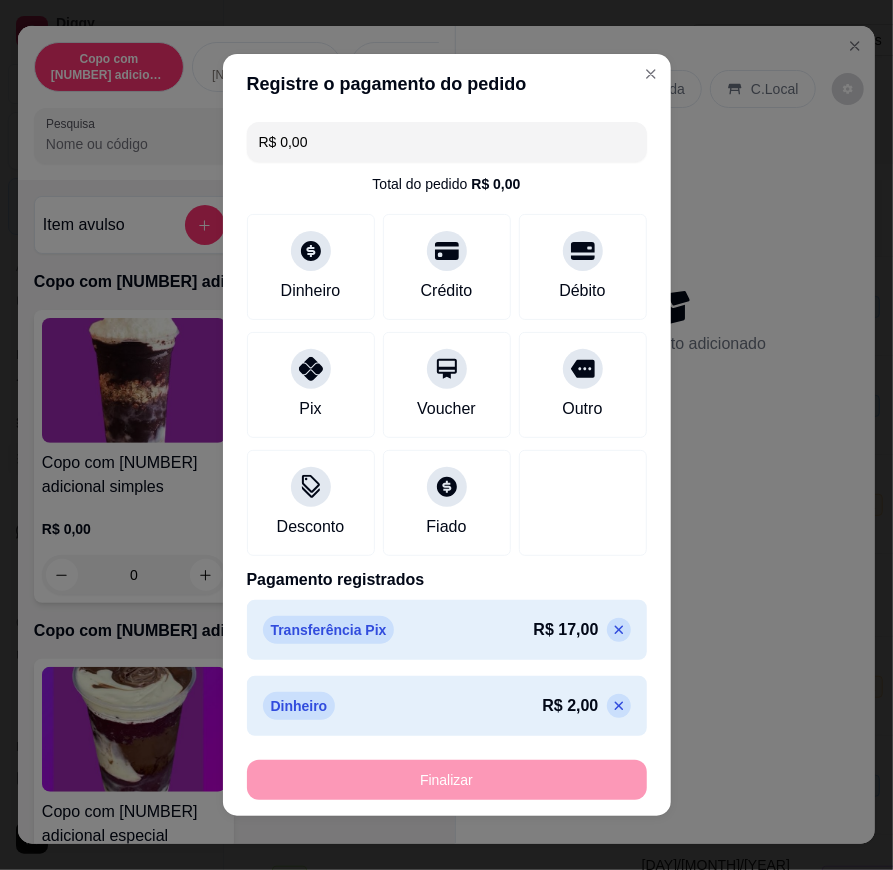 type on "-R$ 19,00" 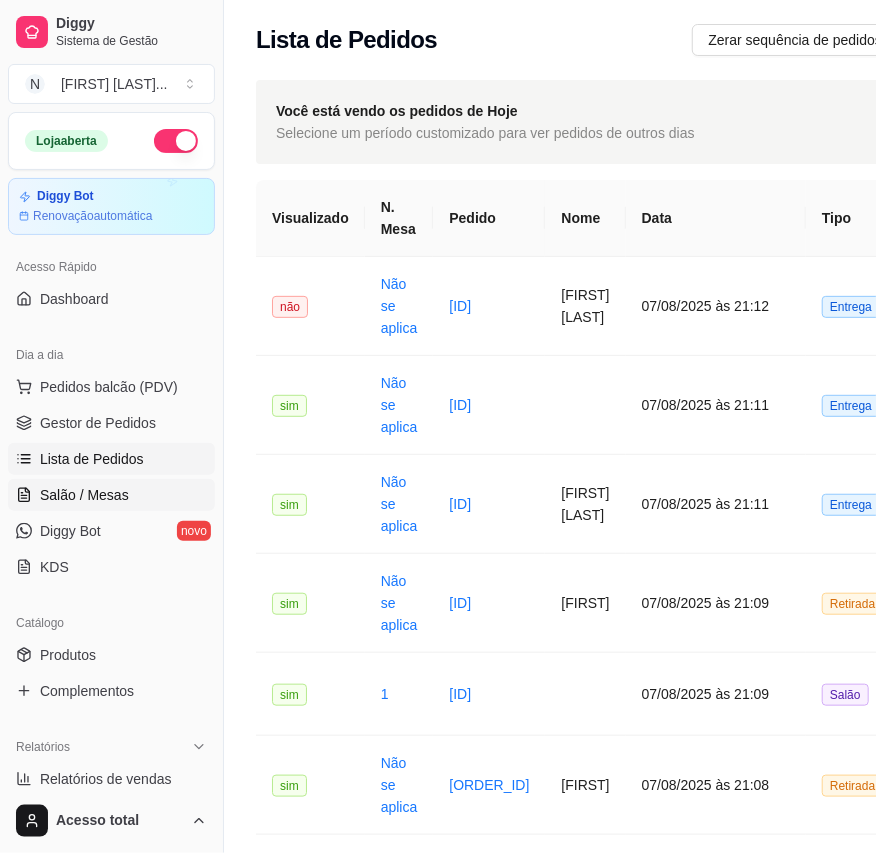 click on "Salão / Mesas" at bounding box center [111, 495] 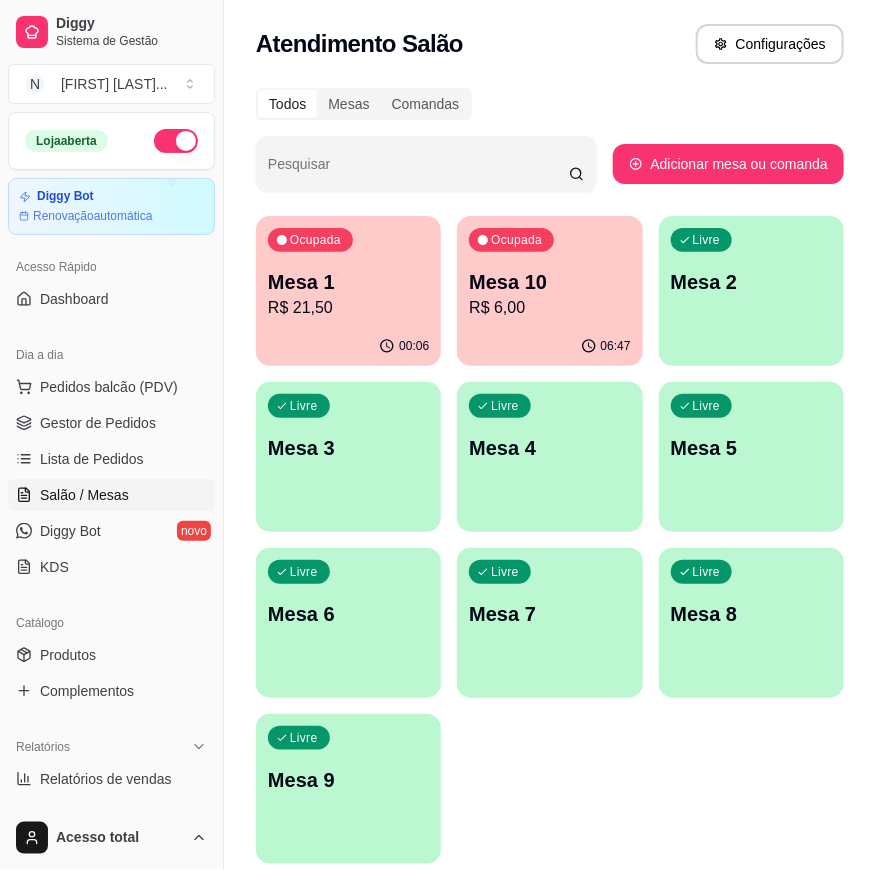 click on "R$ 21,50" at bounding box center (348, 308) 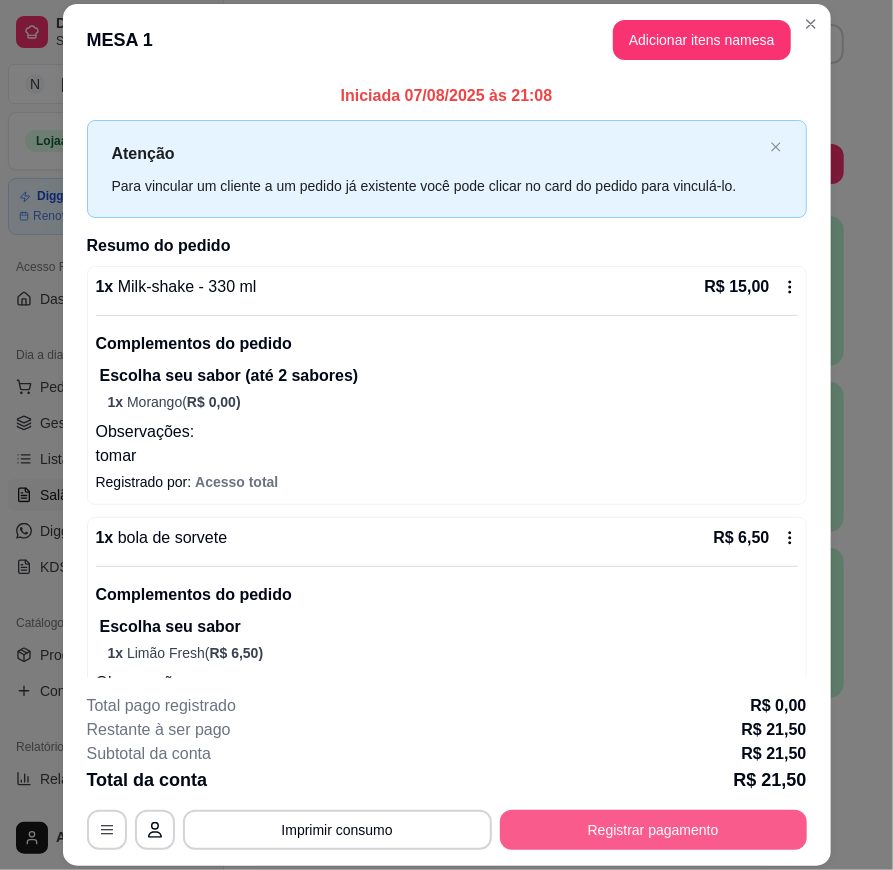 click on "Registrar pagamento" at bounding box center [653, 830] 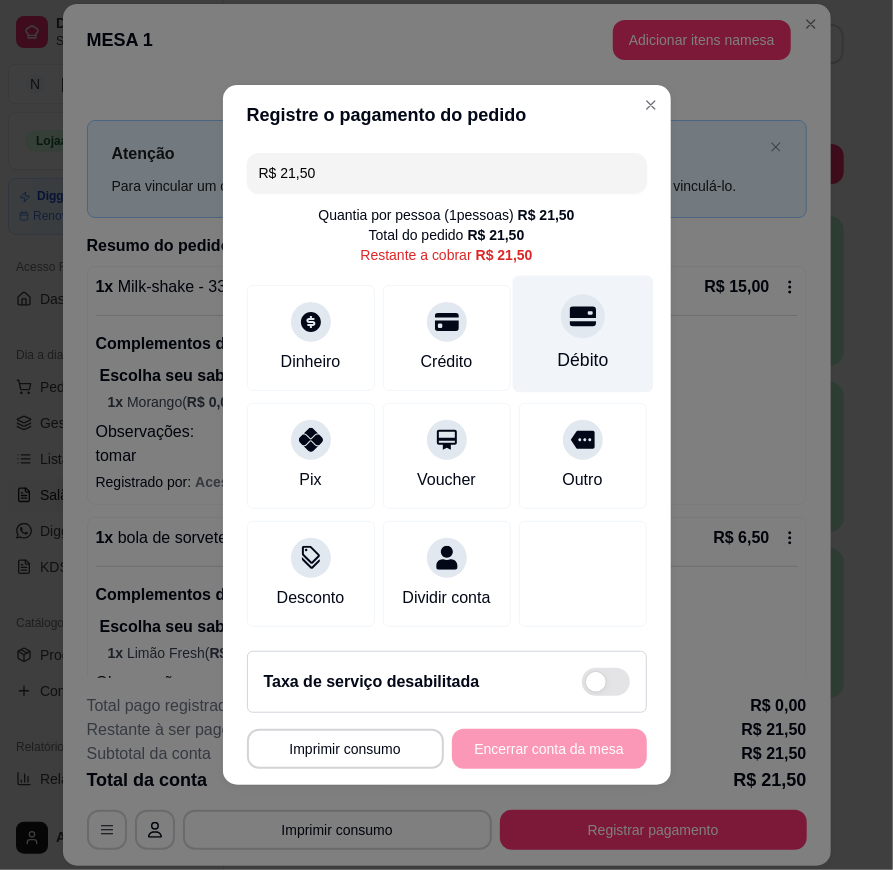 click on "Débito" at bounding box center (582, 360) 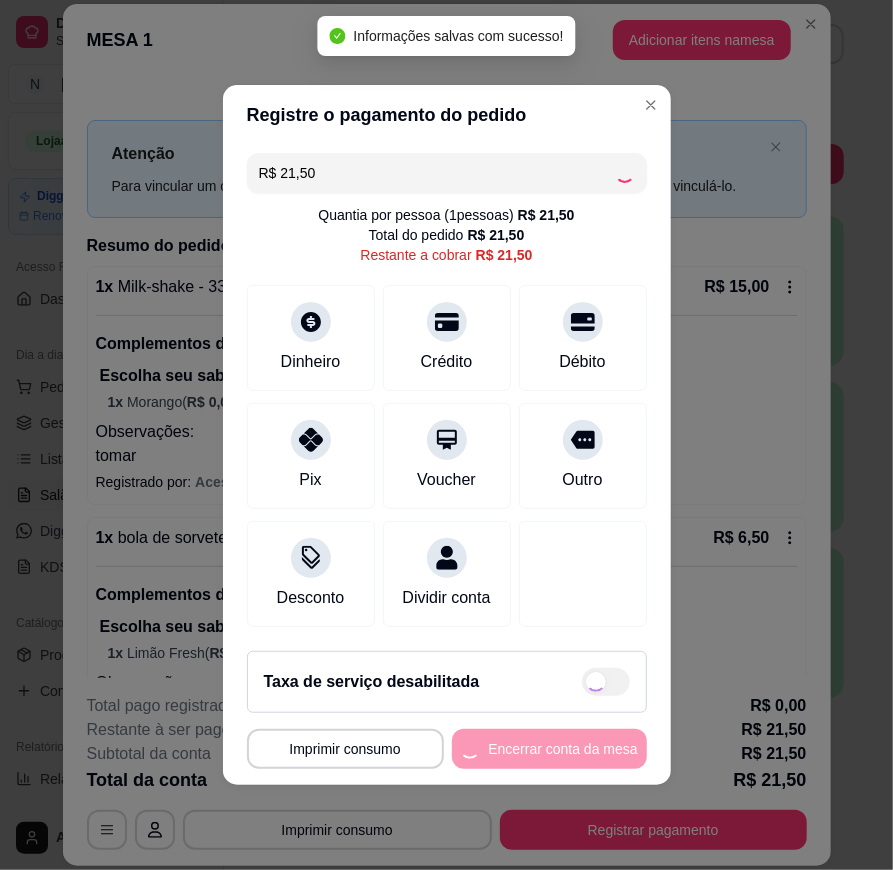 type on "R$ 0,00" 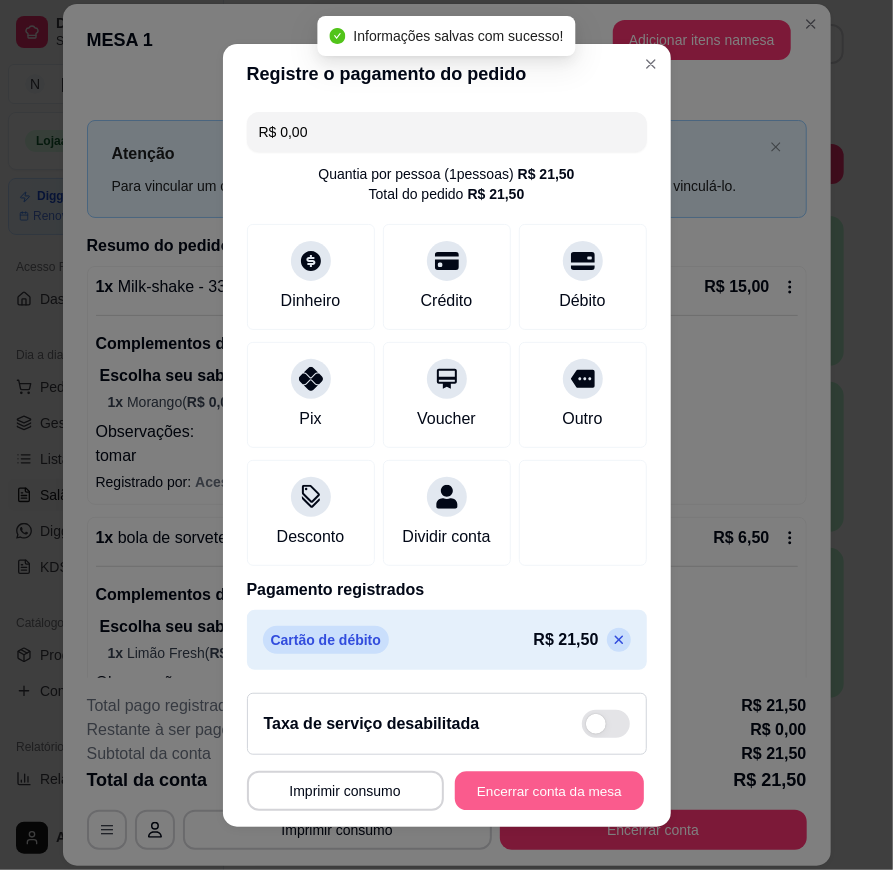 click on "Encerrar conta da mesa" at bounding box center (549, 790) 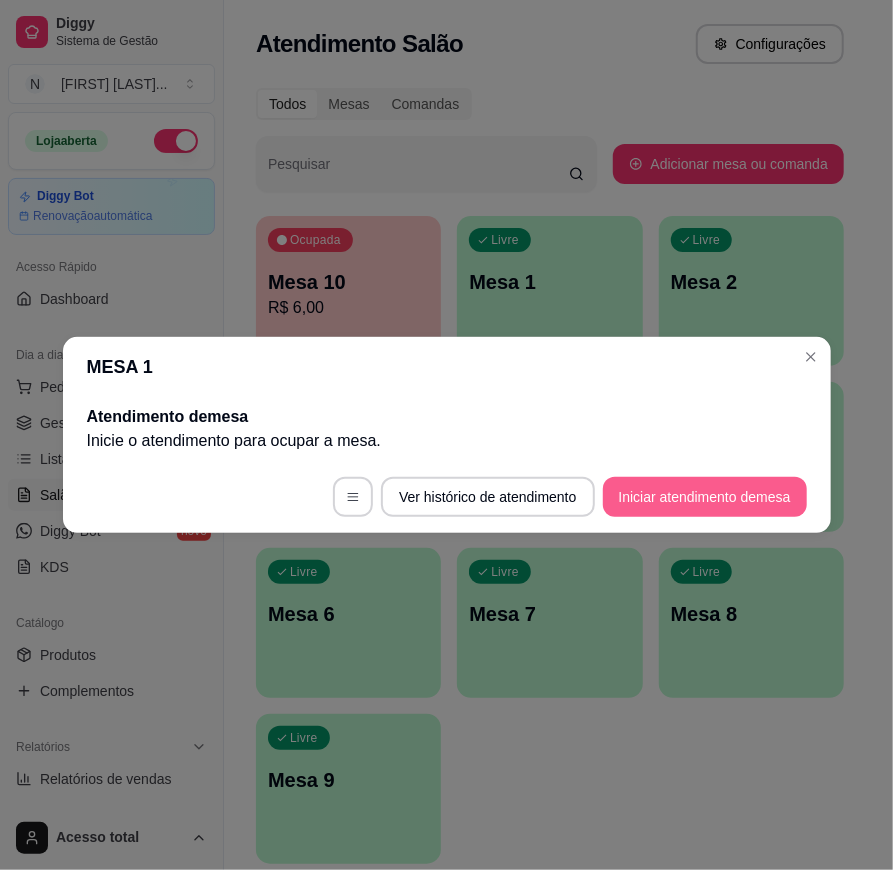 click on "Iniciar atendimento de  mesa" at bounding box center [705, 497] 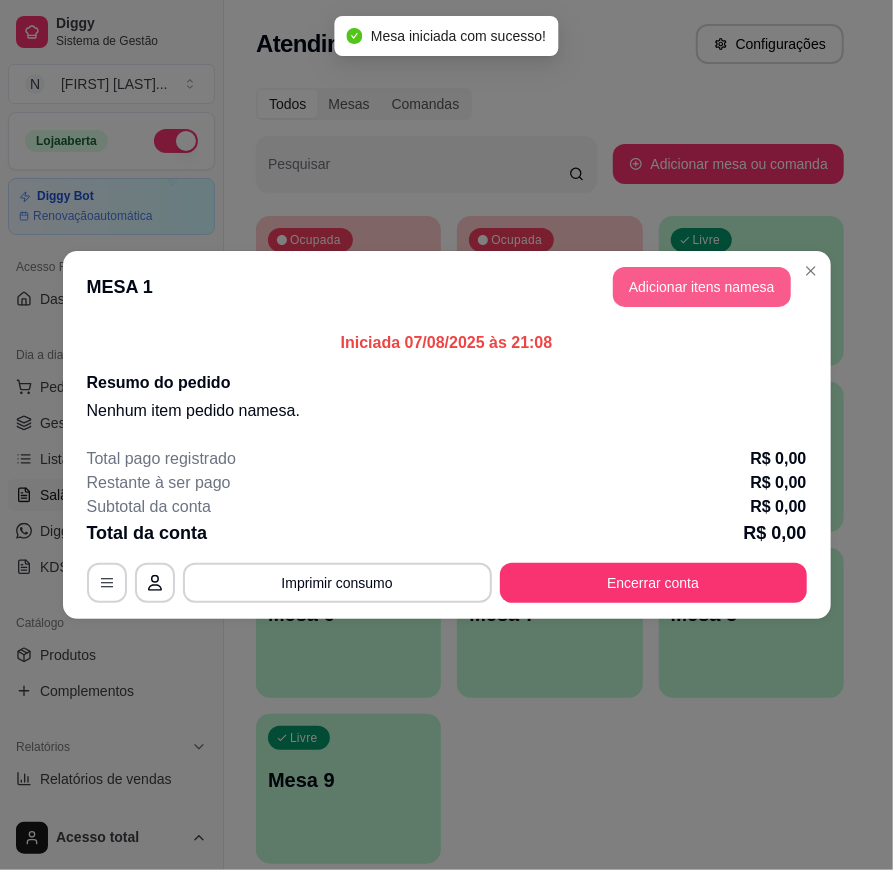 click on "Adicionar itens na  mesa" at bounding box center [702, 287] 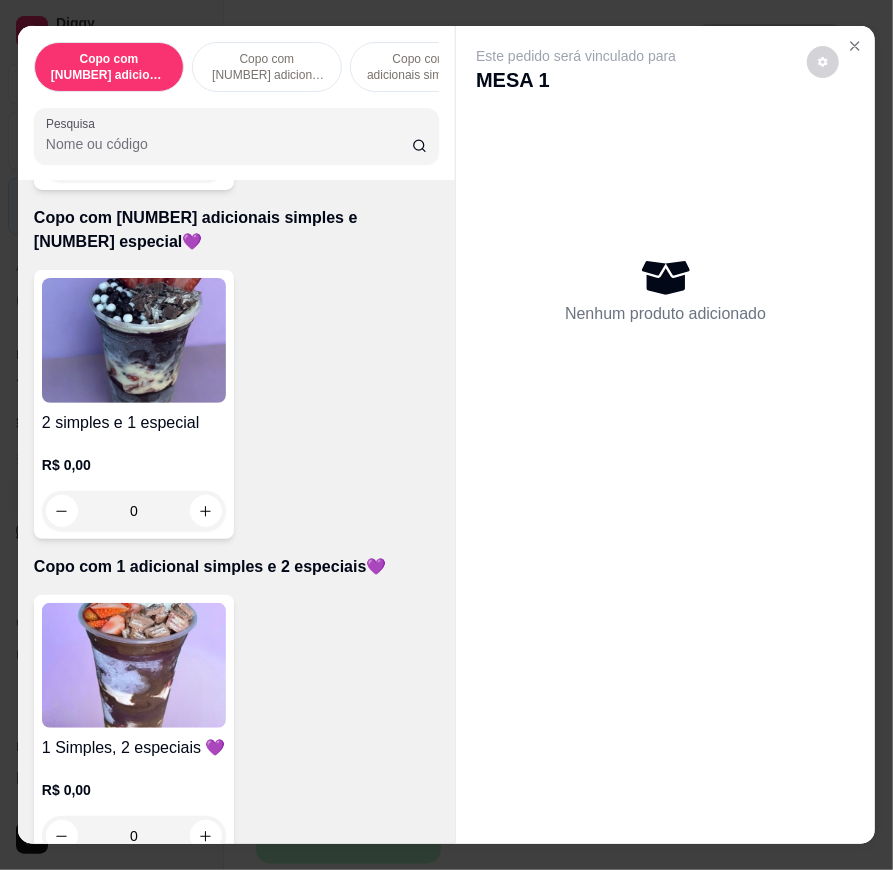 scroll, scrollTop: 1222, scrollLeft: 0, axis: vertical 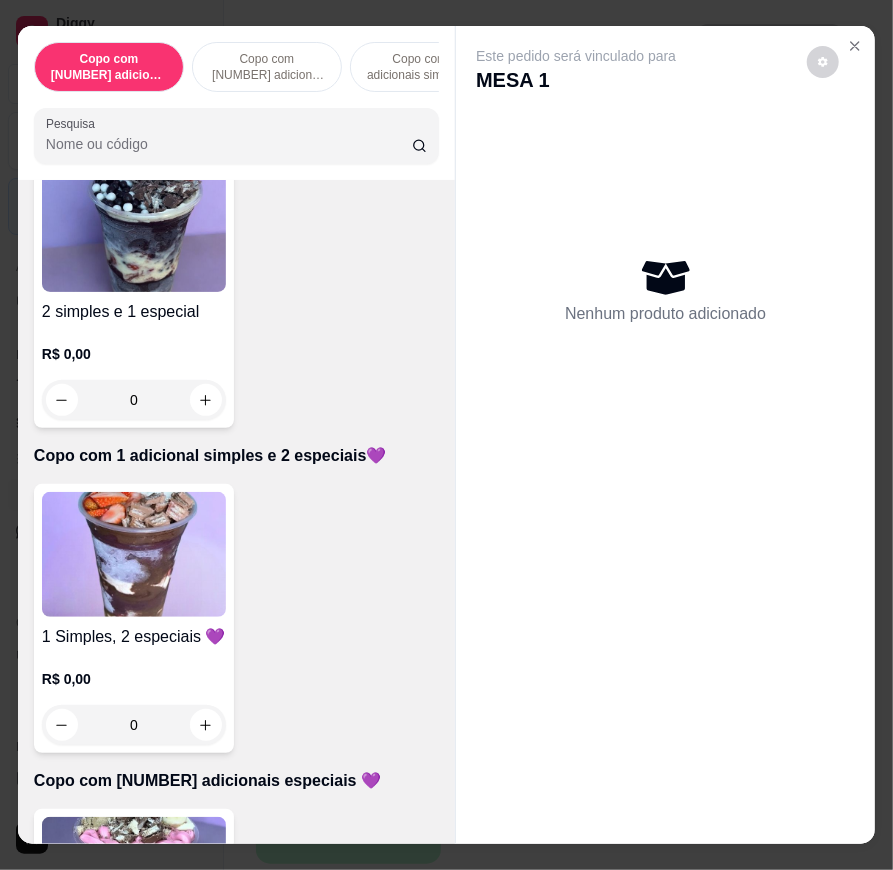 click at bounding box center (134, 554) 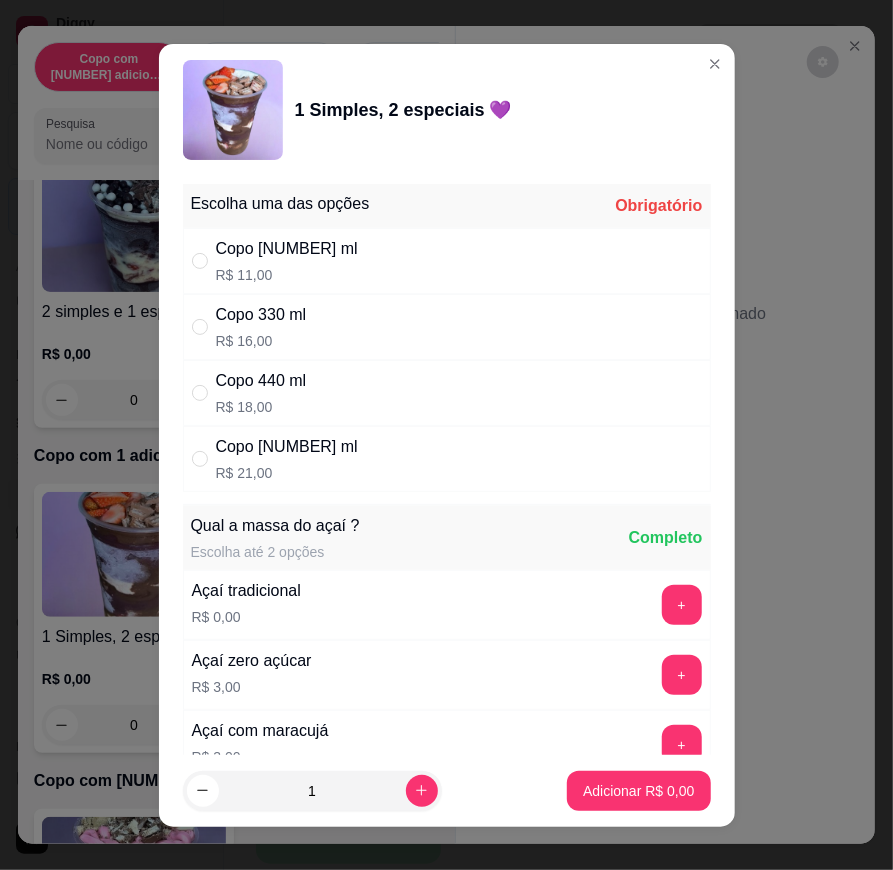 click on "Copo [NUMBER] ml R$ [PRICE]" at bounding box center (447, 459) 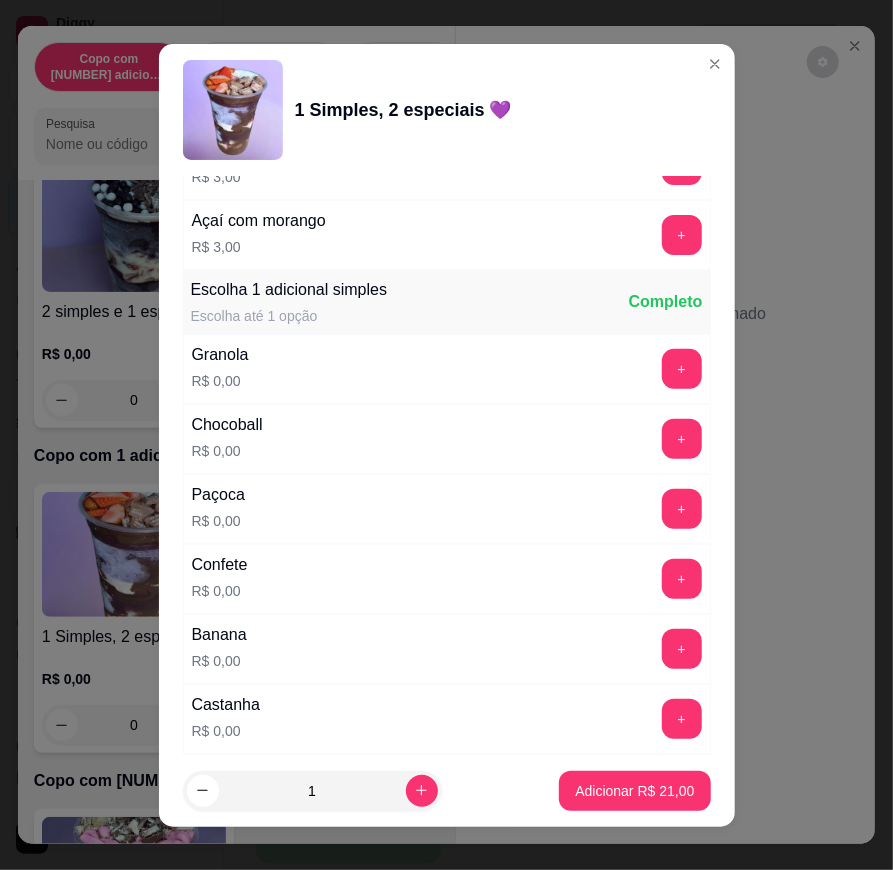 scroll, scrollTop: 1111, scrollLeft: 0, axis: vertical 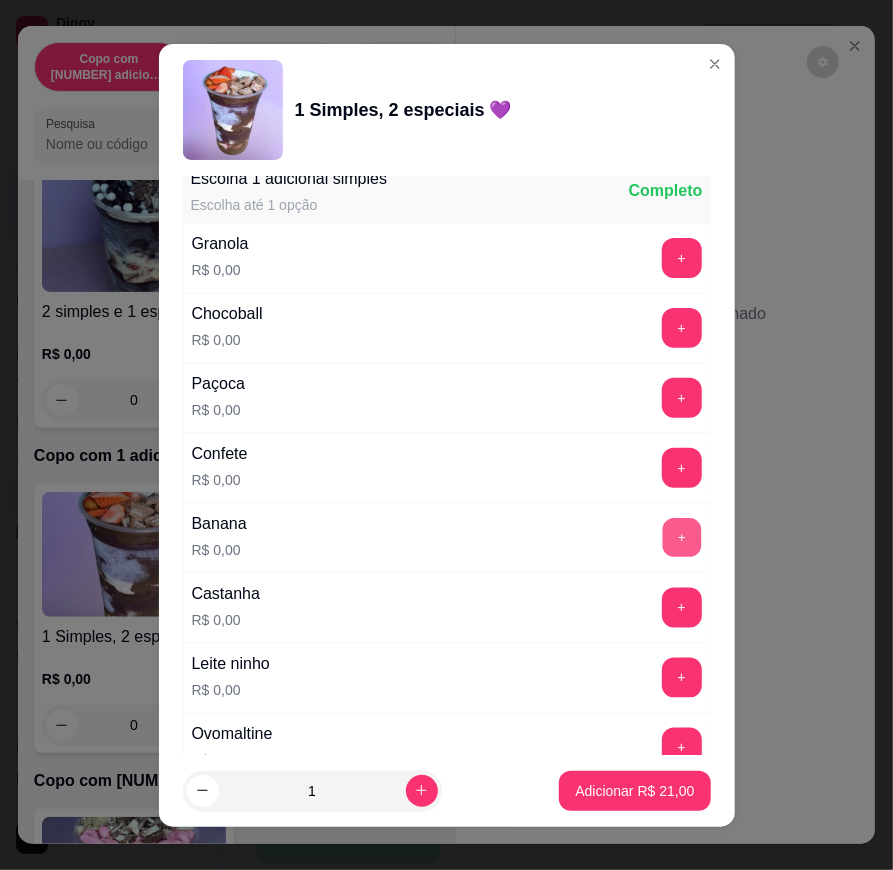 click on "+" at bounding box center (681, 537) 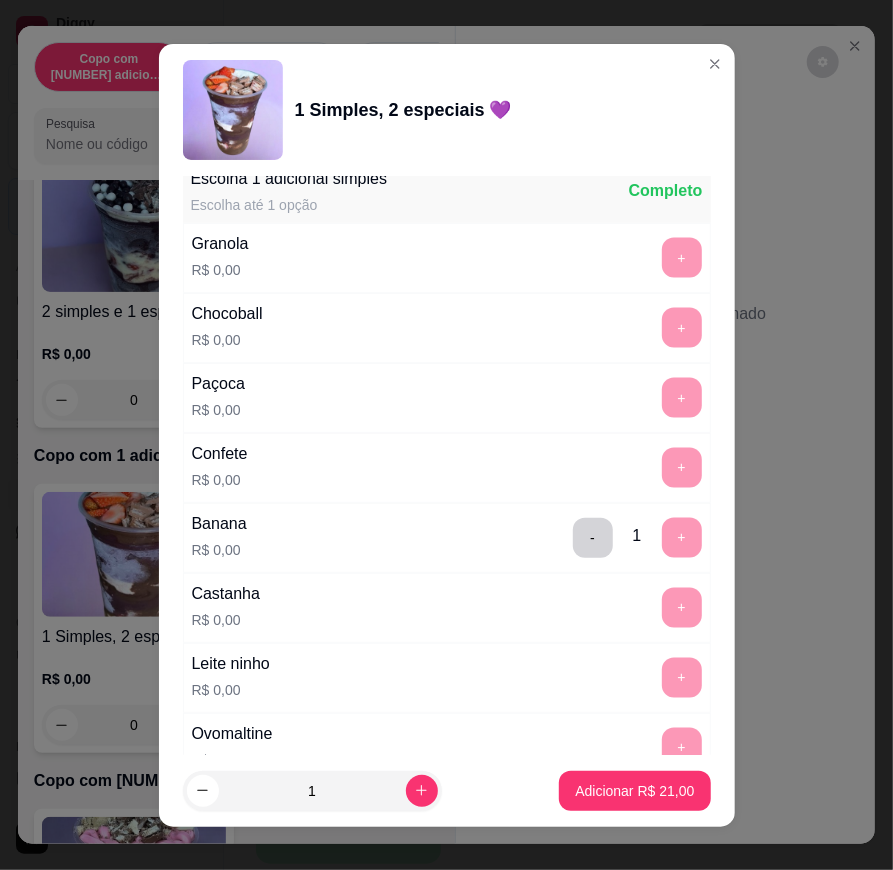 scroll, scrollTop: 1666, scrollLeft: 0, axis: vertical 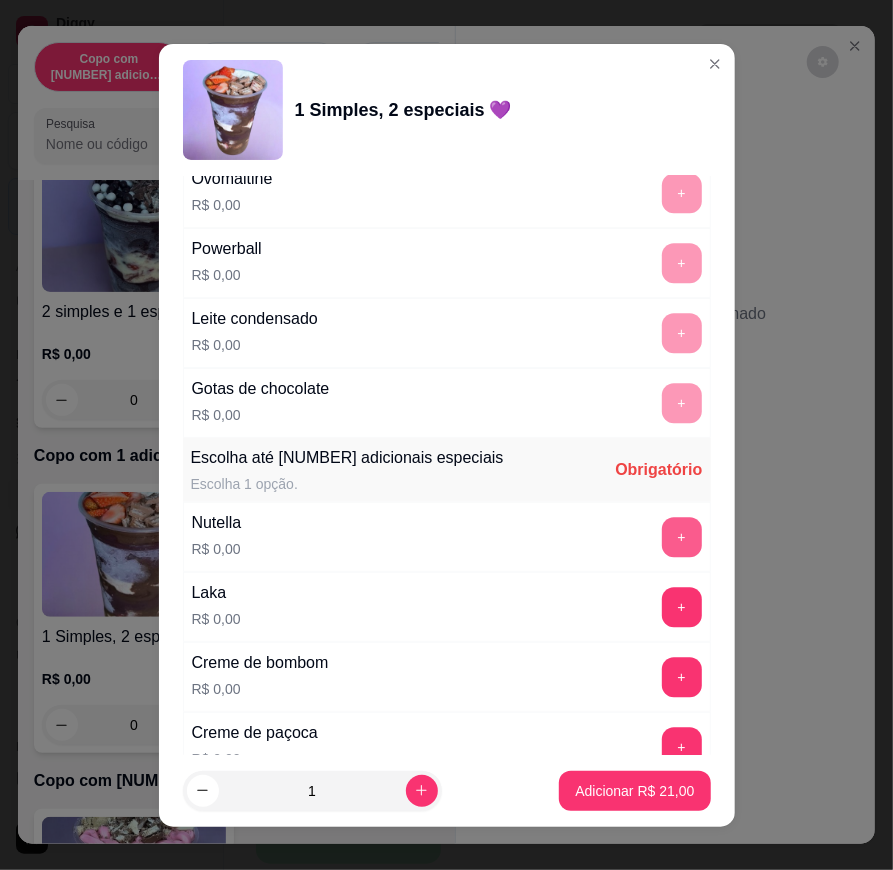click on "+" at bounding box center (682, 537) 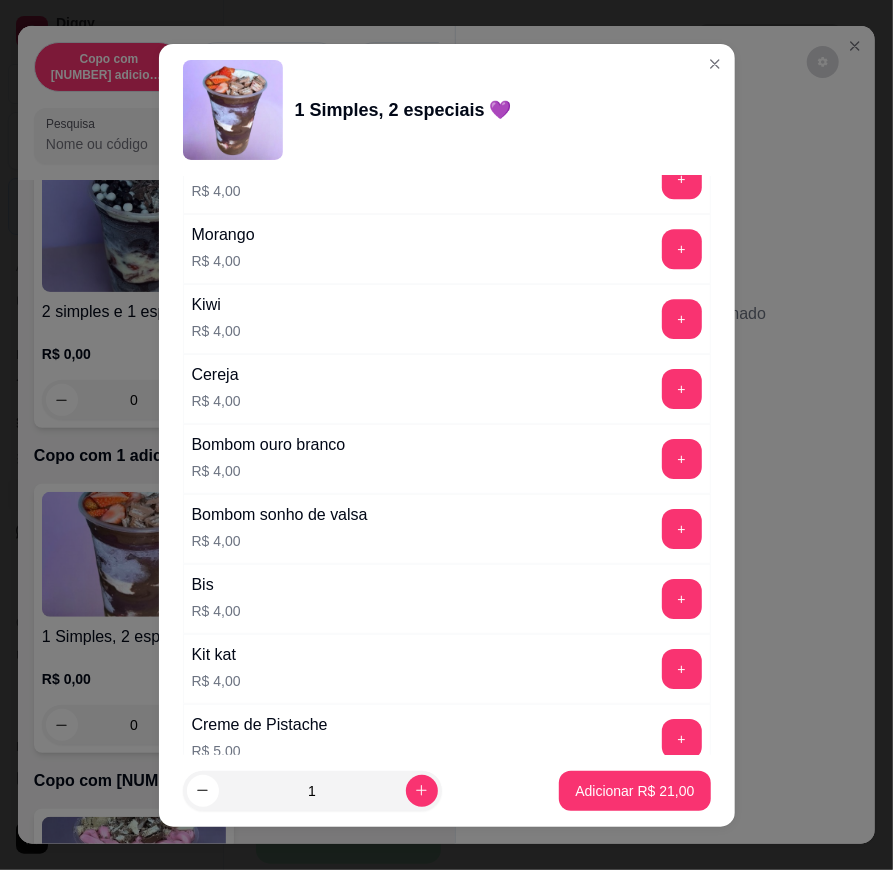 scroll, scrollTop: 5040, scrollLeft: 0, axis: vertical 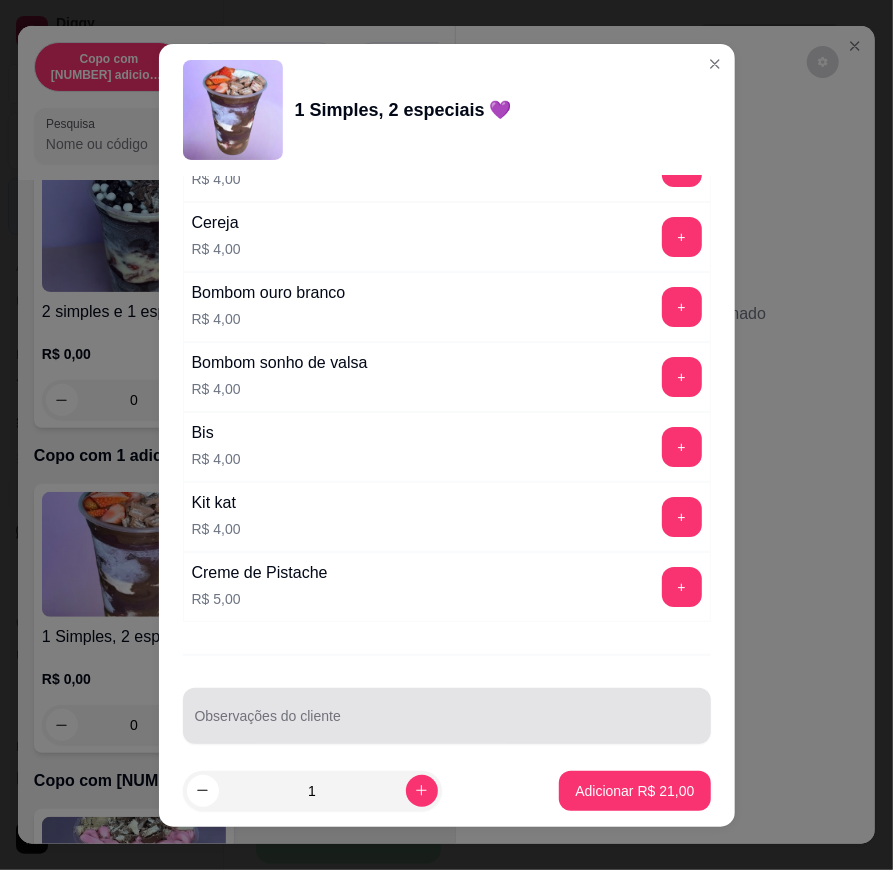 drag, startPoint x: 521, startPoint y: 678, endPoint x: 379, endPoint y: 523, distance: 210.21179 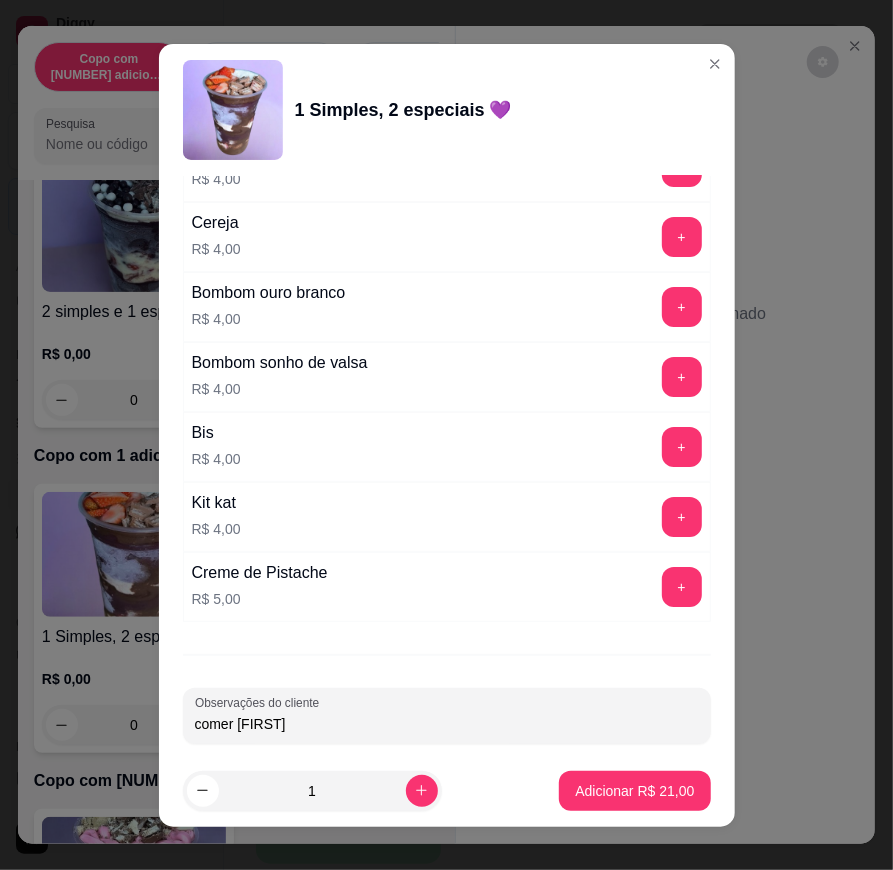 type on "comer [FIRST]" 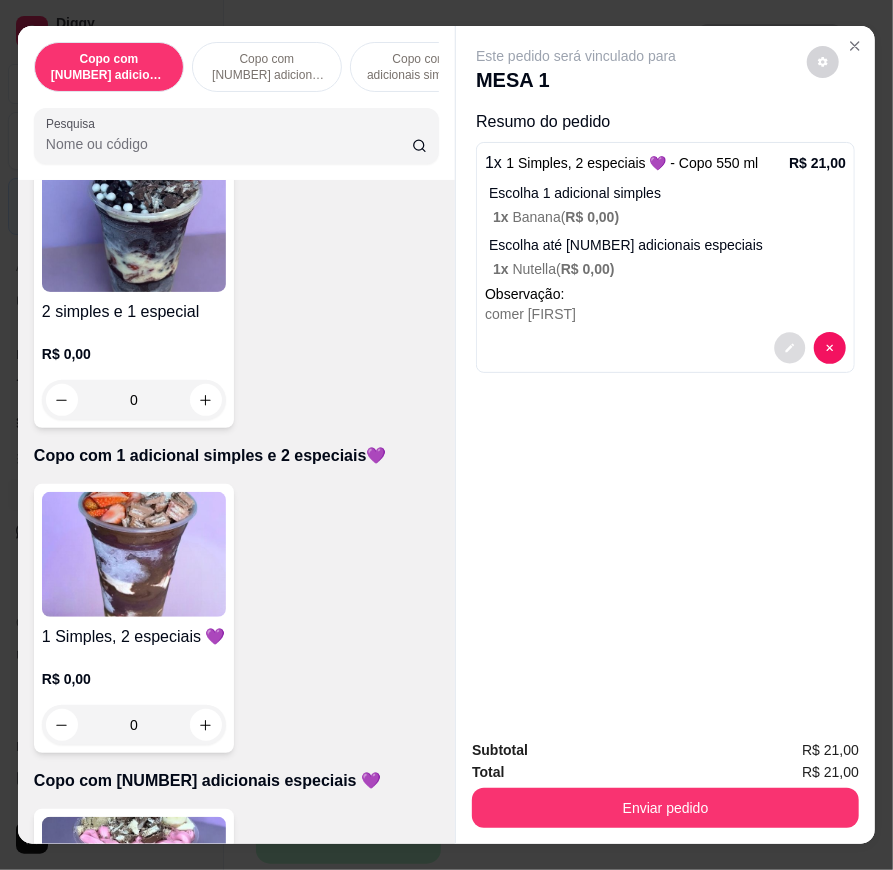 click 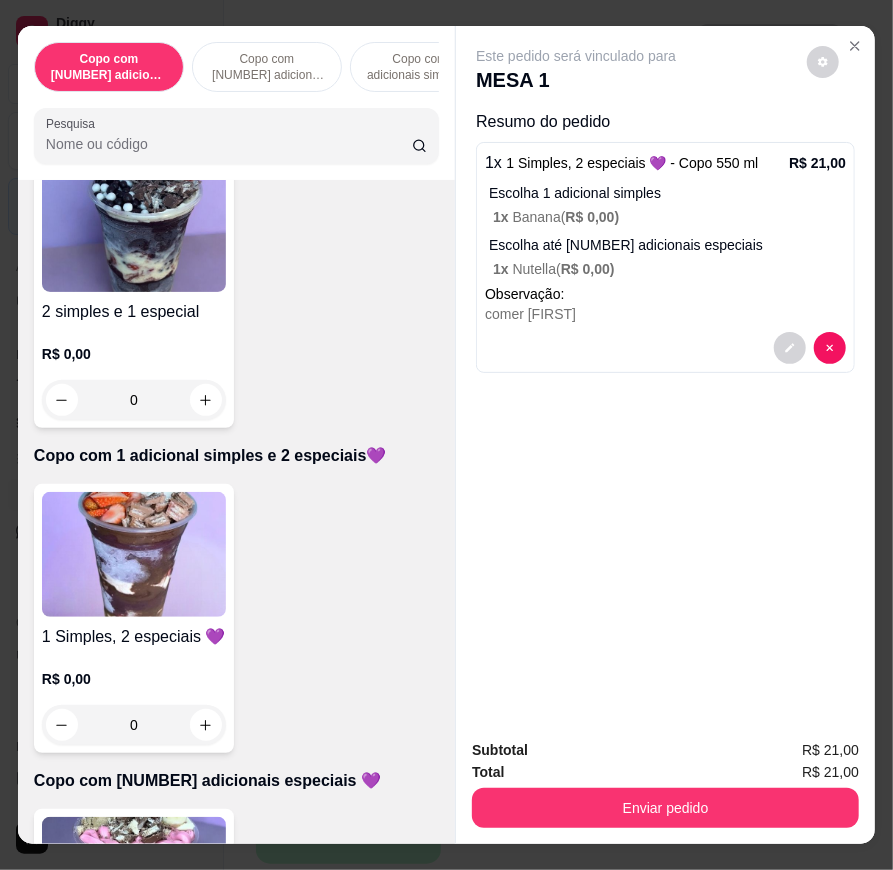 click at bounding box center (134, 554) 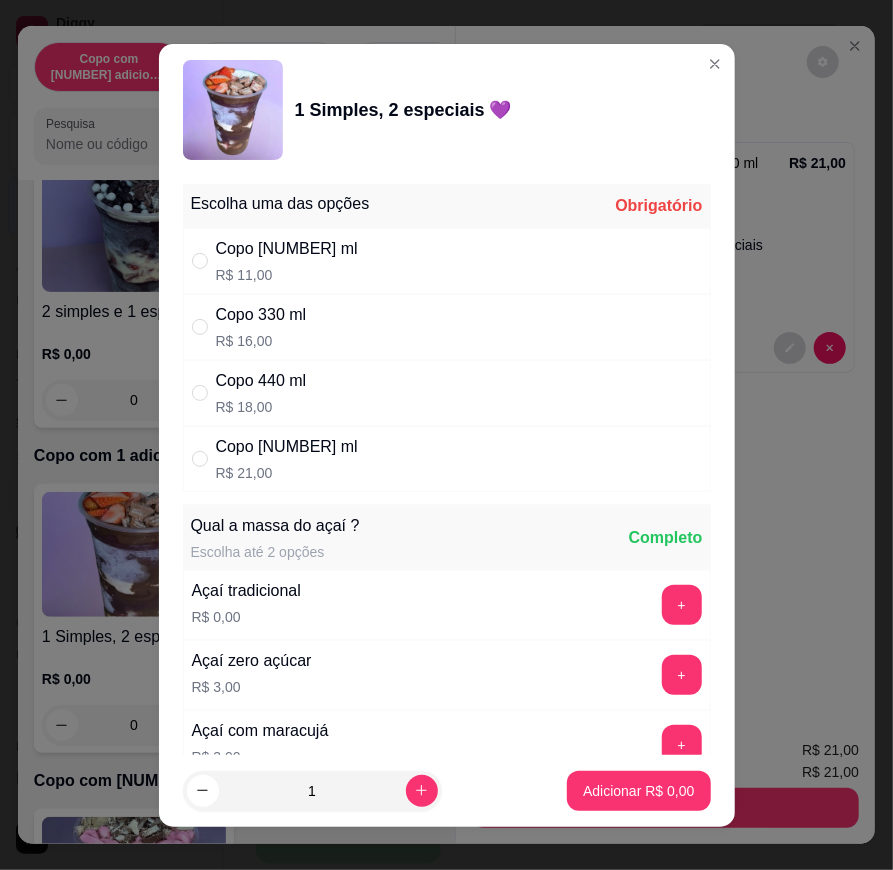 click on "Copo [NUMBER] ml R$ [PRICE]" at bounding box center (447, 459) 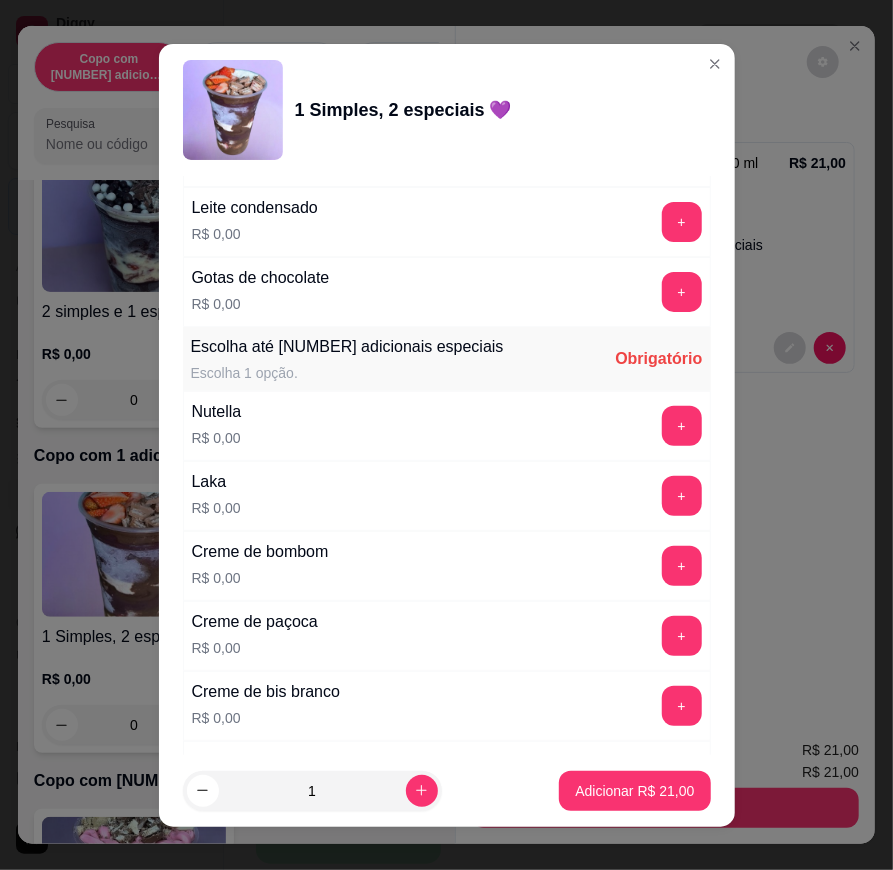 scroll, scrollTop: 1444, scrollLeft: 0, axis: vertical 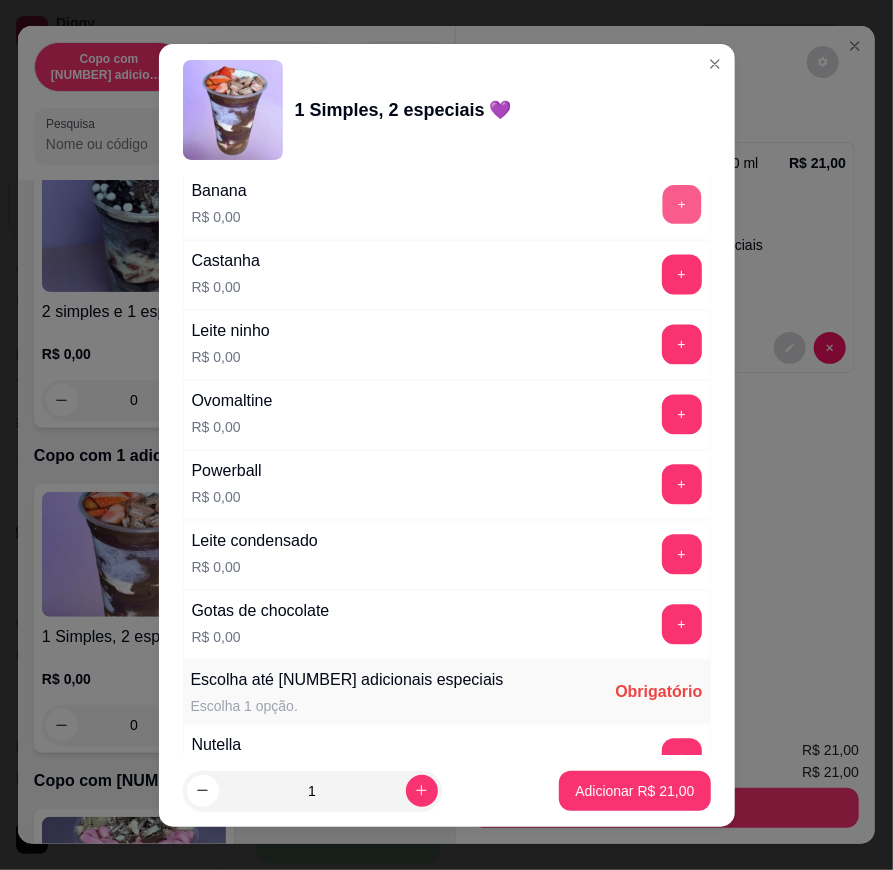 click on "+" at bounding box center [681, 204] 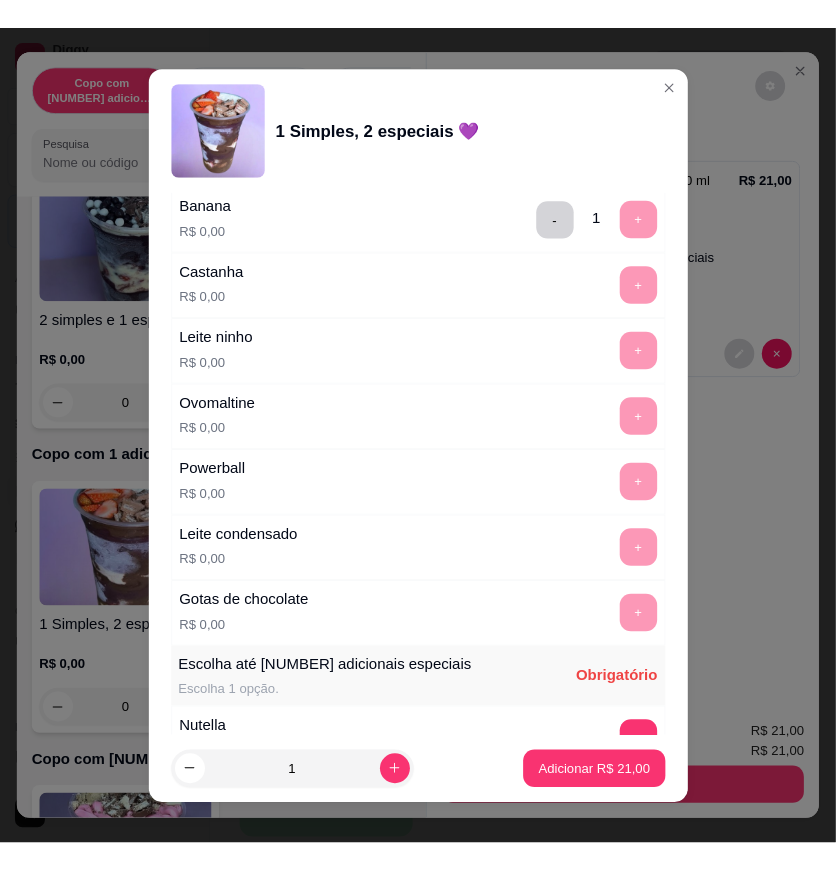 scroll, scrollTop: 1666, scrollLeft: 0, axis: vertical 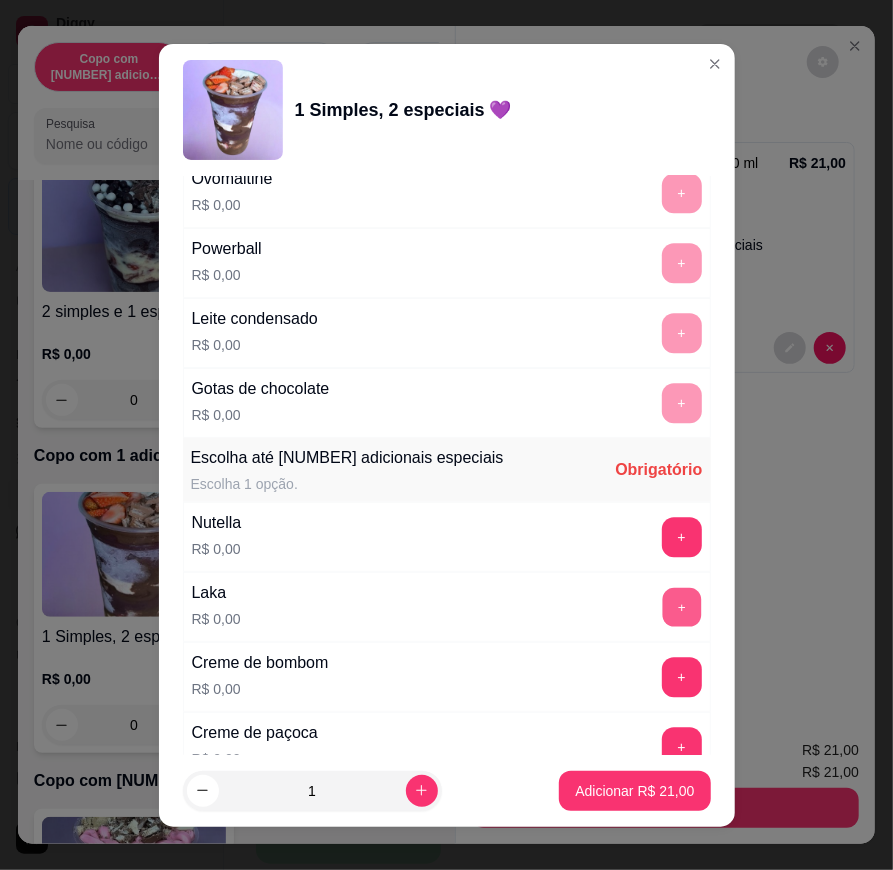 click on "+" at bounding box center (681, 606) 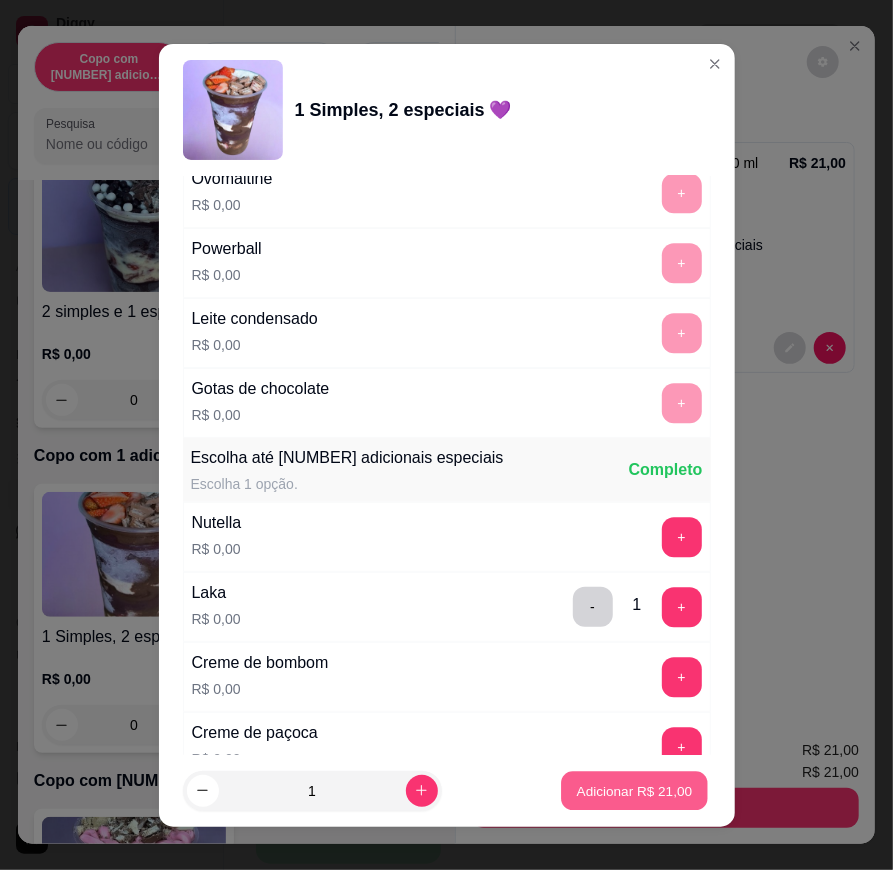 click on "Adicionar   R$ 21,00" at bounding box center (635, 790) 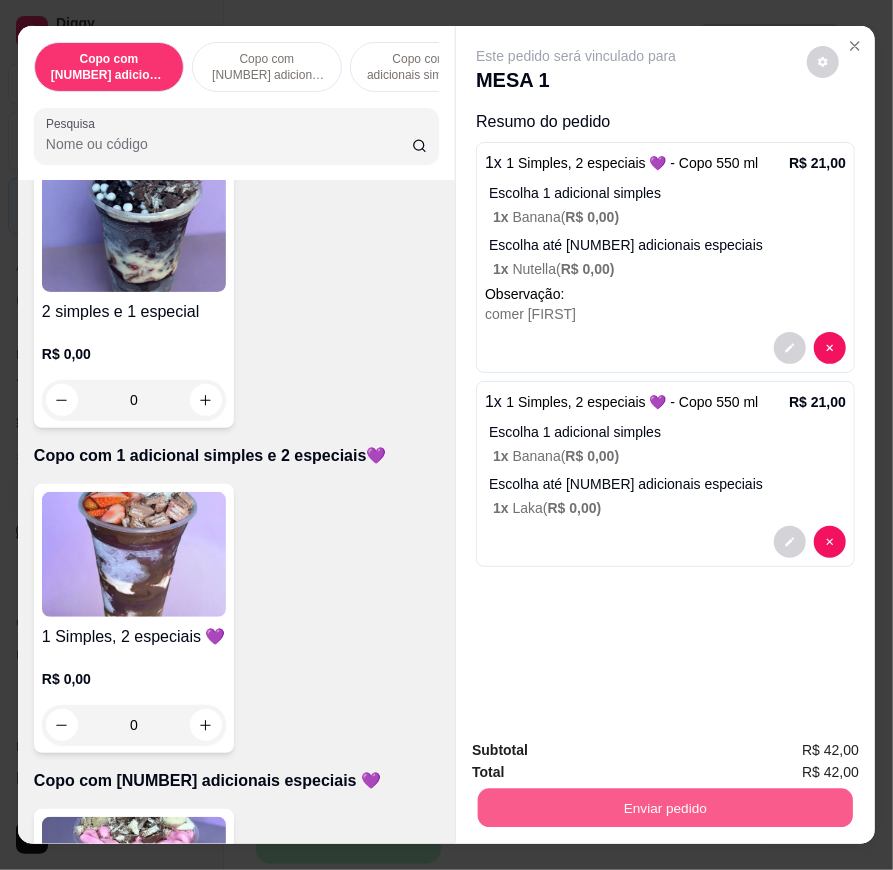 click on "Enviar pedido" at bounding box center (665, 808) 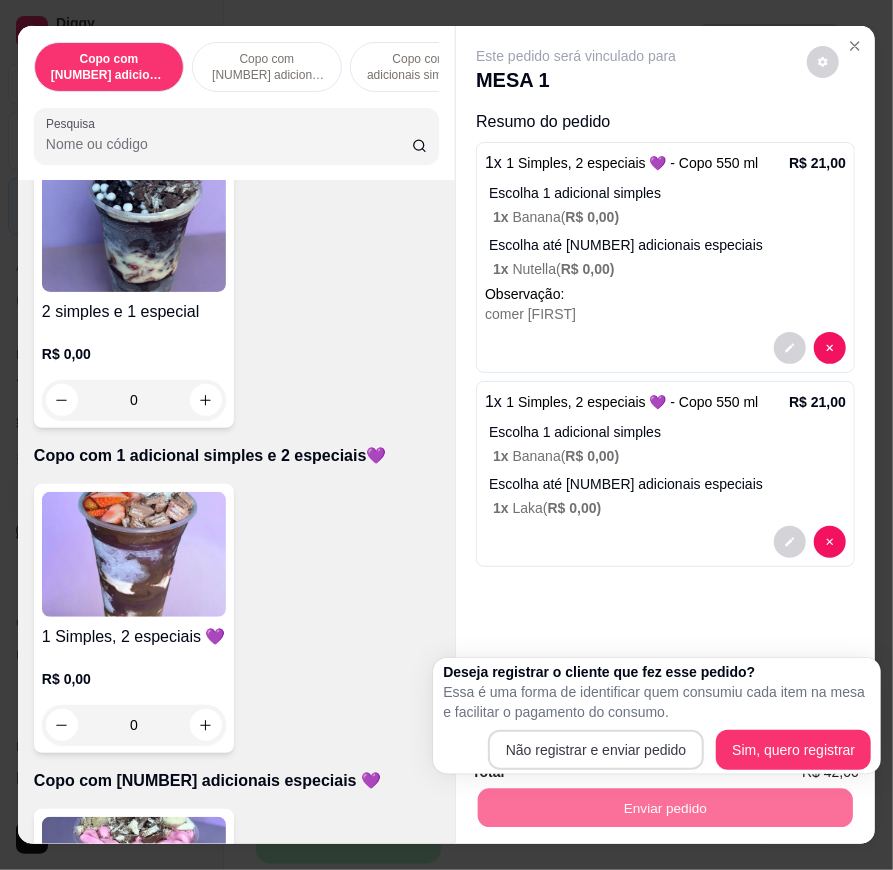 click on "Deseja registrar o cliente que fez esse pedido? Essa é uma forma de identificar quem consumiu cada item na mesa e facilitar o pagamento do consumo. Não registrar e enviar pedido Sim, quero registrar" at bounding box center [657, 716] 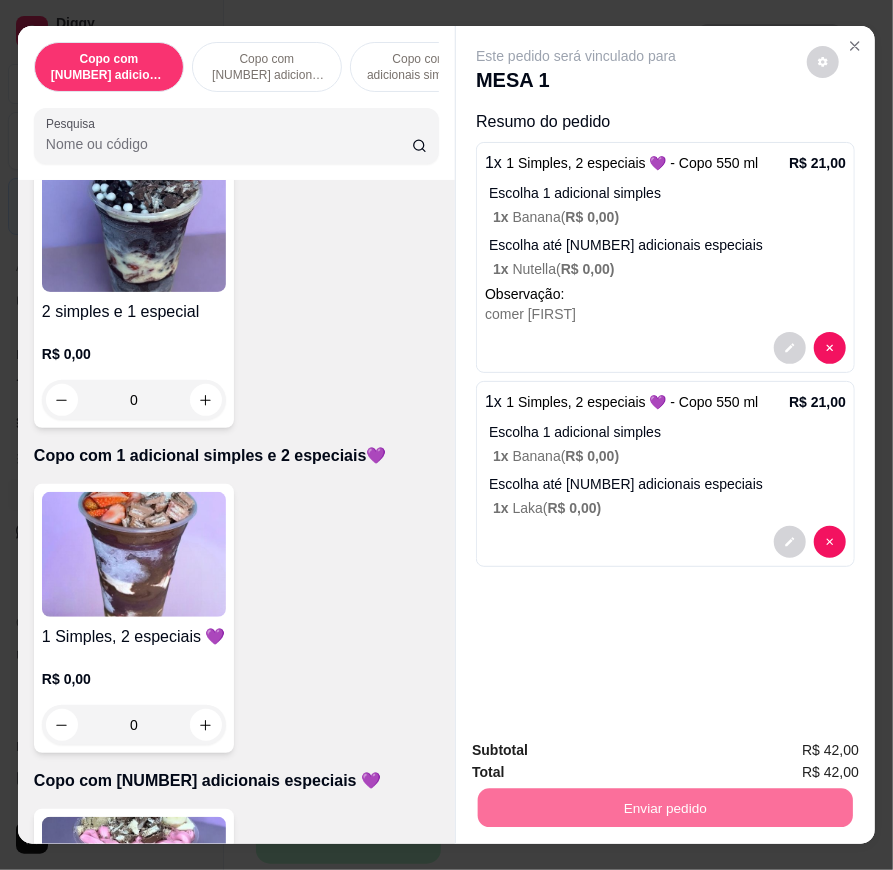 click on "Não registrar e enviar pedido" at bounding box center [599, 751] 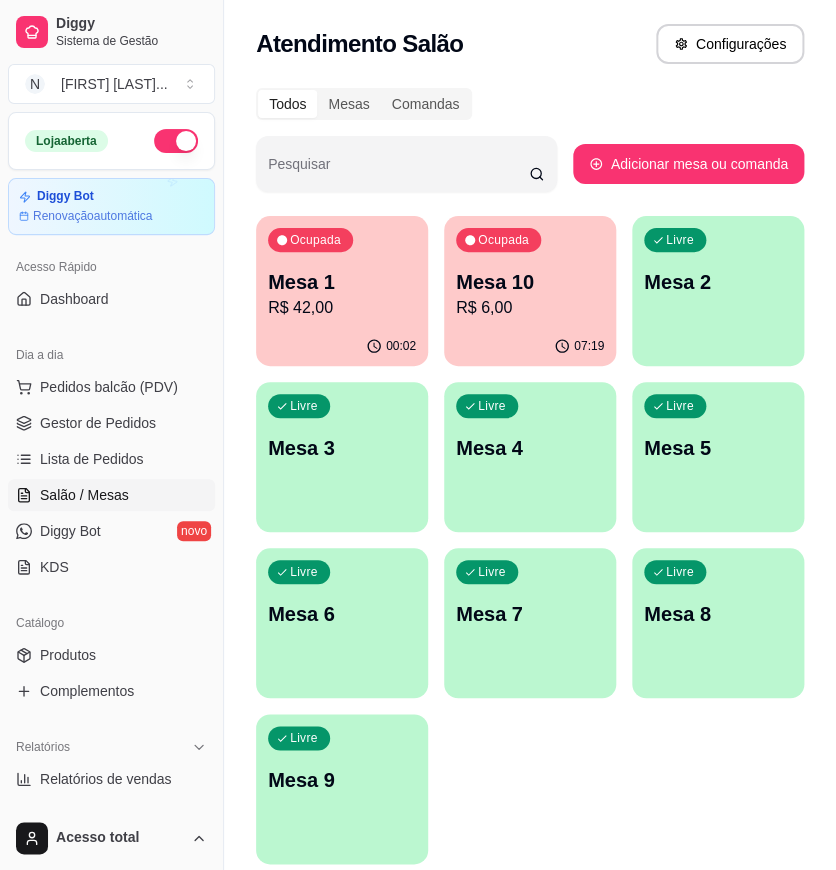 click on "R$ 42,00" at bounding box center [342, 308] 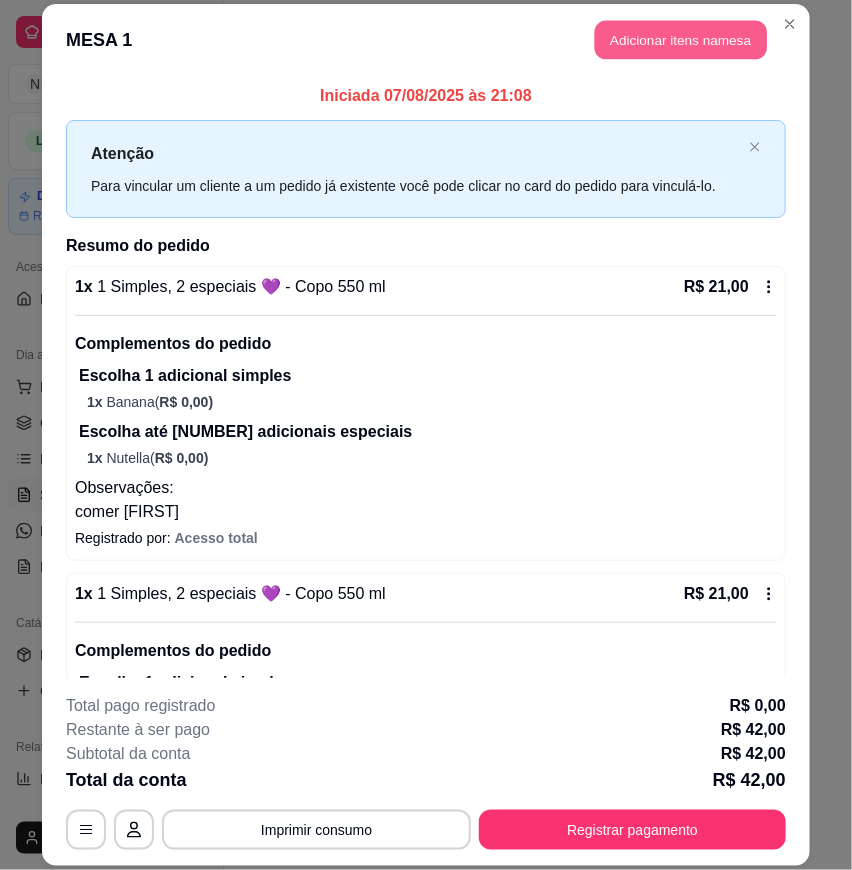 click on "Adicionar itens na  mesa" at bounding box center (681, 40) 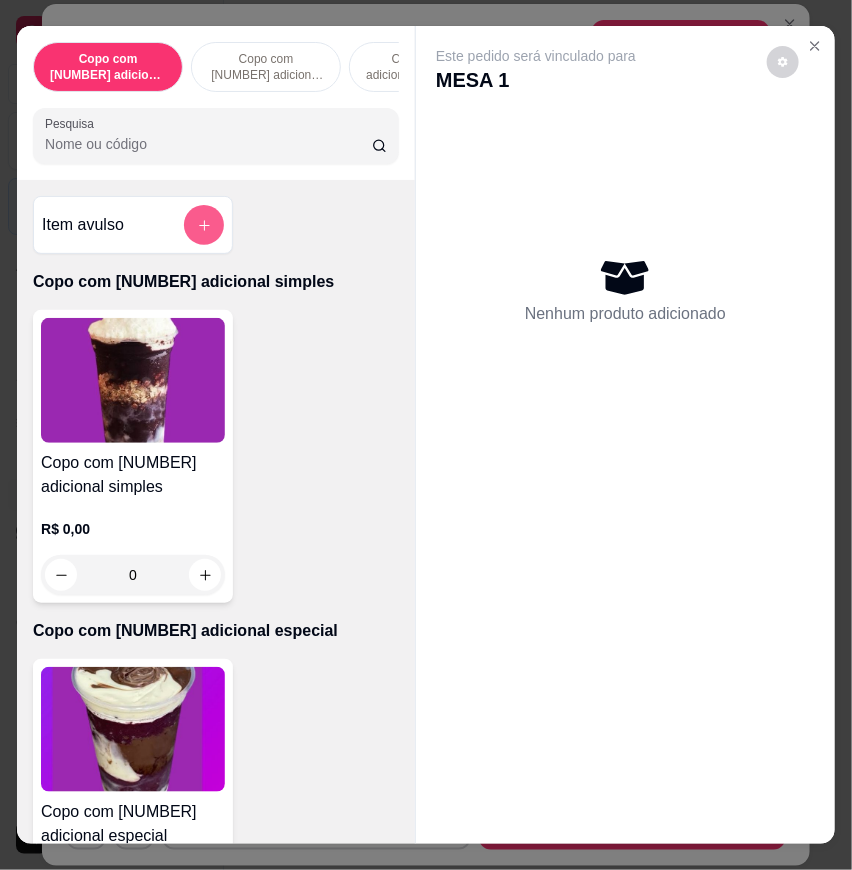 click at bounding box center [204, 225] 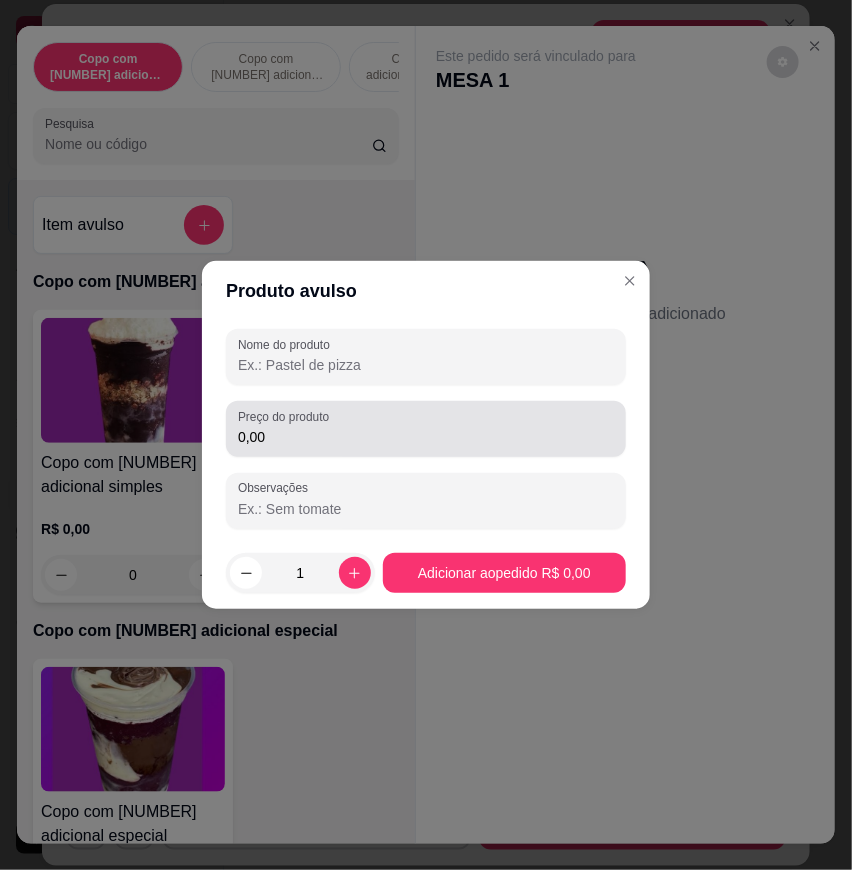 click on "Preço do produto" at bounding box center [287, 416] 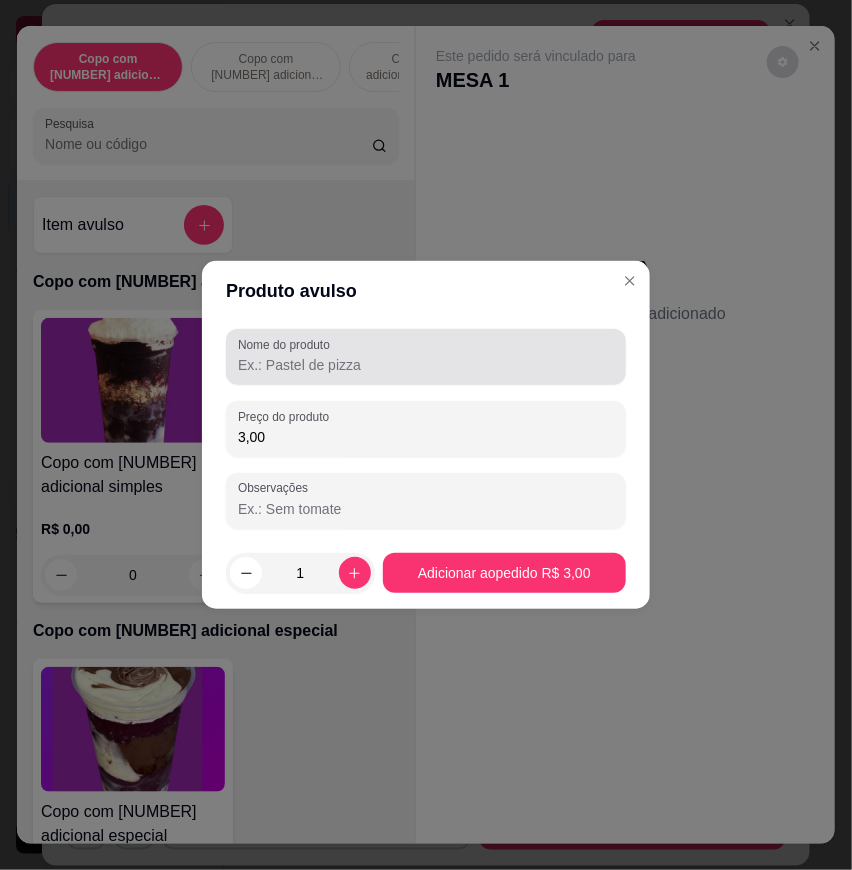 type on "3,00" 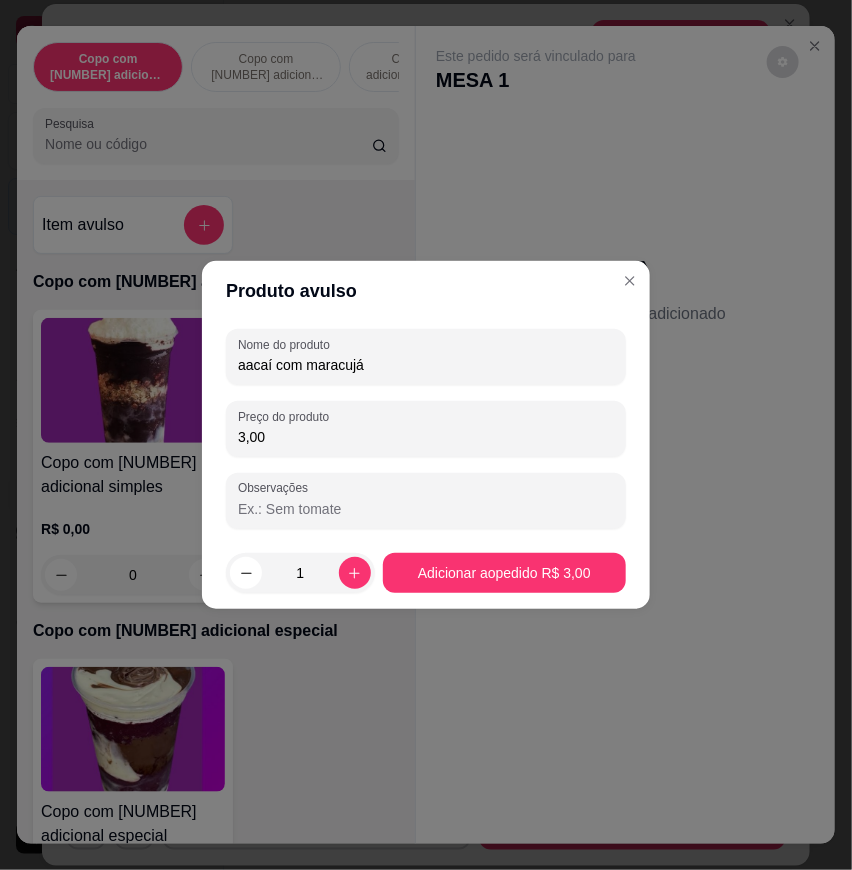 type on "aacaí com maracujá" 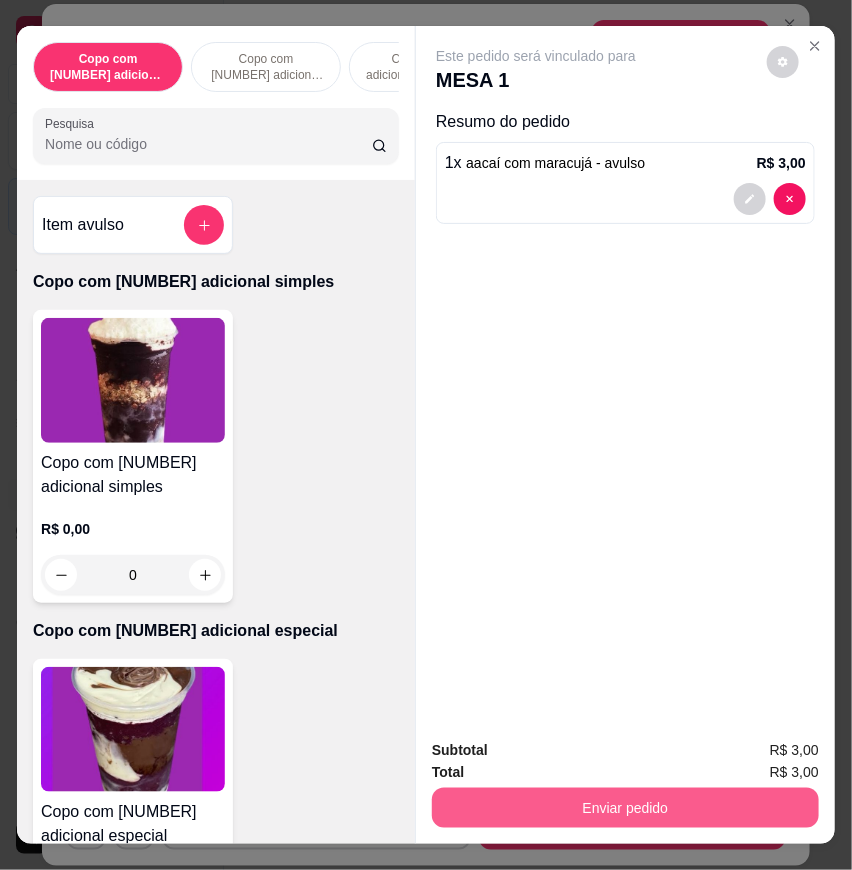 click on "Enviar pedido" at bounding box center (625, 808) 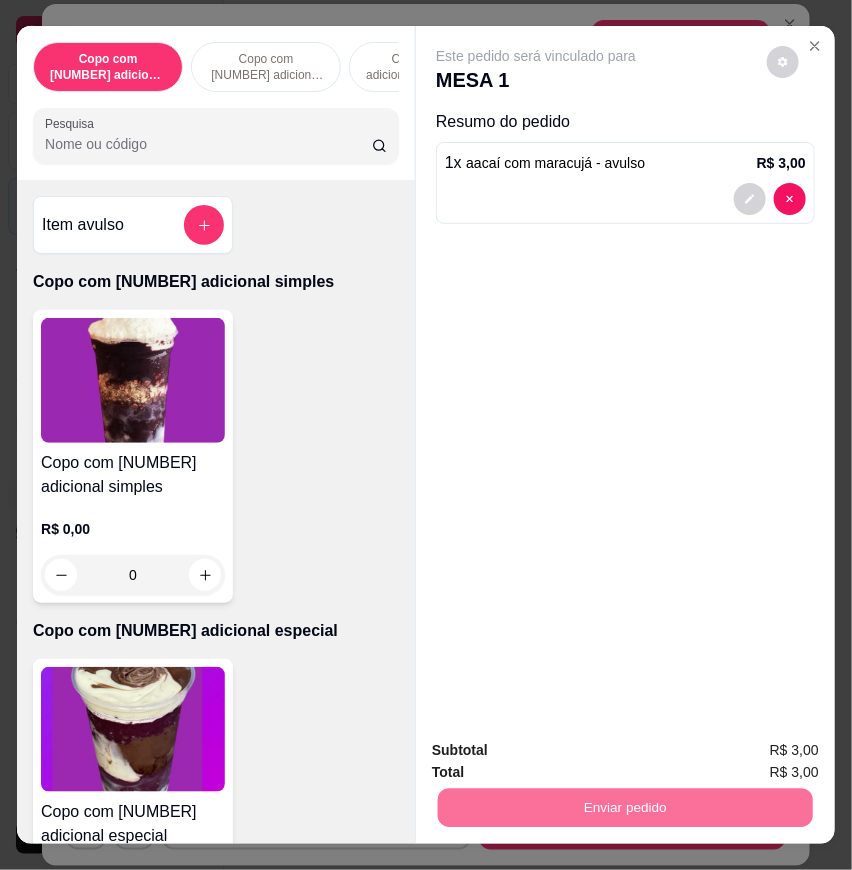 click on "Não registrar e enviar pedido" at bounding box center (558, 750) 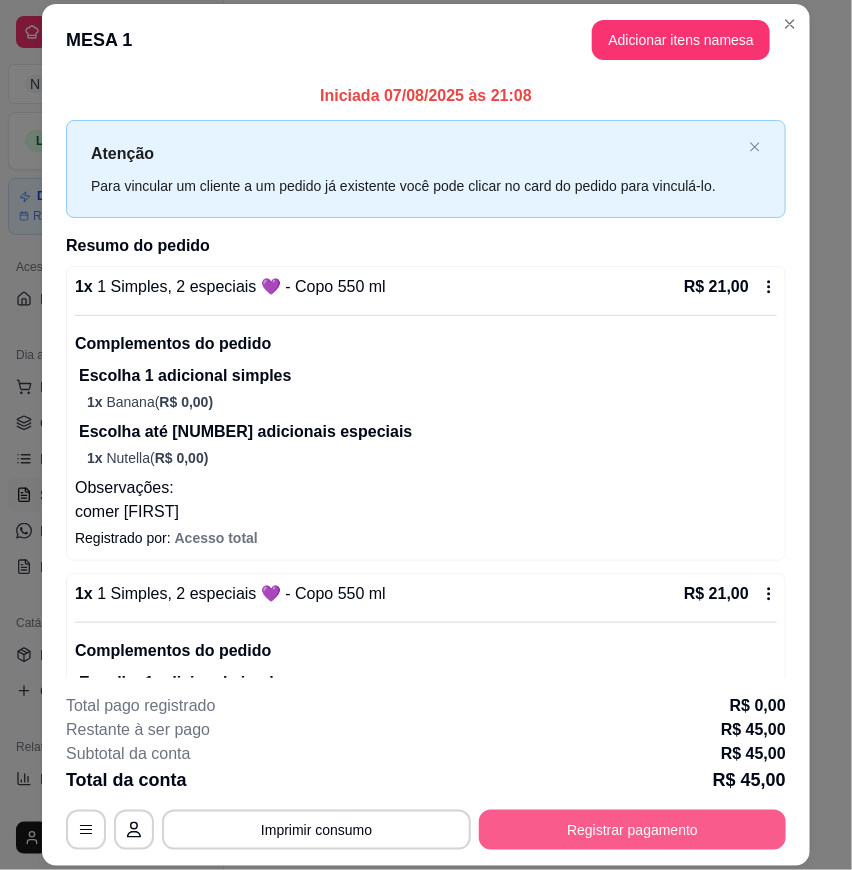 click on "Registrar pagamento" at bounding box center (632, 830) 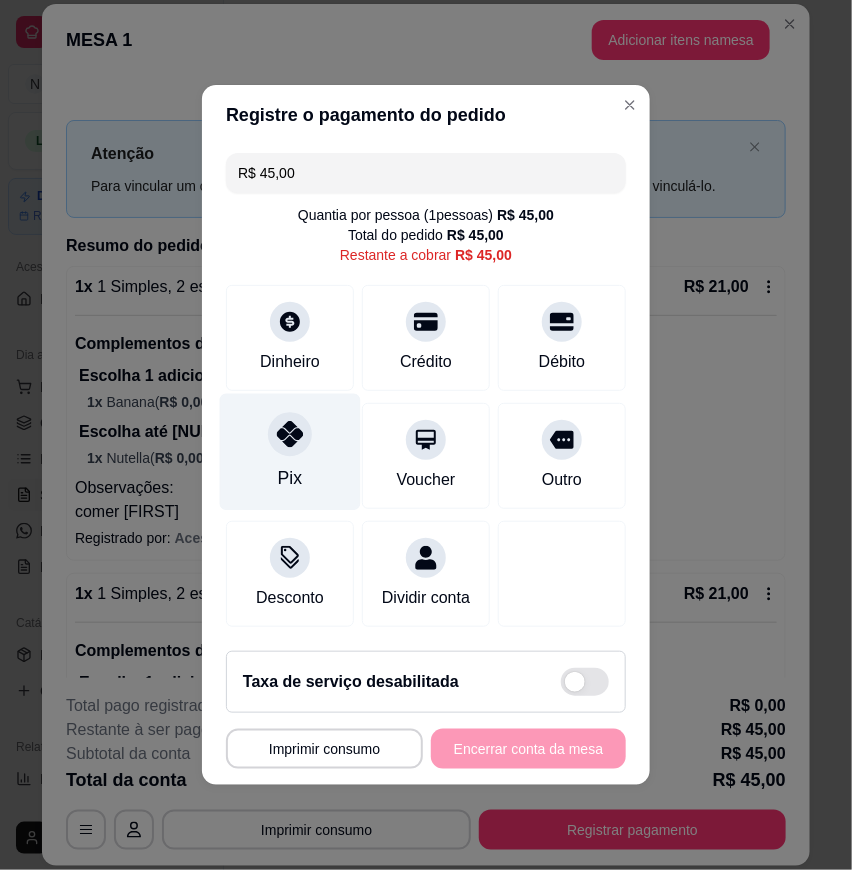 click on "Pix" at bounding box center [290, 452] 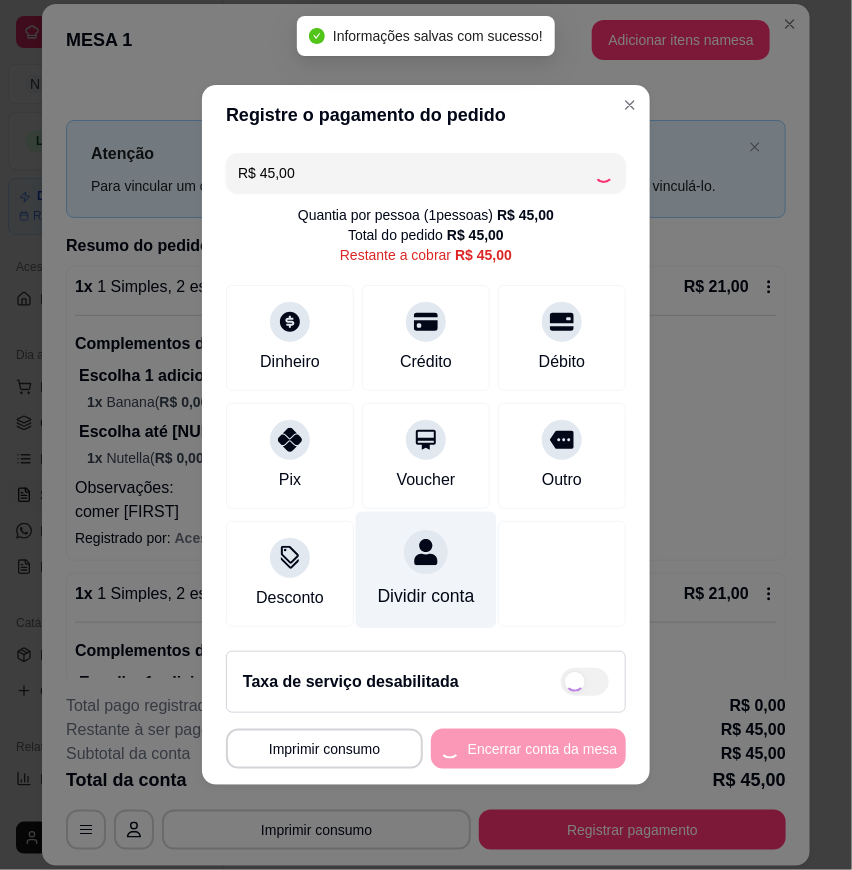 type on "R$ 0,00" 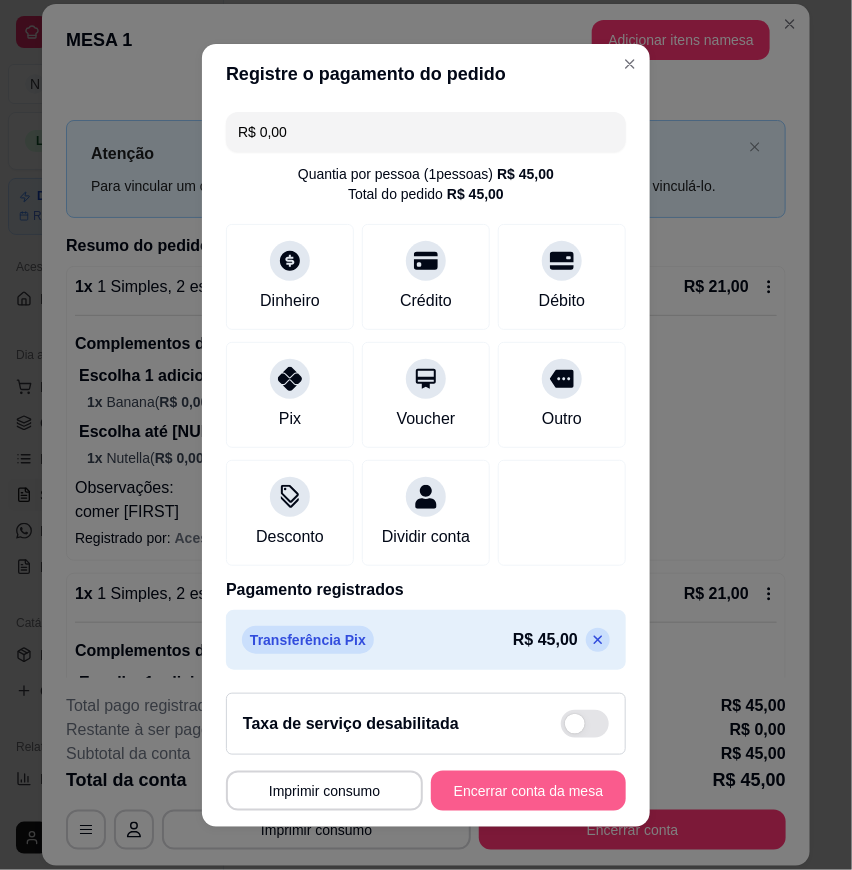 click on "Encerrar conta da mesa" at bounding box center [528, 791] 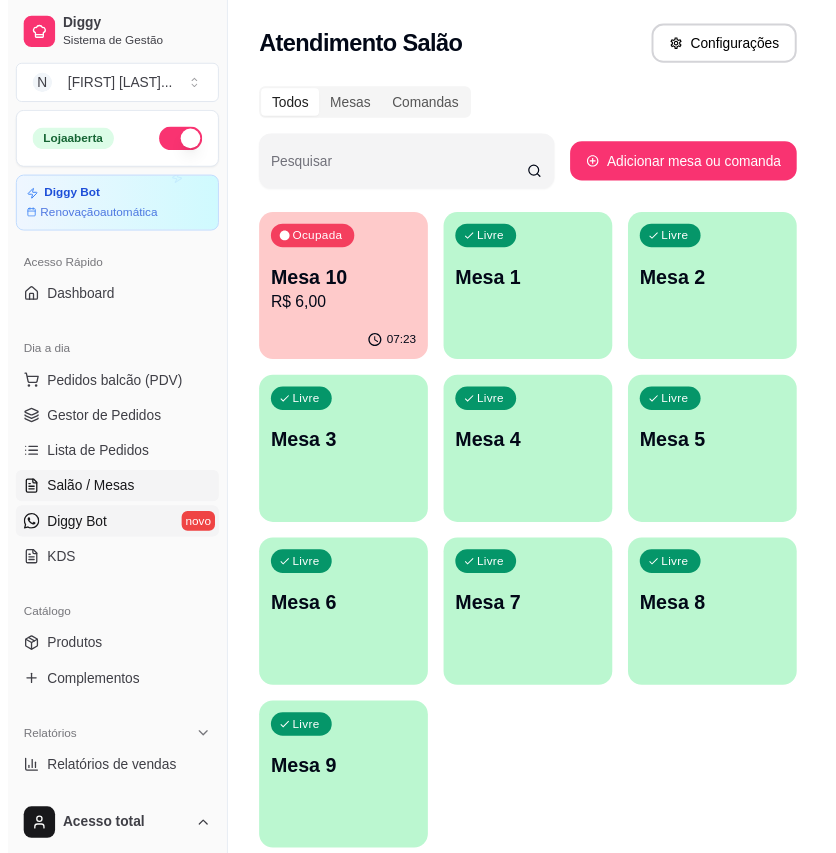 scroll, scrollTop: 444, scrollLeft: 0, axis: vertical 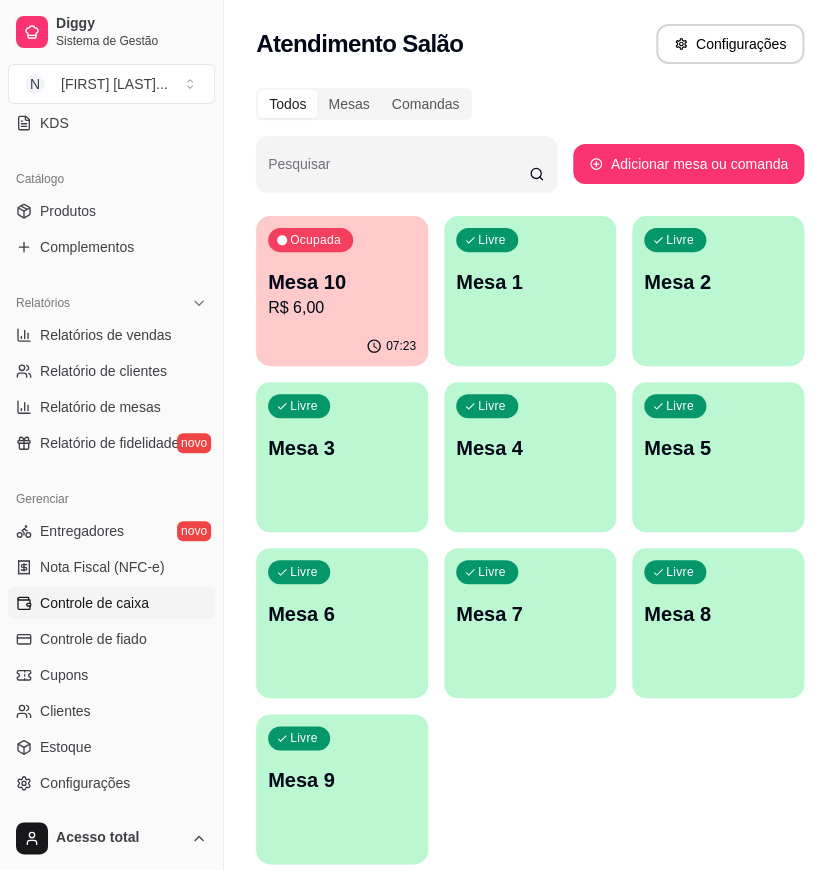 click on "Controle de caixa" at bounding box center [111, 603] 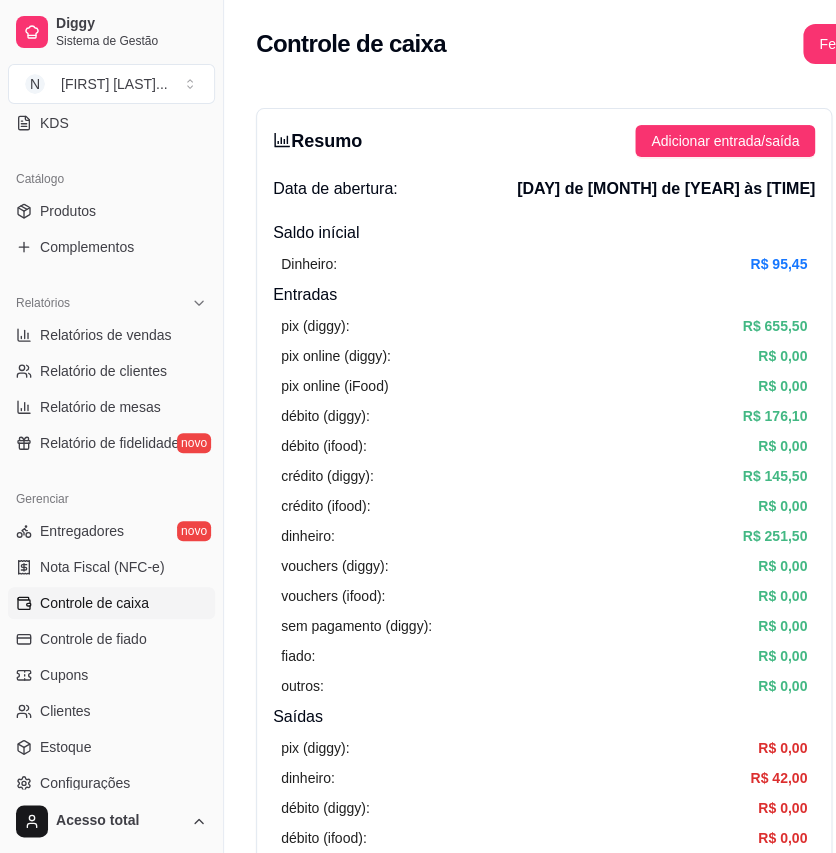 scroll, scrollTop: 444, scrollLeft: 0, axis: vertical 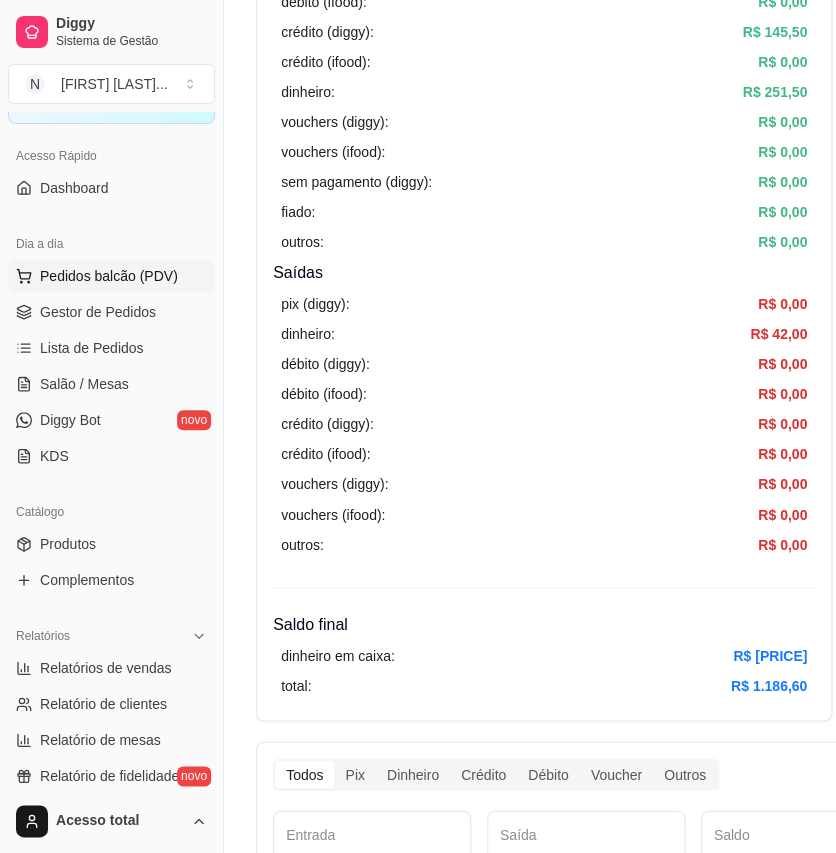 click on "Pedidos balcão (PDV)" at bounding box center [109, 276] 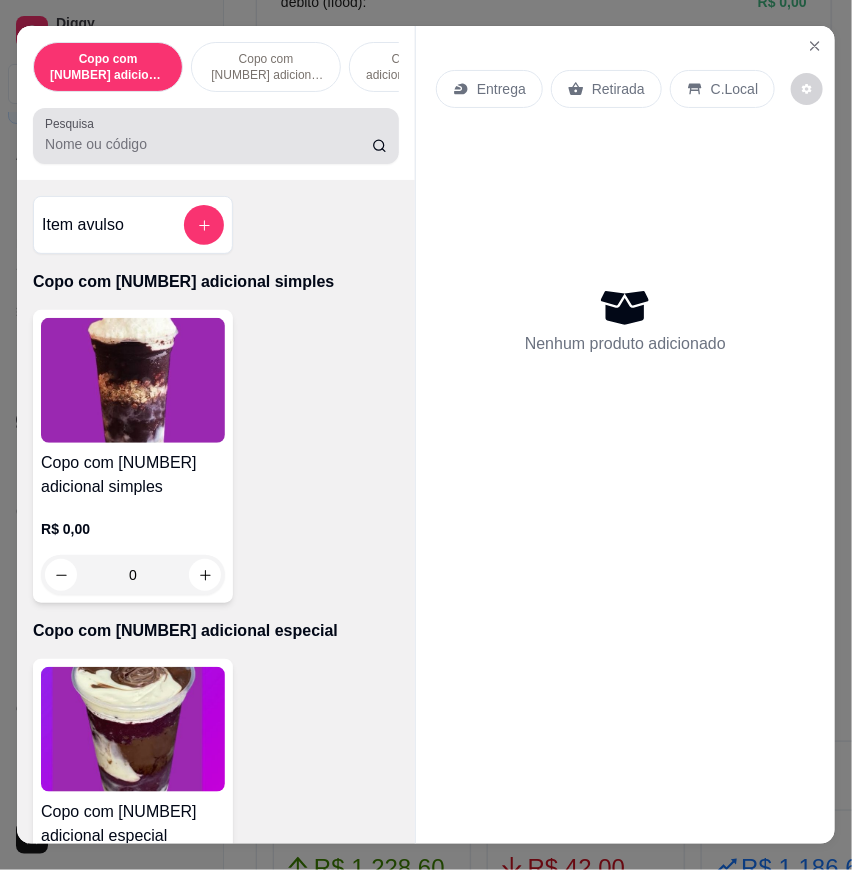 click at bounding box center [216, 136] 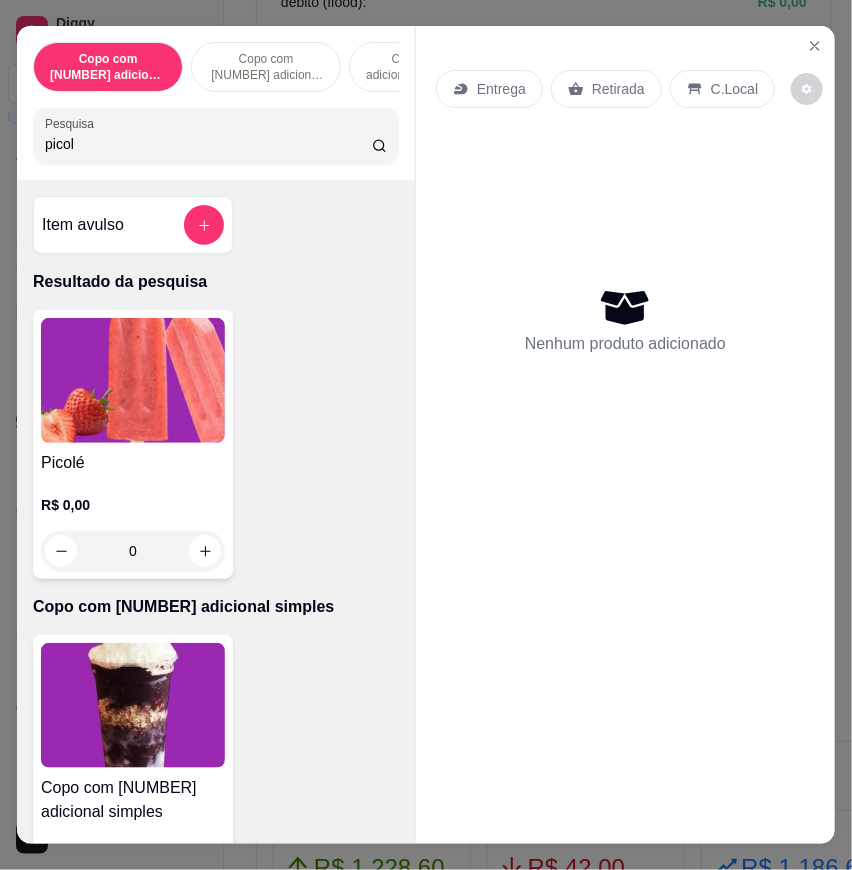 type on "picol" 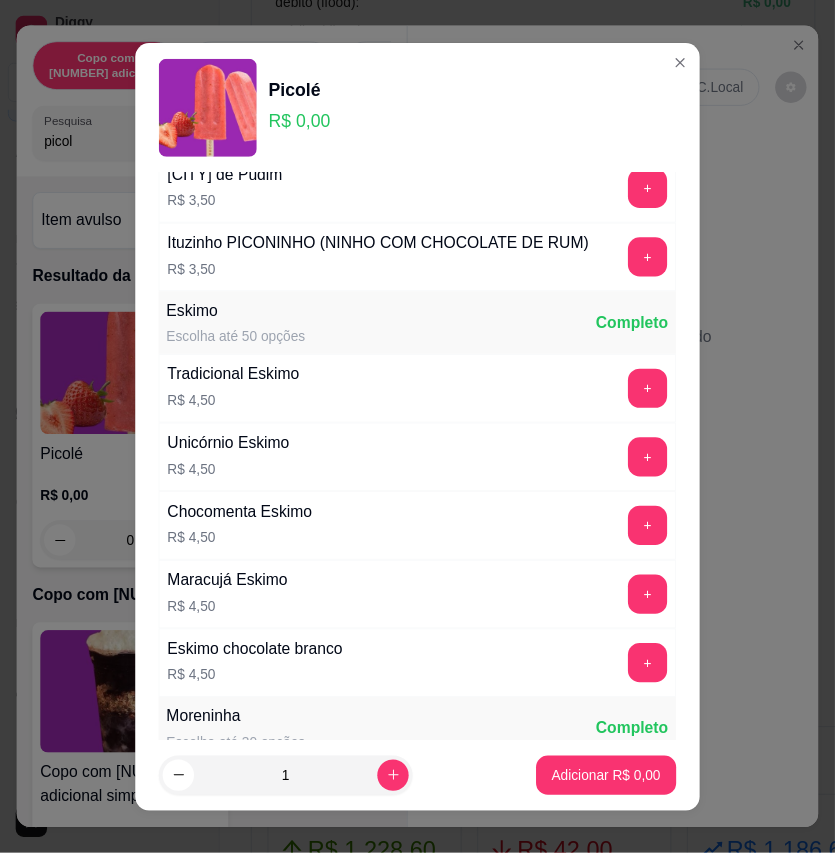 scroll, scrollTop: 2664, scrollLeft: 0, axis: vertical 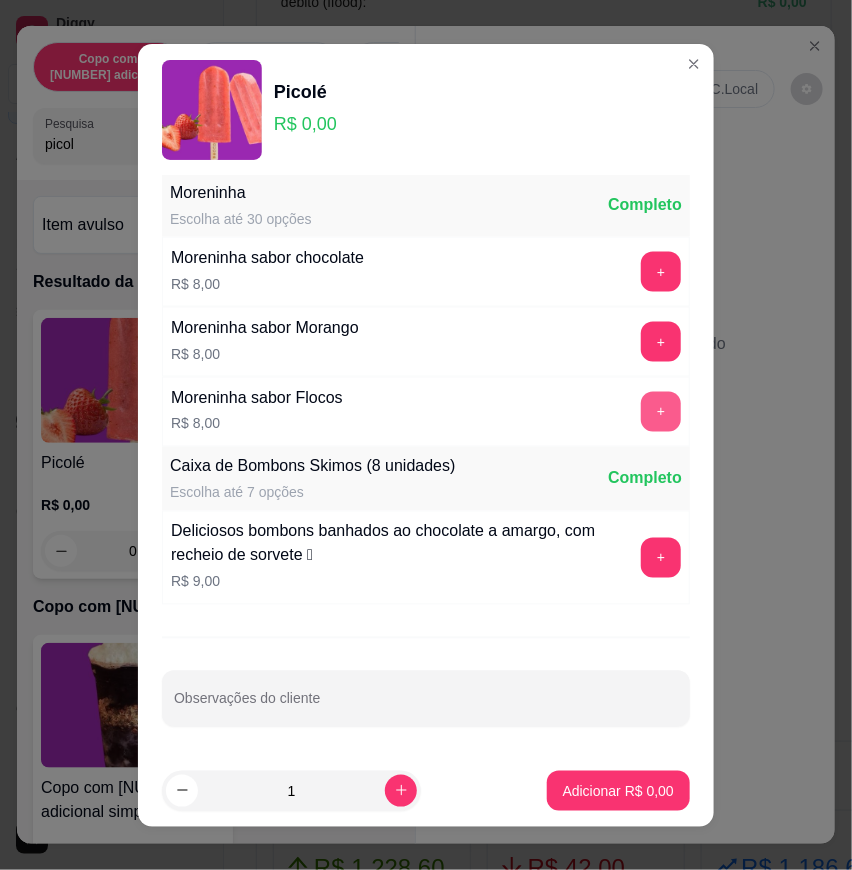 click on "+" at bounding box center [661, 412] 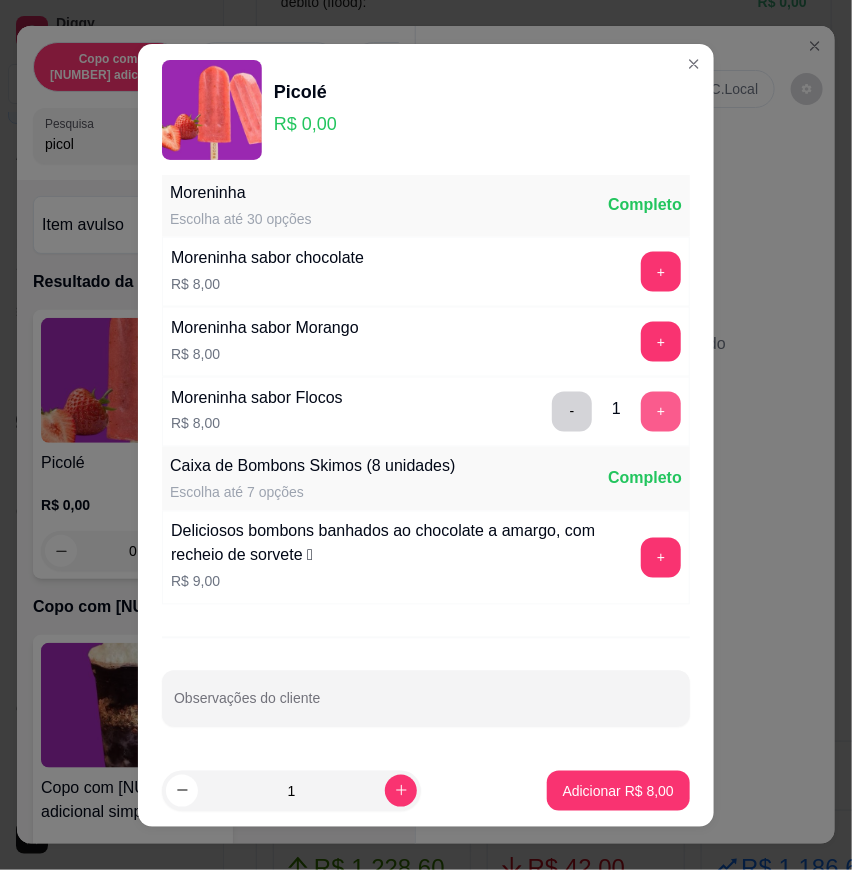 click on "+" at bounding box center [661, 412] 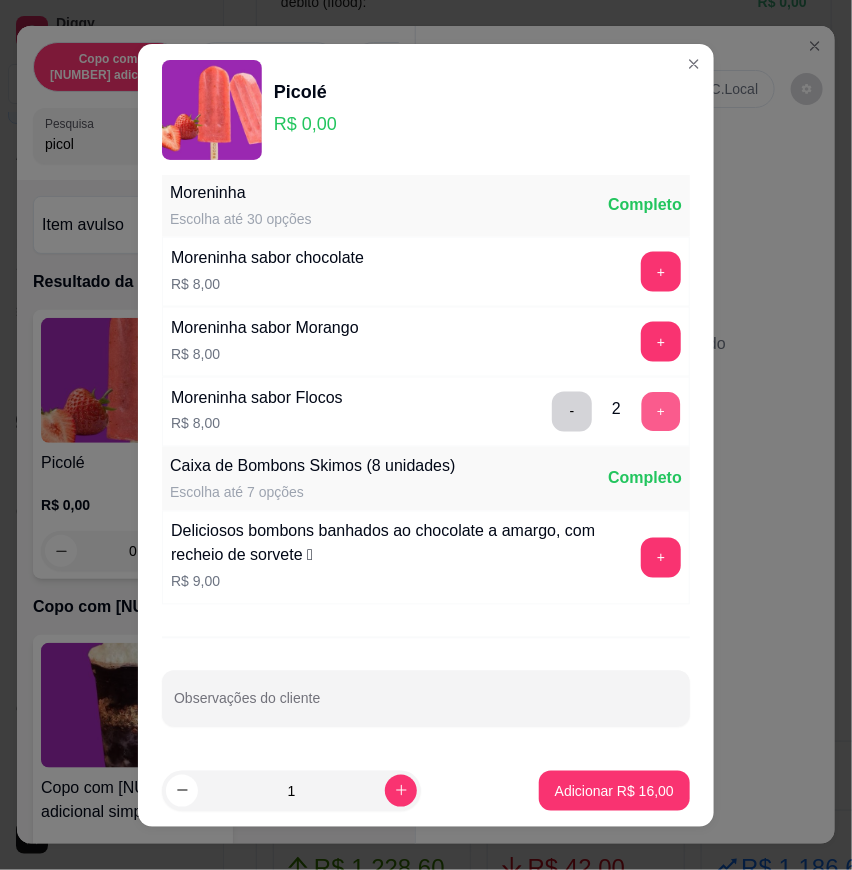 click on "+" at bounding box center (661, 411) 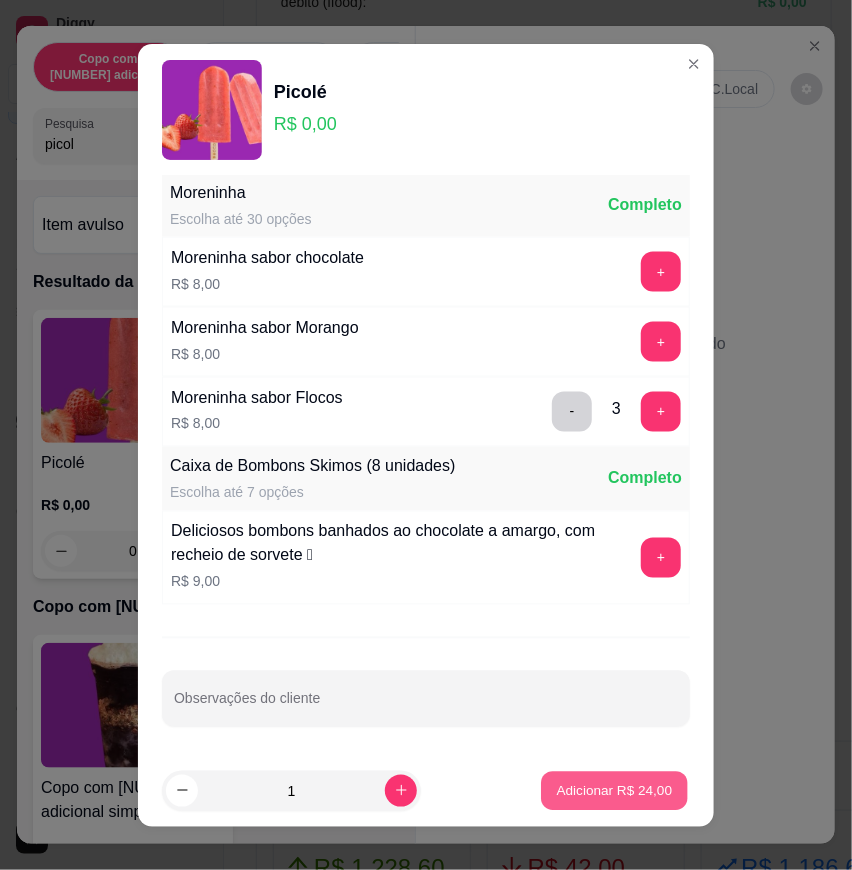 click on "Adicionar   R$ 24,00" at bounding box center (614, 790) 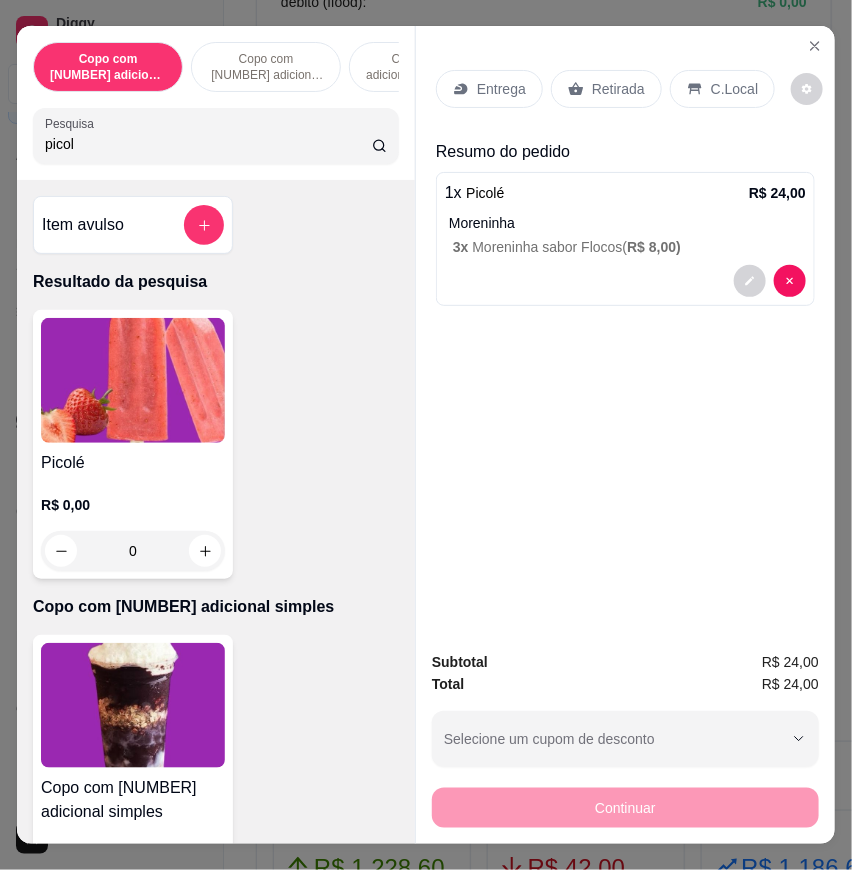 click on "C.Local" at bounding box center (734, 89) 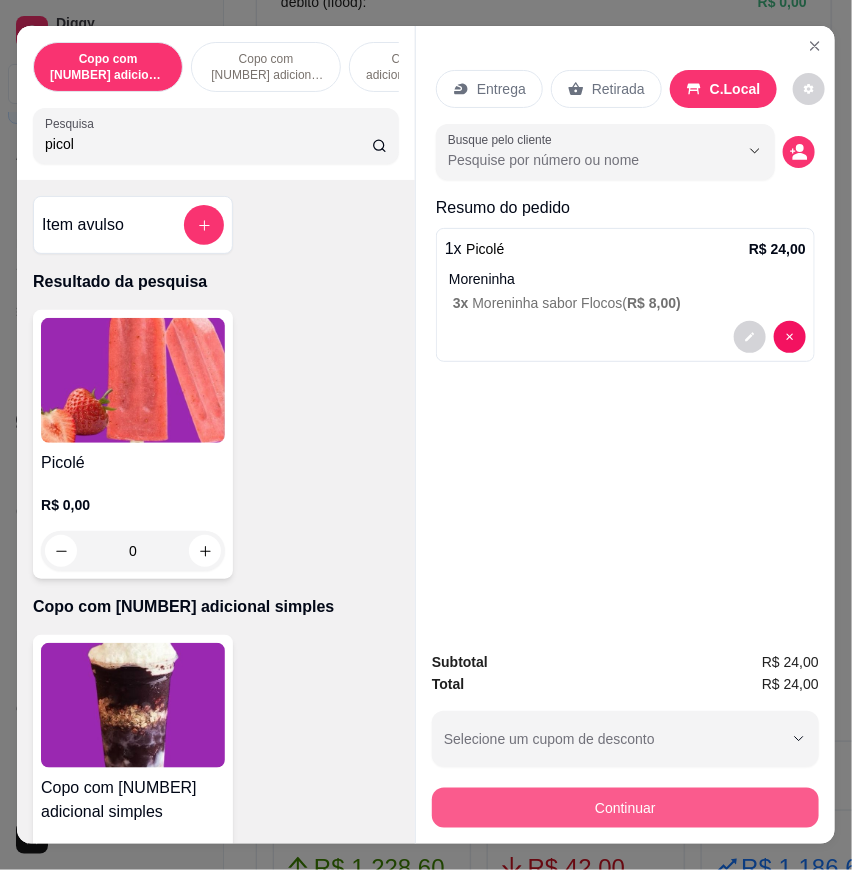 click on "Continuar" at bounding box center [625, 808] 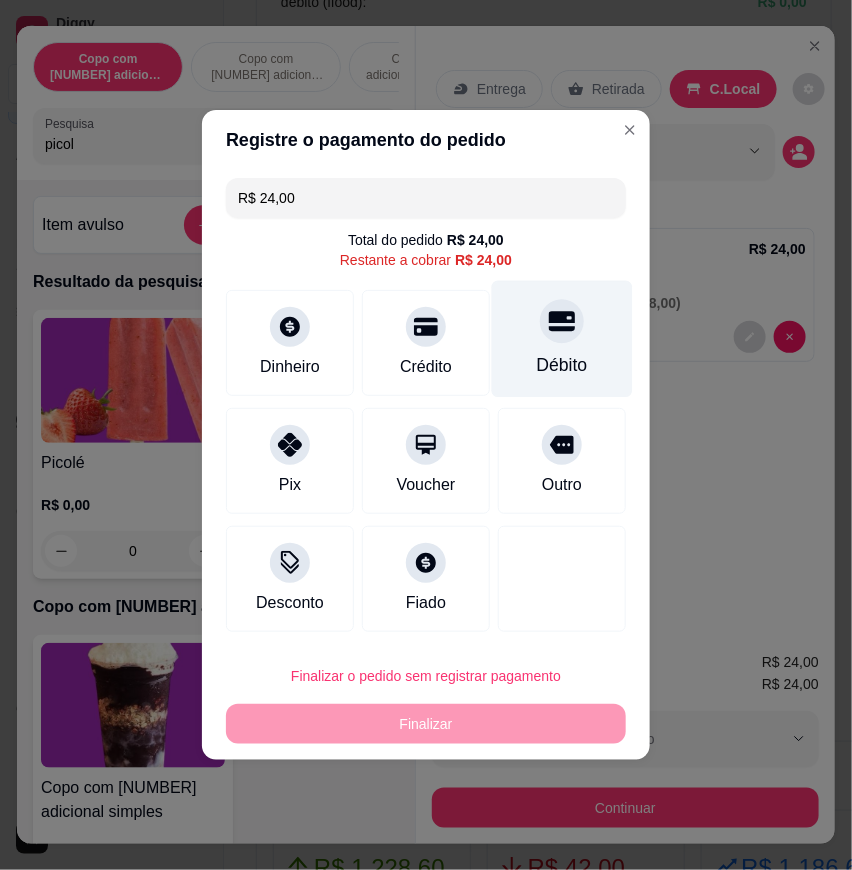 click on "Débito" at bounding box center [562, 365] 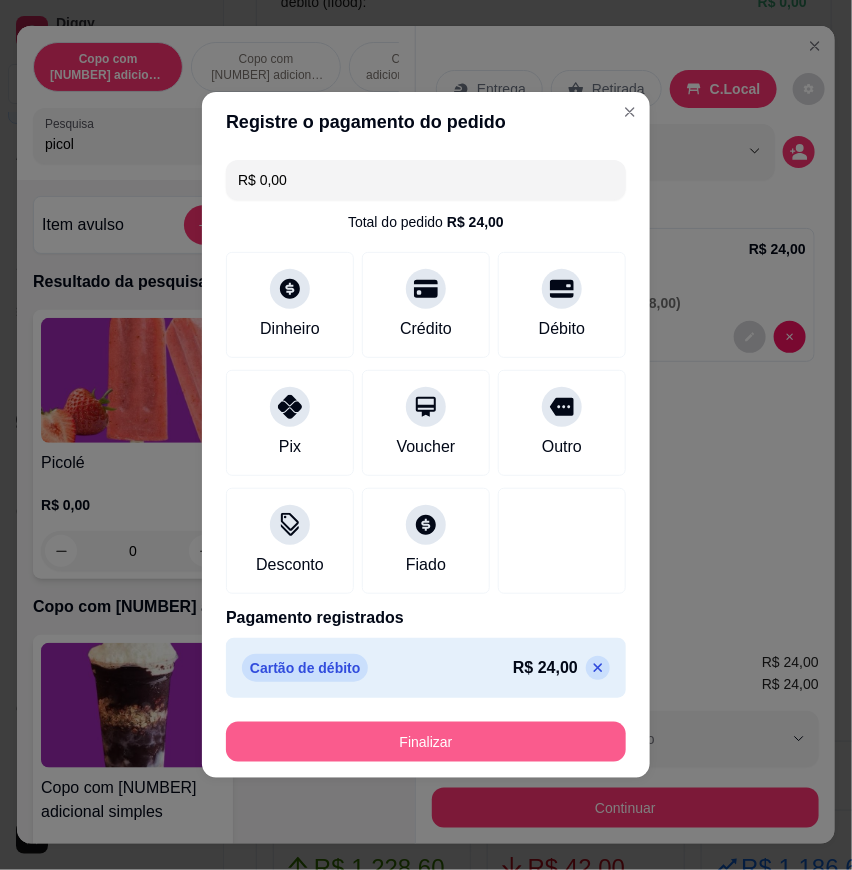 click on "Finalizar" at bounding box center [426, 742] 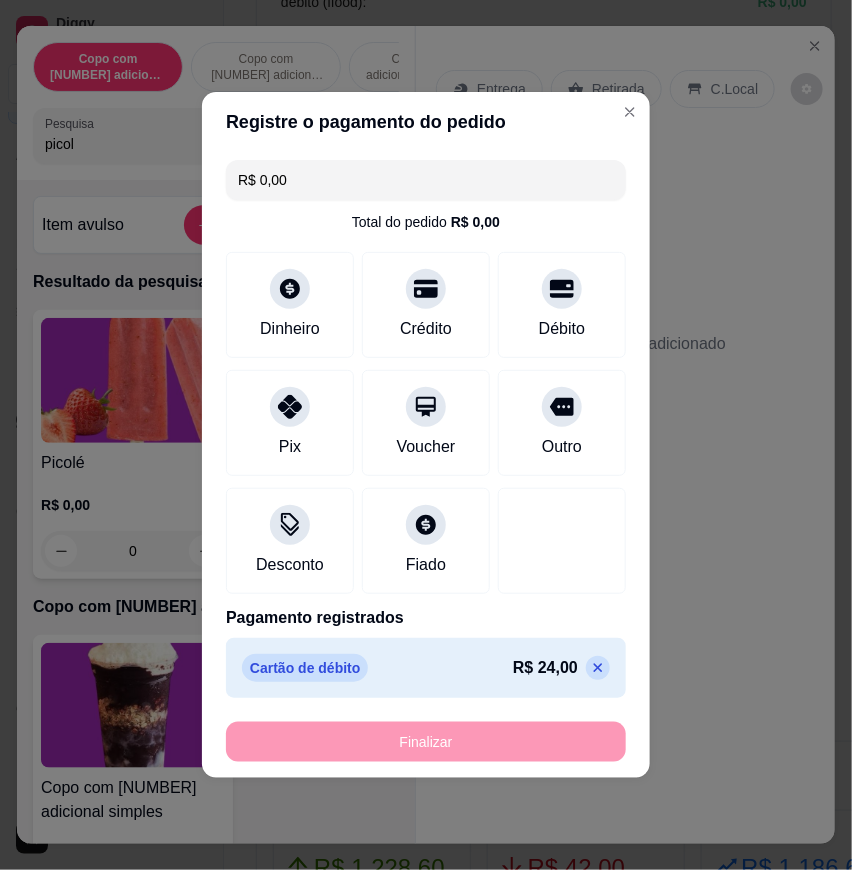 type on "-R$ 24,00" 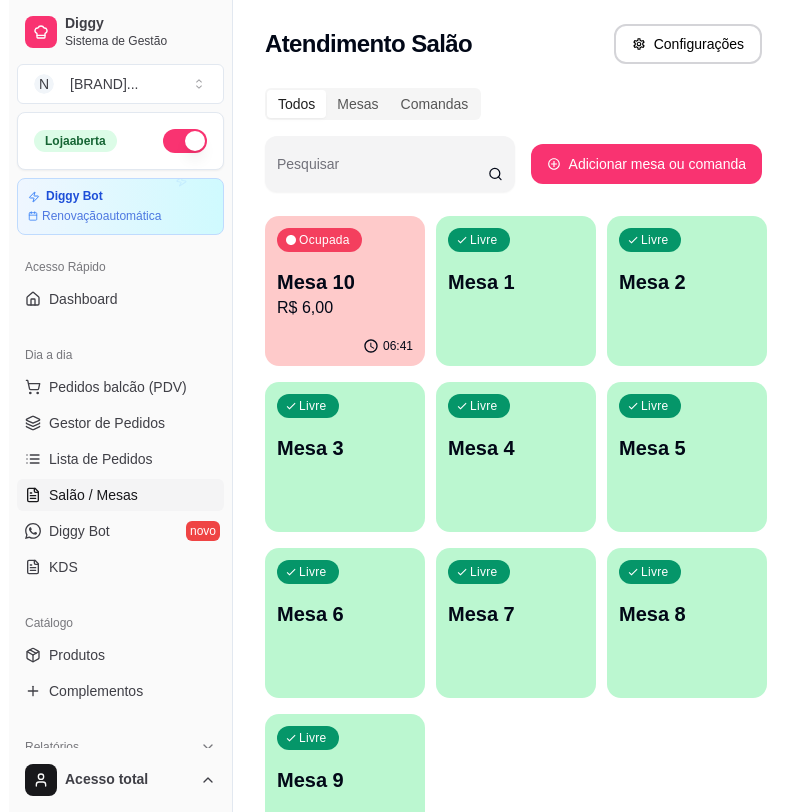 scroll, scrollTop: 0, scrollLeft: 0, axis: both 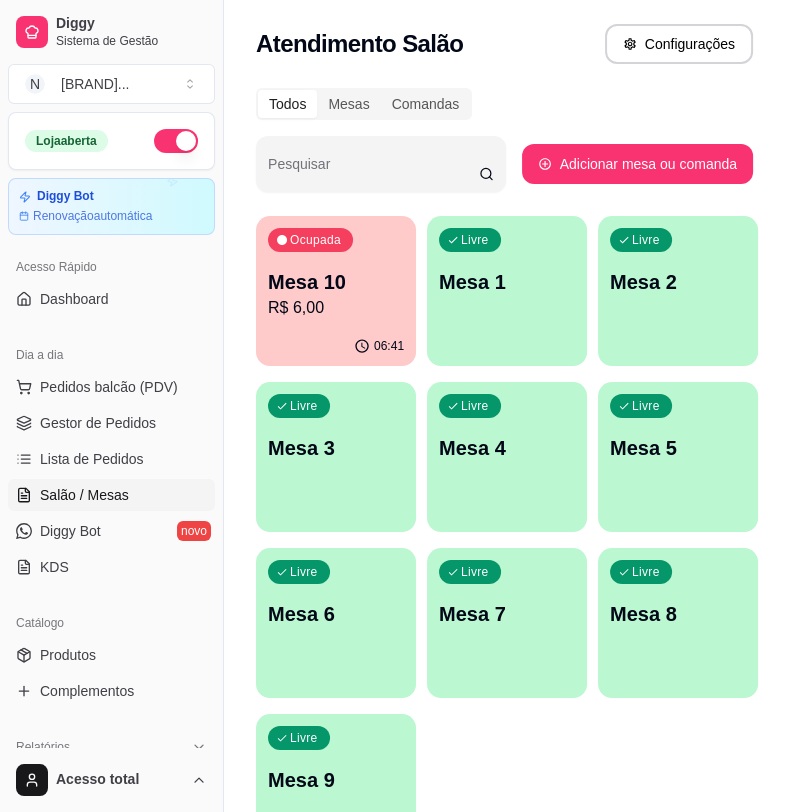 click on "Mesa 1" at bounding box center (507, 282) 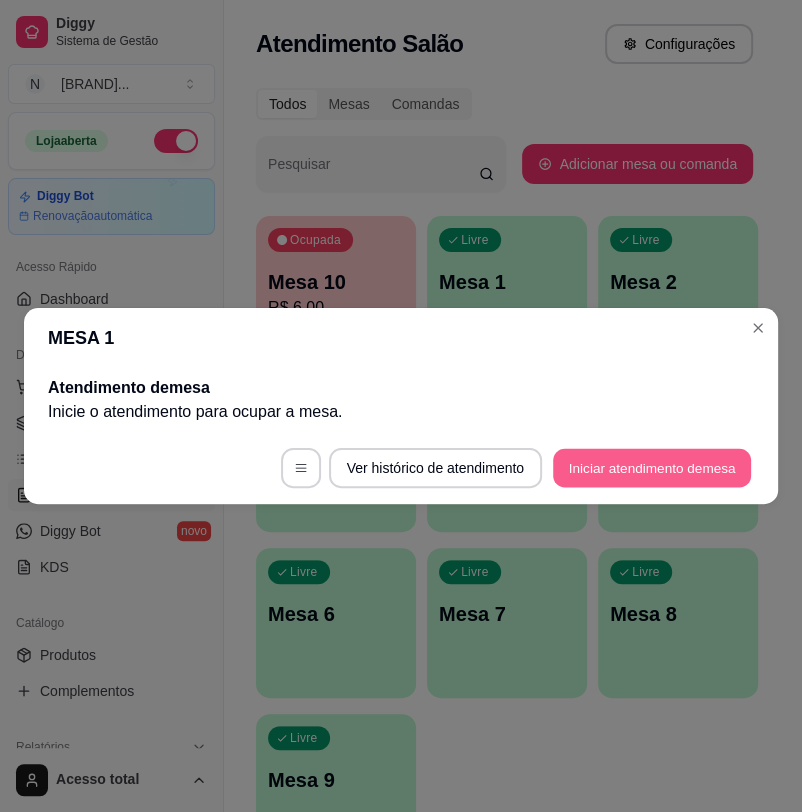 click on "Iniciar atendimento de  mesa" at bounding box center [652, 468] 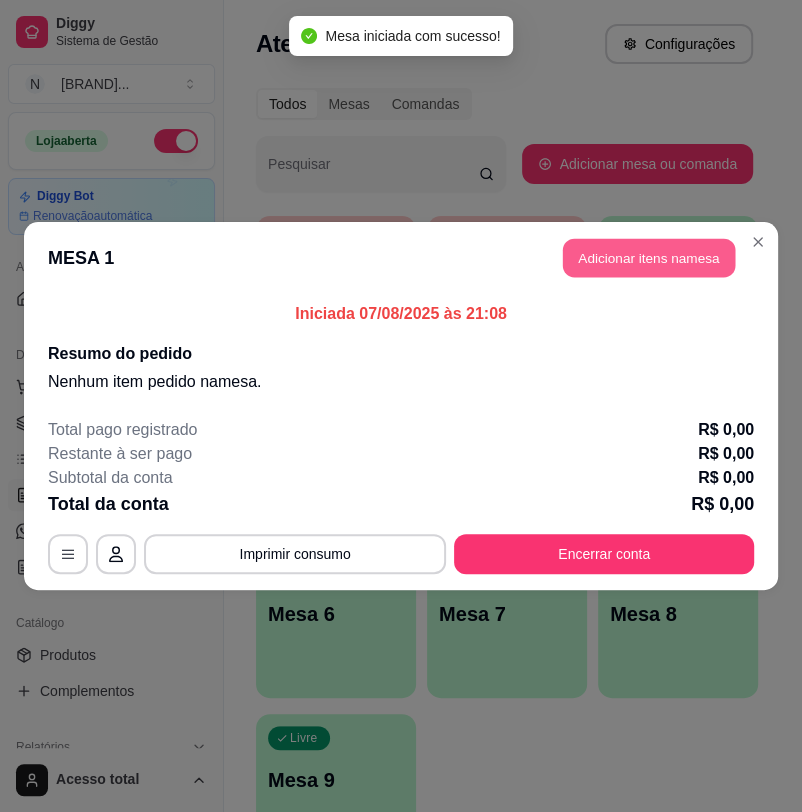 click on "Adicionar itens na  mesa" at bounding box center (649, 258) 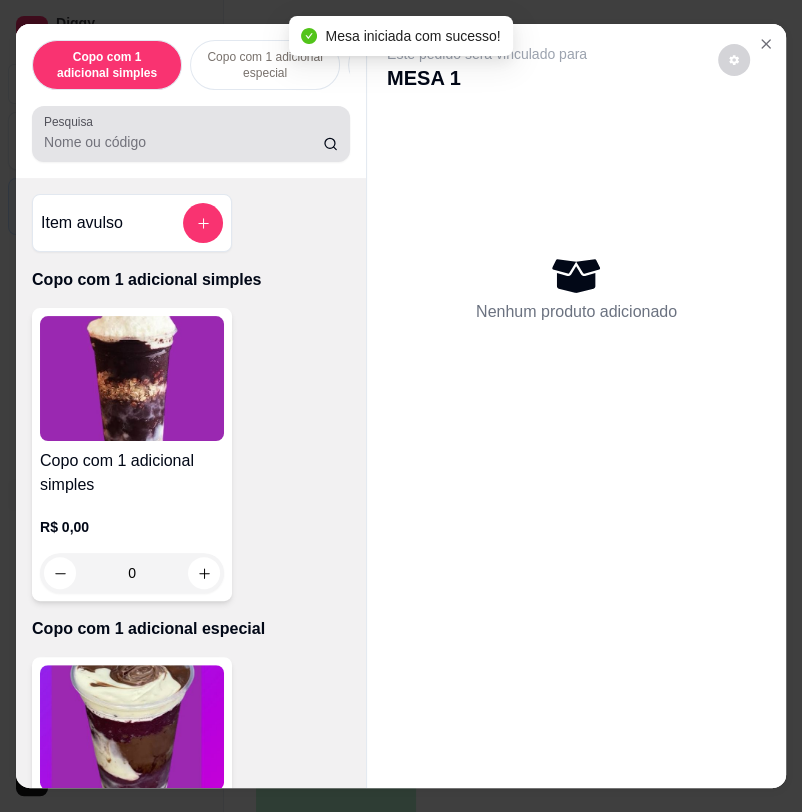 click on "Pesquisa" at bounding box center (183, 142) 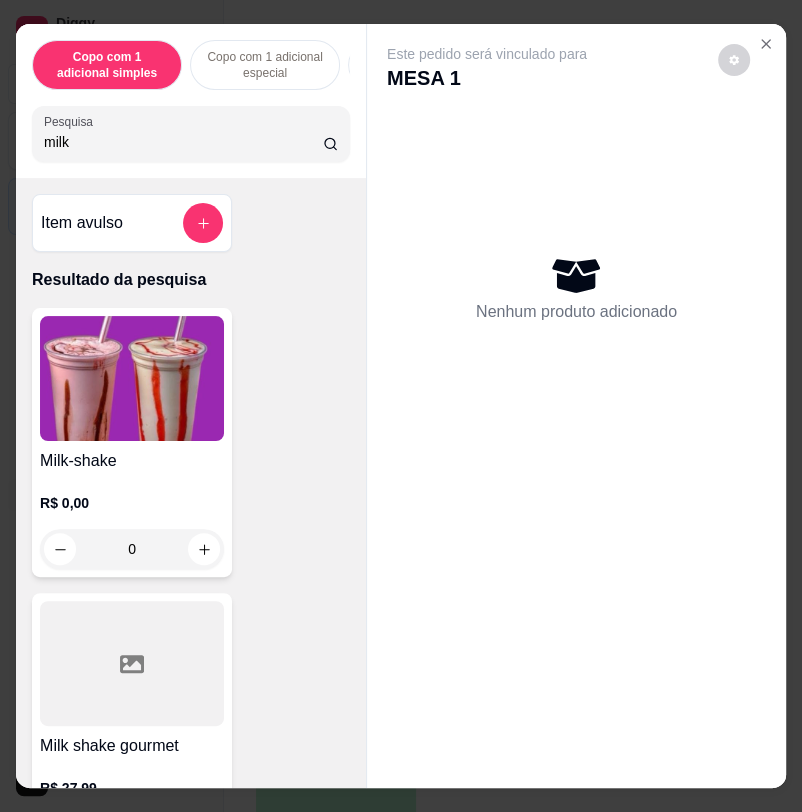 type on "milk" 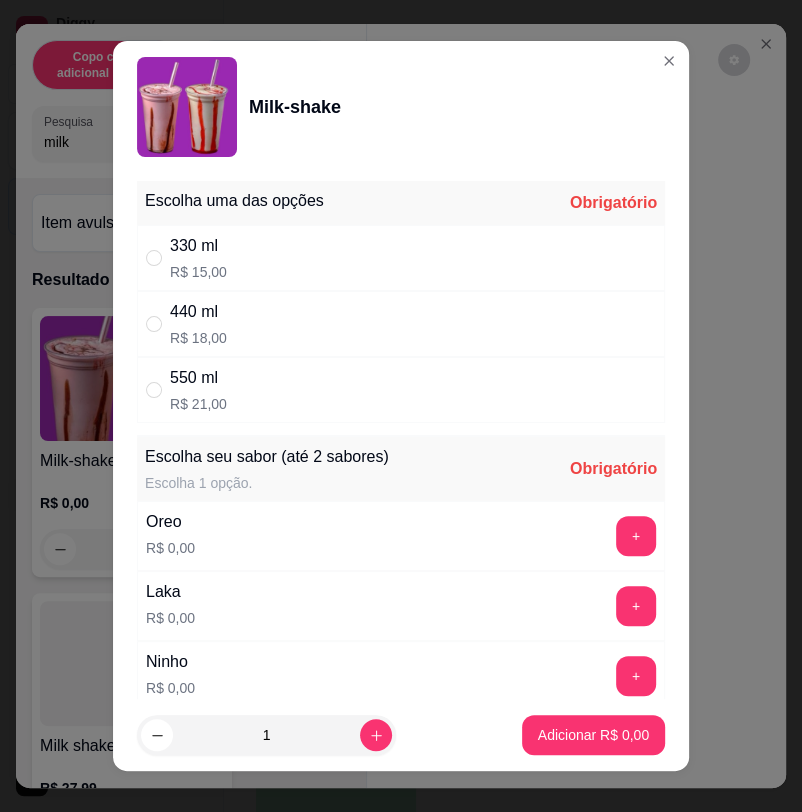 click on "330 ml R$ 15,00" at bounding box center [401, 258] 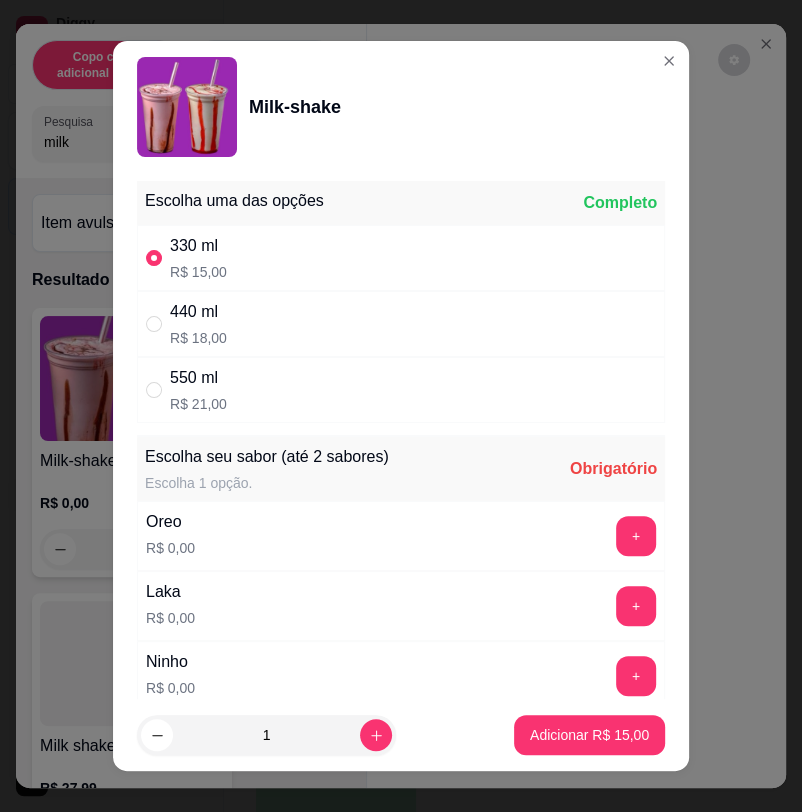 scroll, scrollTop: 555, scrollLeft: 0, axis: vertical 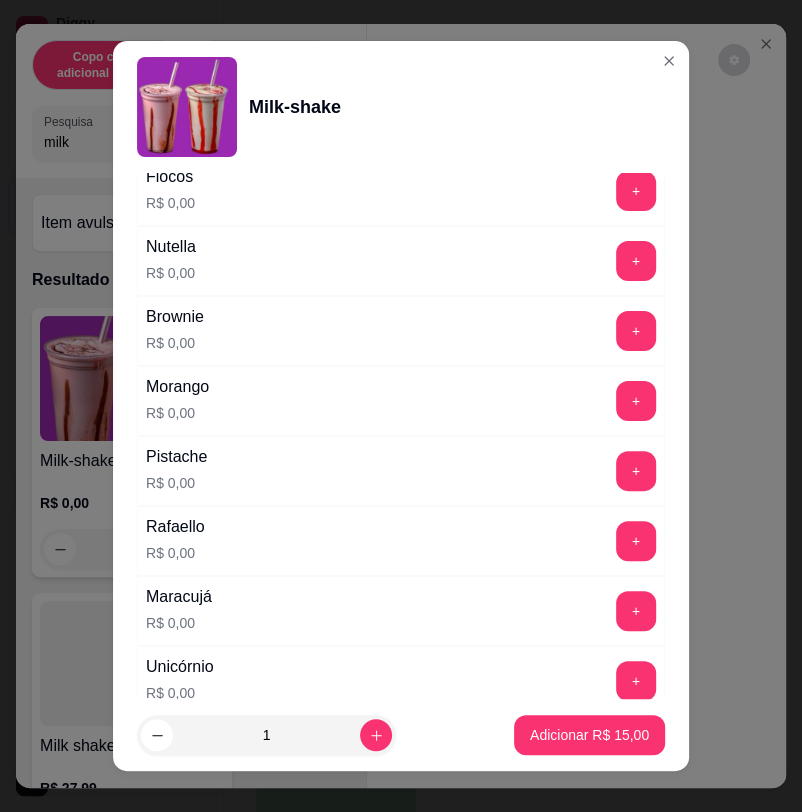 click on "+" at bounding box center (636, 401) 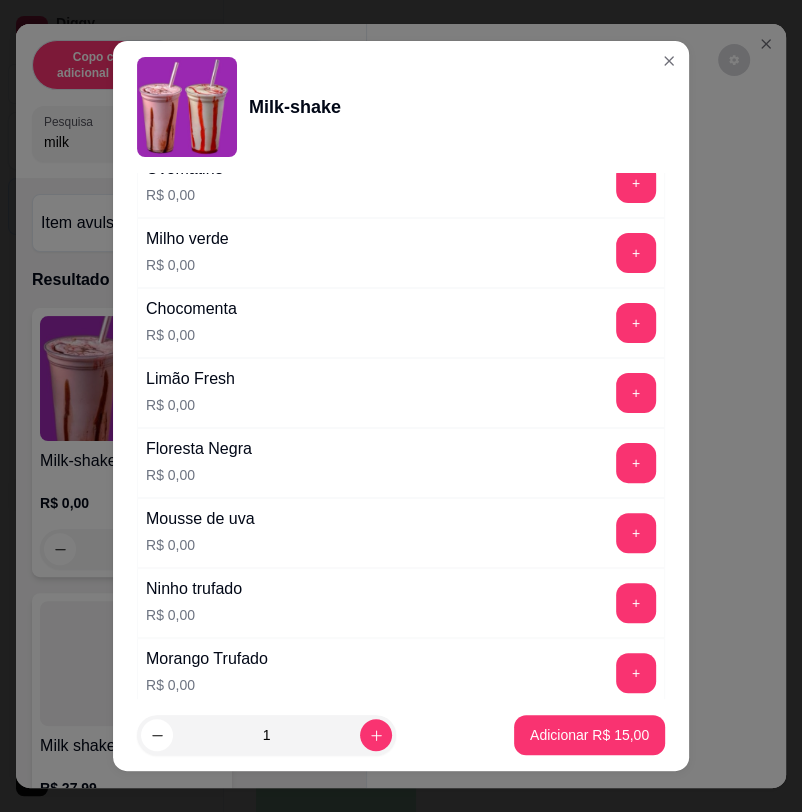 scroll, scrollTop: 1973, scrollLeft: 0, axis: vertical 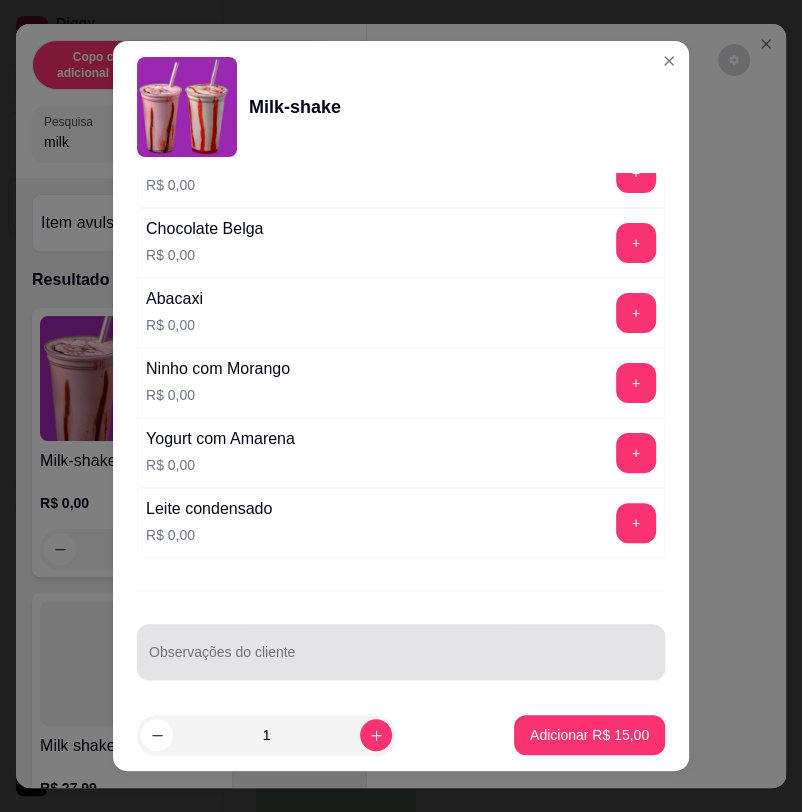 click at bounding box center (401, 652) 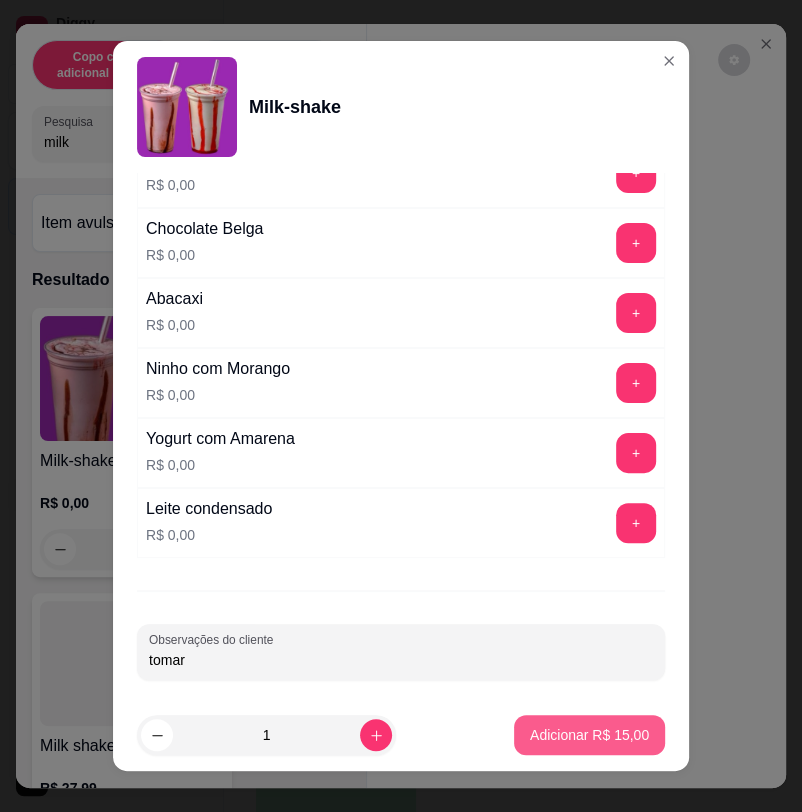 type on "tomar" 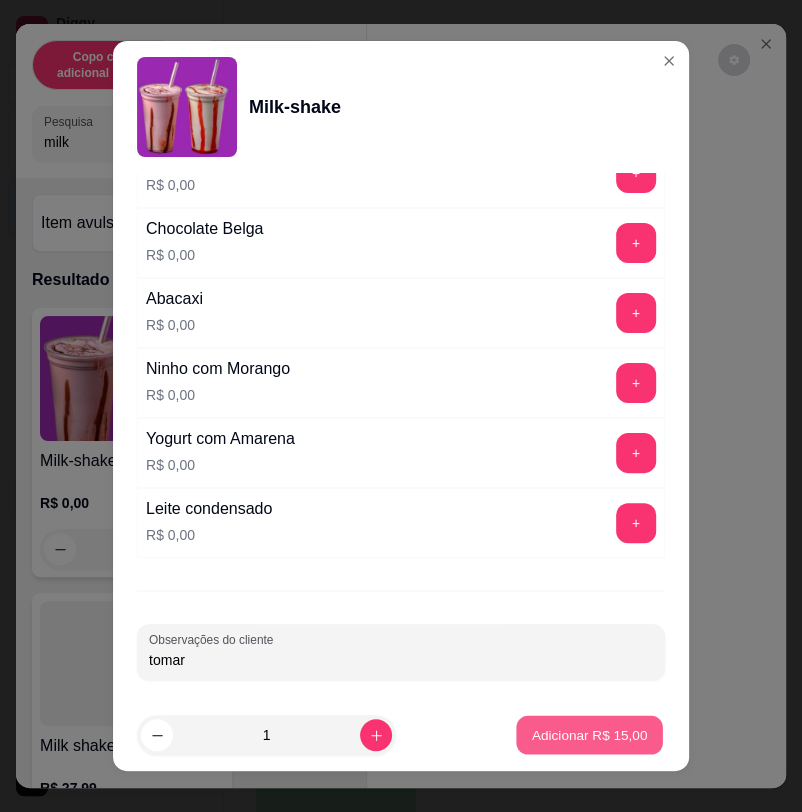 click on "Adicionar   R$ 15,00" at bounding box center [590, 735] 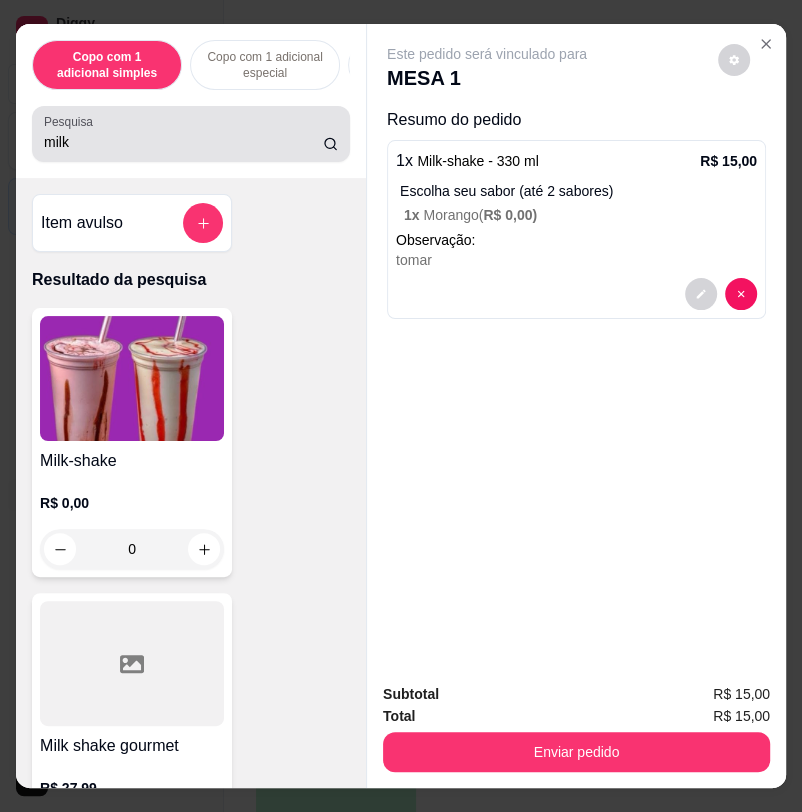 click on "Pesquisa milk" at bounding box center [191, 134] 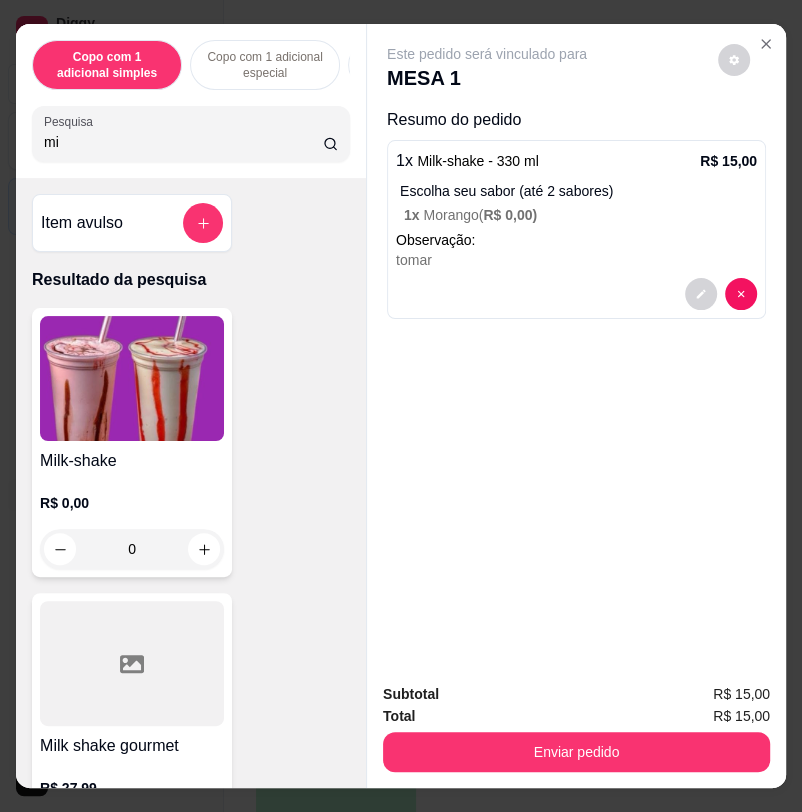 type on "m" 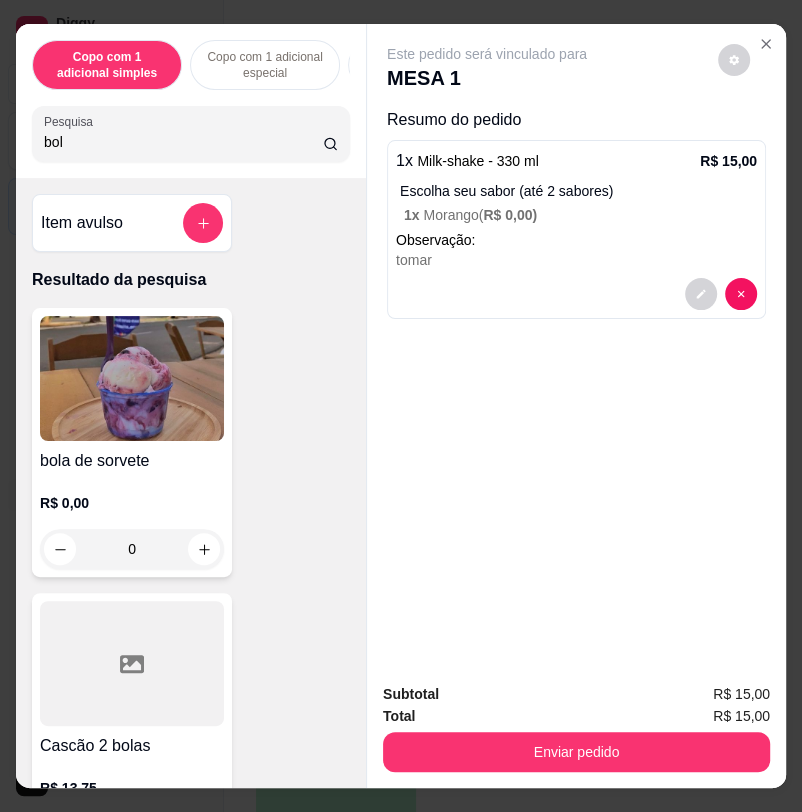 type on "bol" 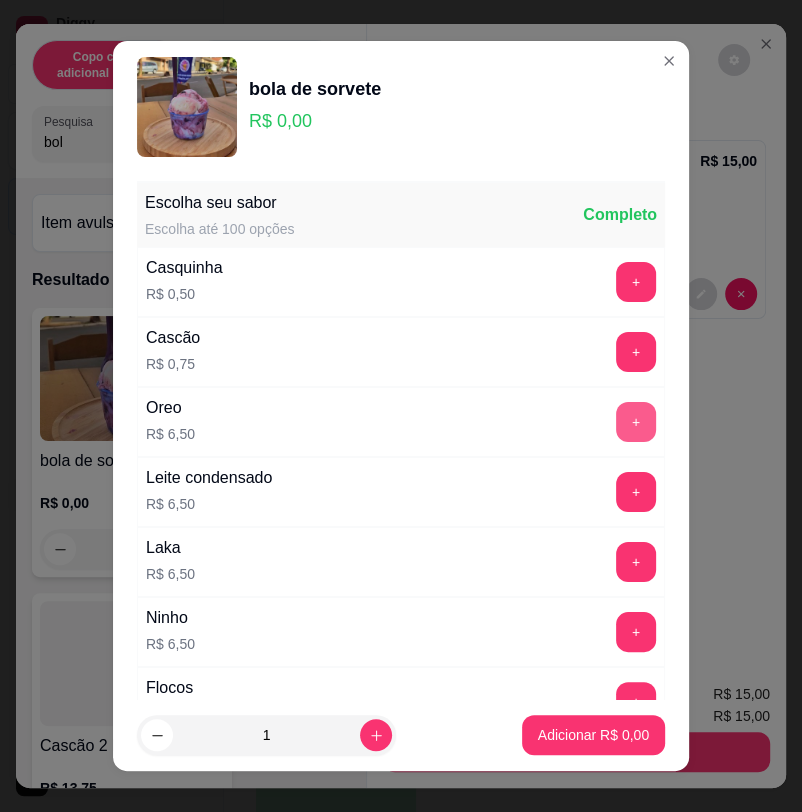 click on "+" at bounding box center [636, 422] 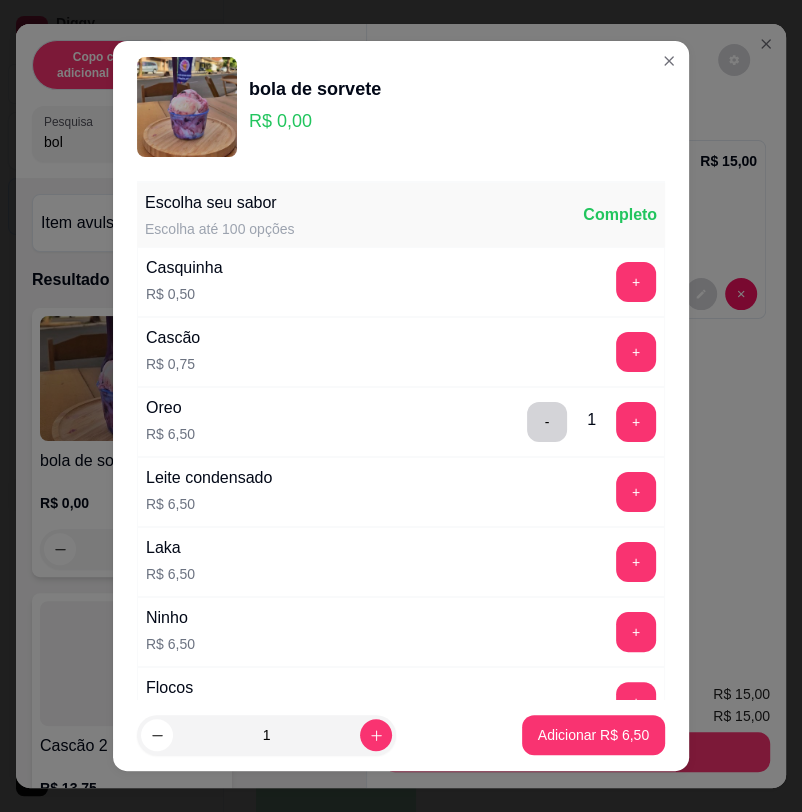 click on "- 1 +" at bounding box center [591, 422] 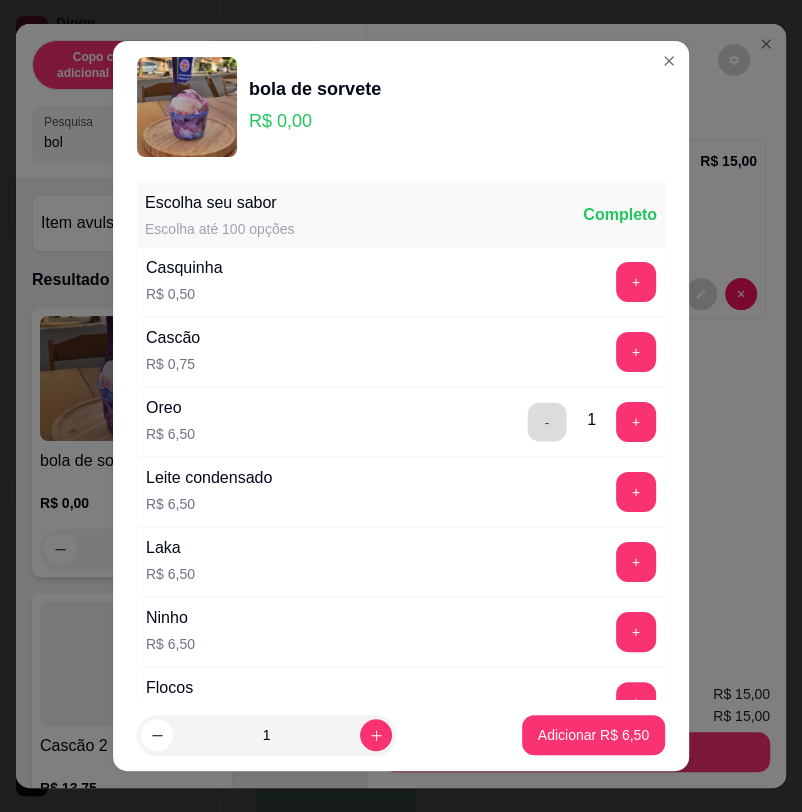 click on "-" at bounding box center (547, 421) 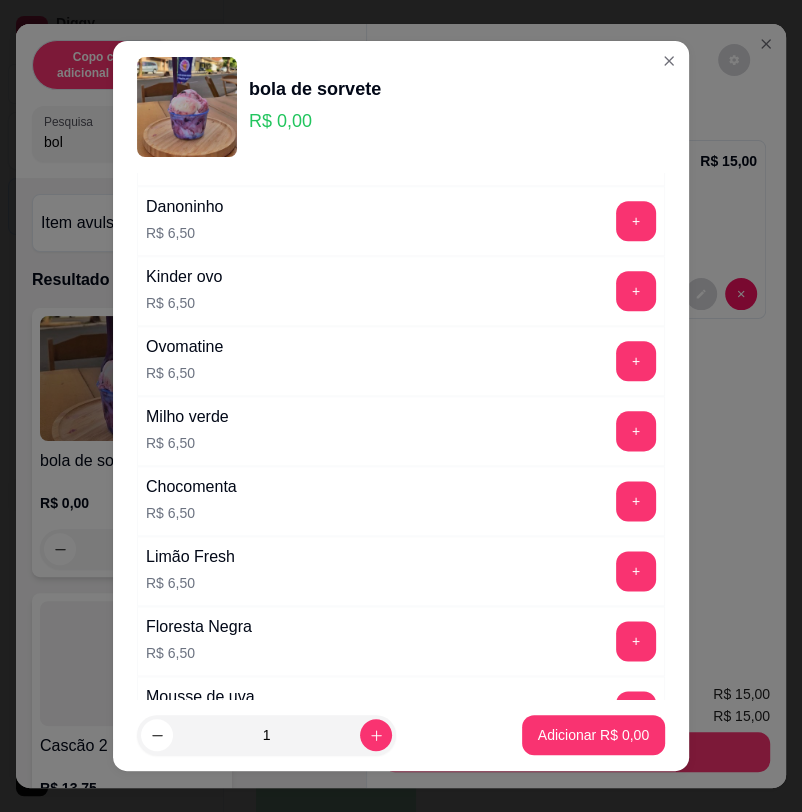 scroll, scrollTop: 1222, scrollLeft: 0, axis: vertical 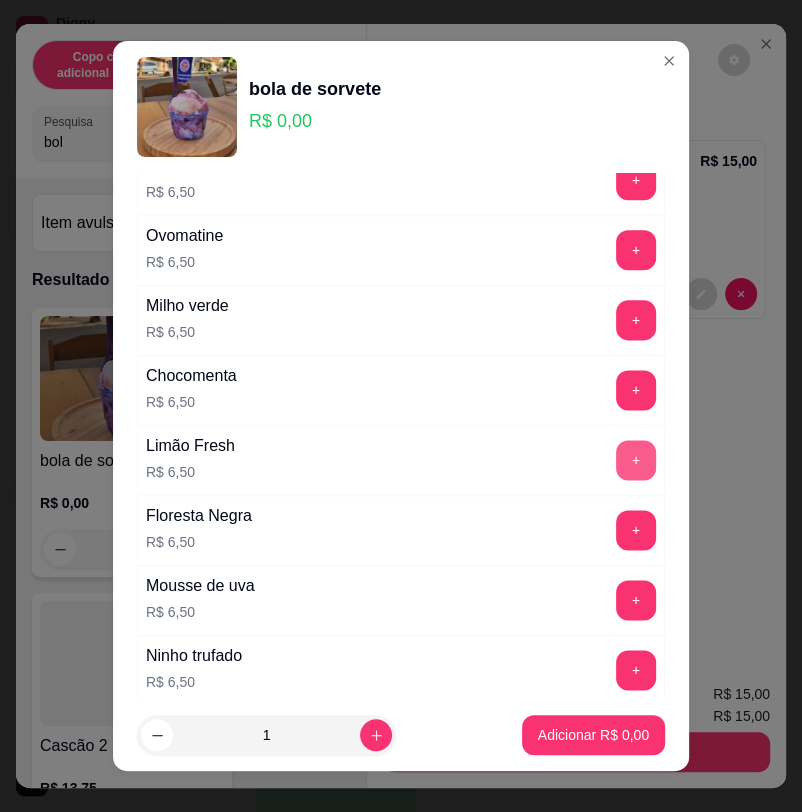 click on "+" at bounding box center (636, 460) 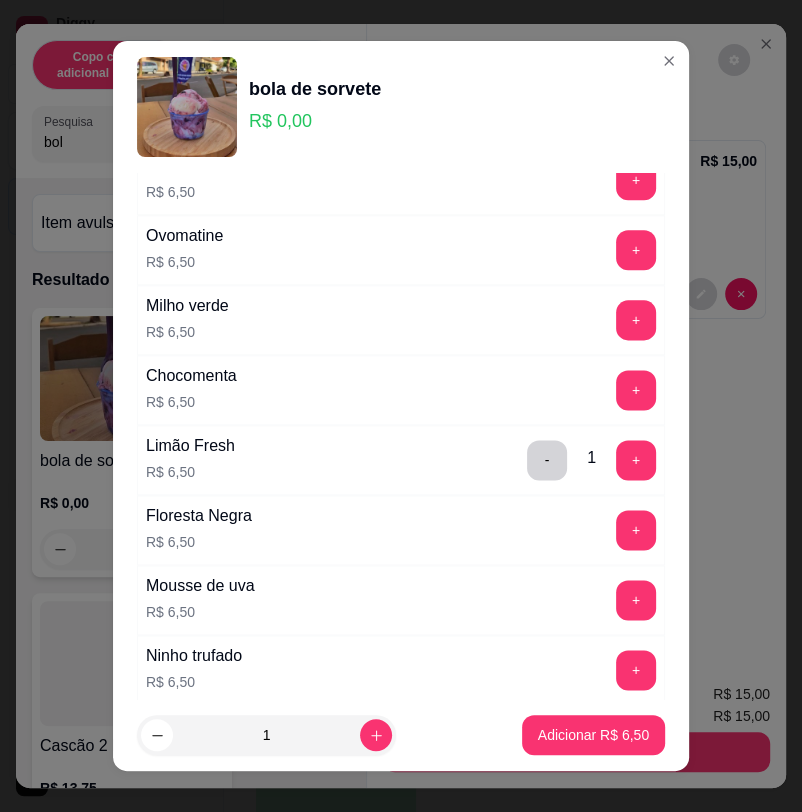 scroll, scrollTop: 1859, scrollLeft: 0, axis: vertical 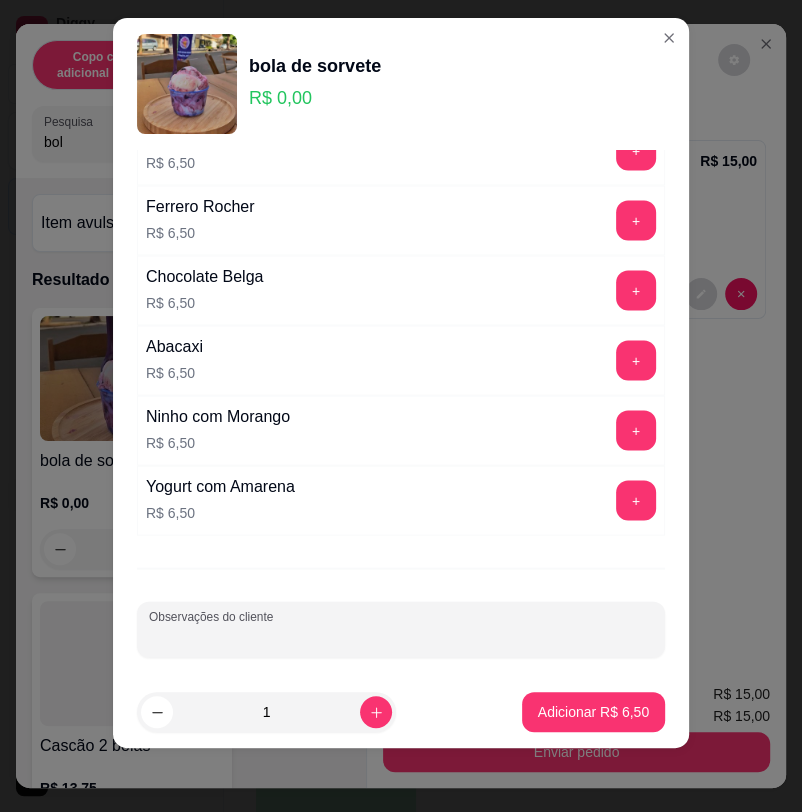 click on "Observações do cliente" at bounding box center (401, 637) 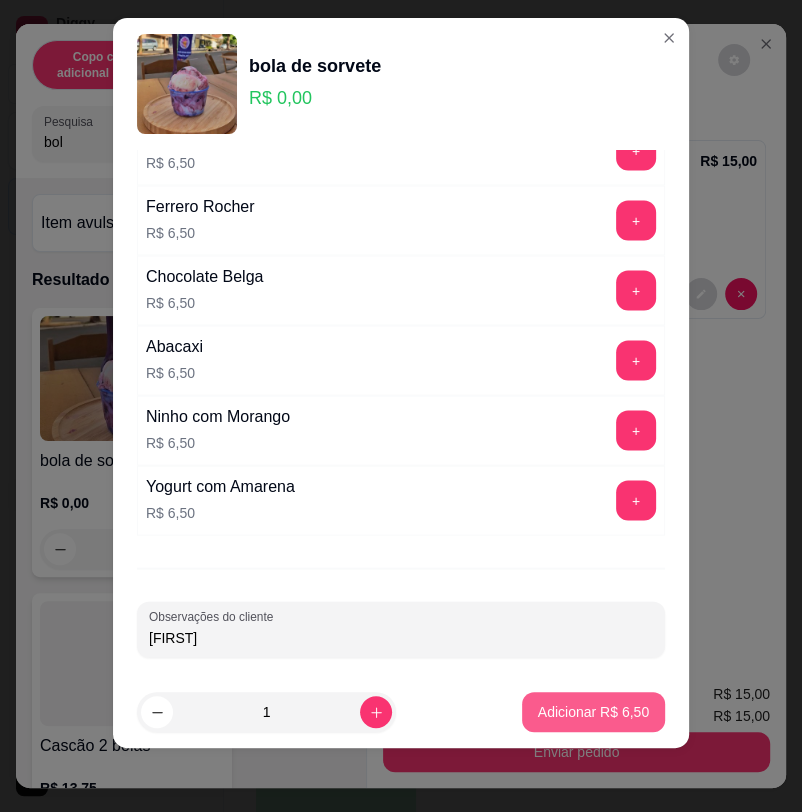 type on "[FIRST]" 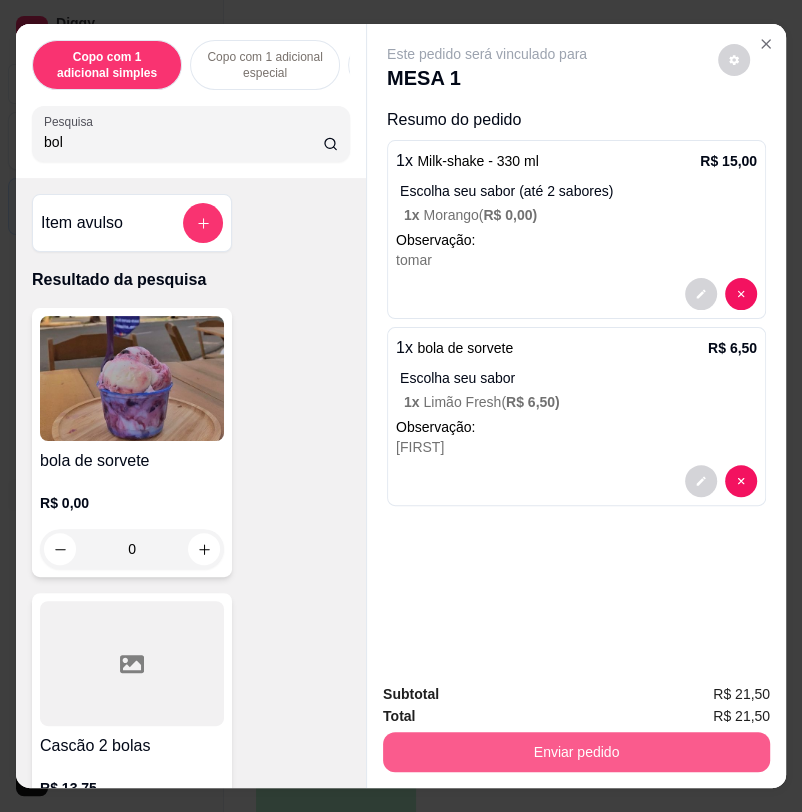 click on "Enviar pedido" at bounding box center [576, 752] 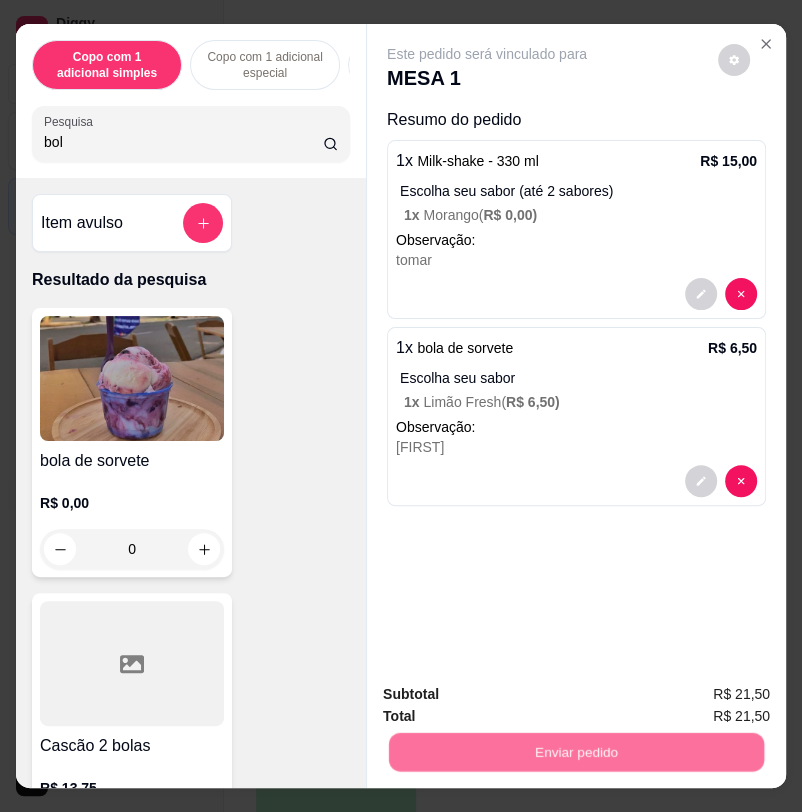 click on "Não registrar e enviar pedido" at bounding box center [507, 694] 